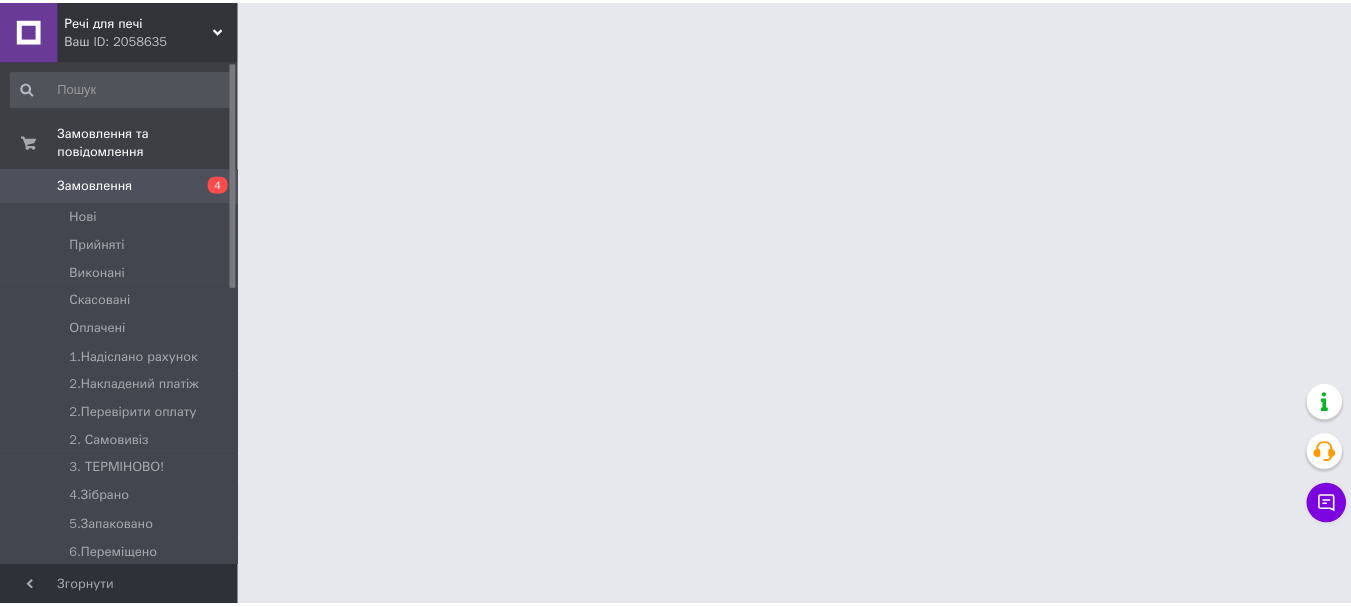 scroll, scrollTop: 0, scrollLeft: 0, axis: both 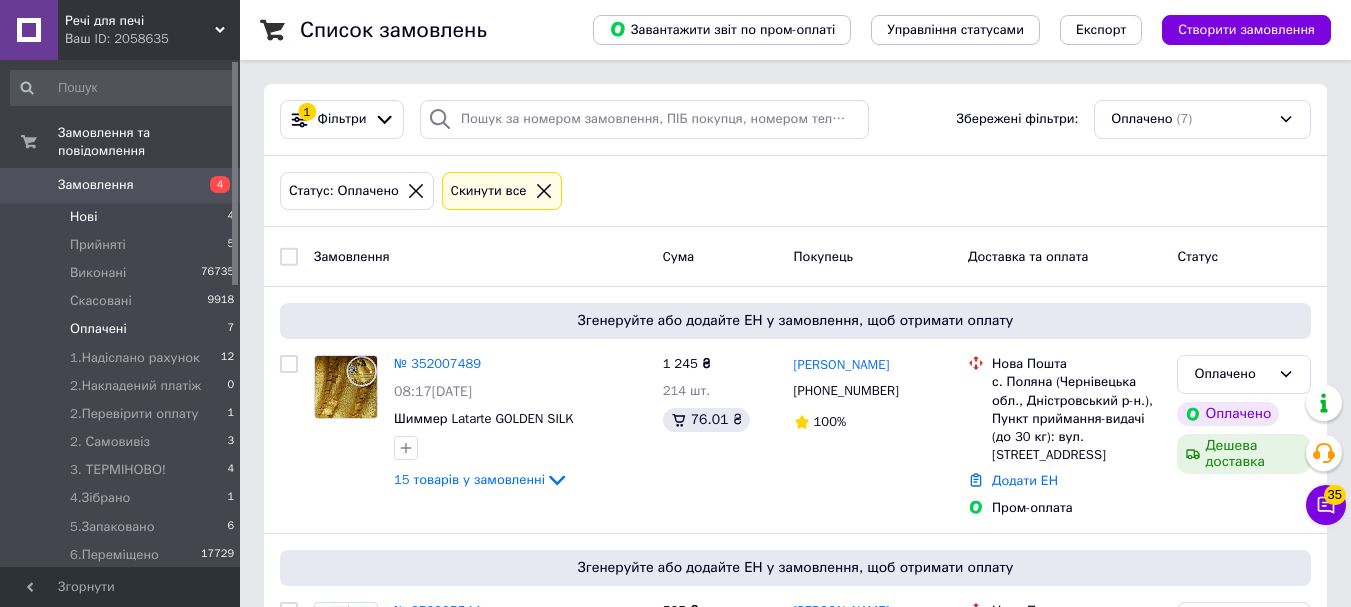 click on "Нові 4" at bounding box center [123, 217] 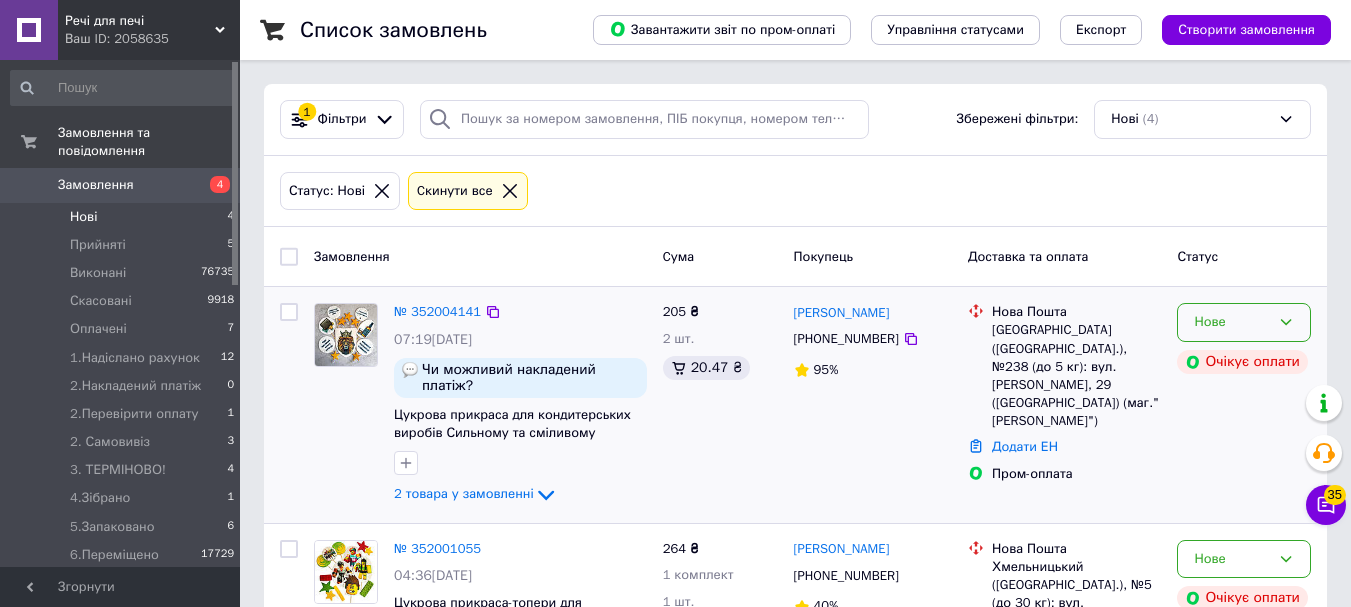 click on "Нове" at bounding box center (1232, 322) 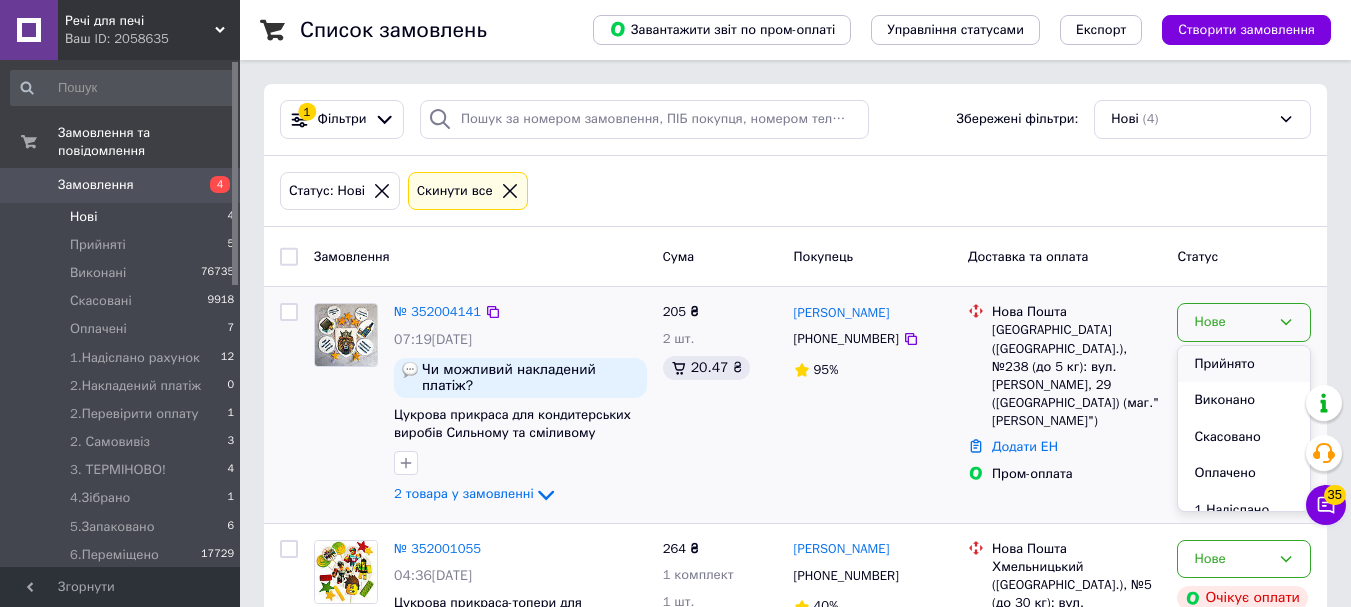 click on "Прийнято" at bounding box center (1244, 364) 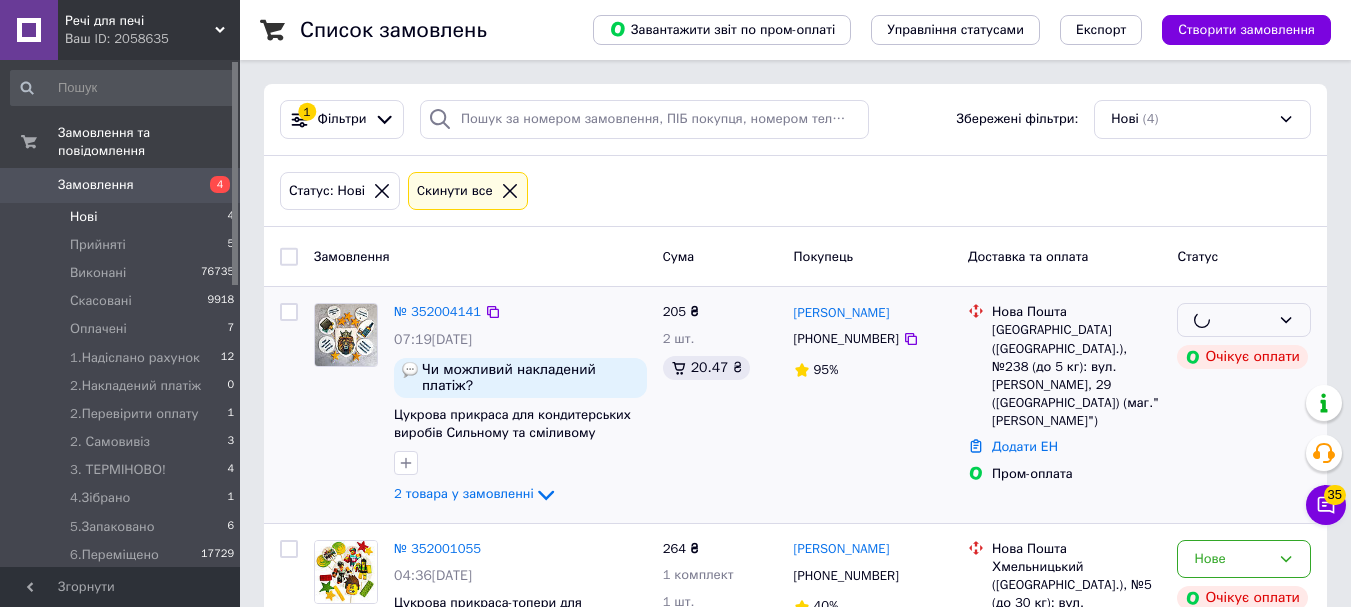 scroll, scrollTop: 200, scrollLeft: 0, axis: vertical 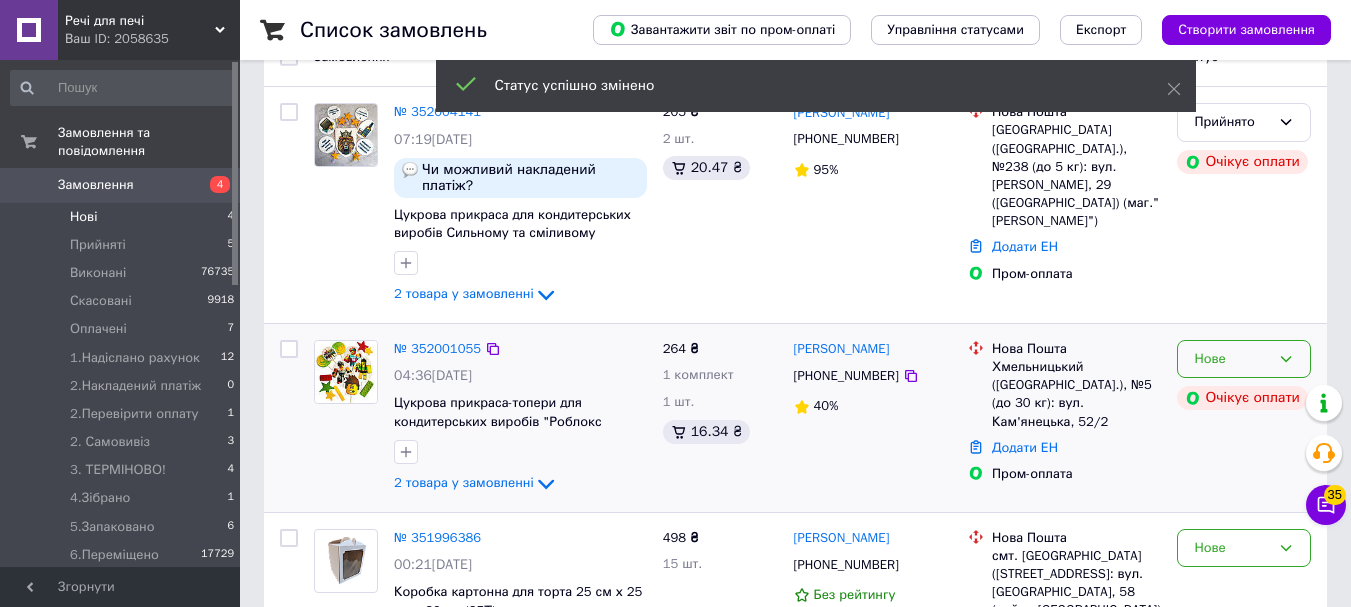 click on "Нове" at bounding box center (1232, 359) 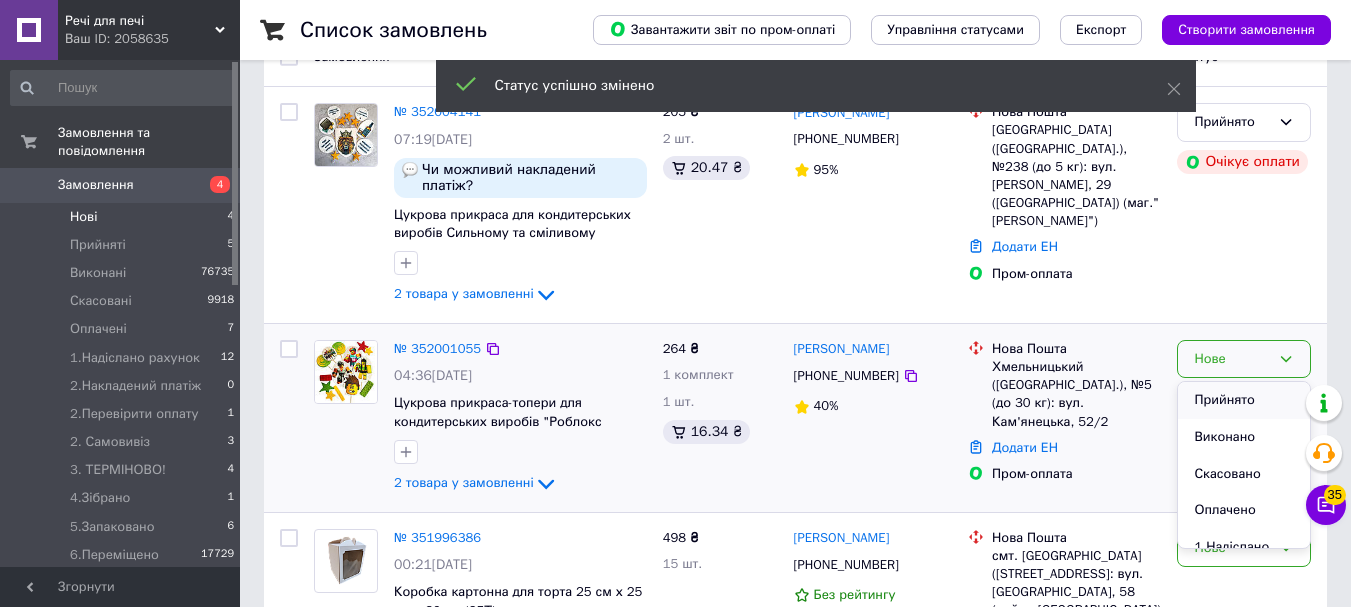 click on "Прийнято" at bounding box center [1244, 400] 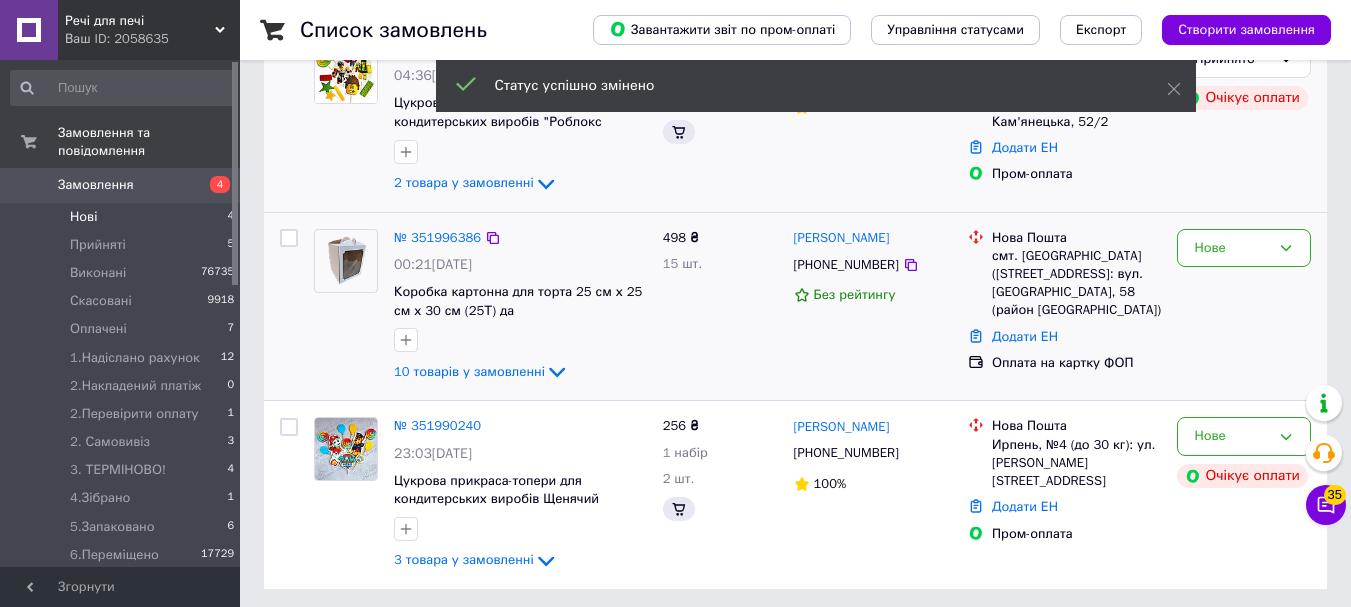 scroll, scrollTop: 506, scrollLeft: 0, axis: vertical 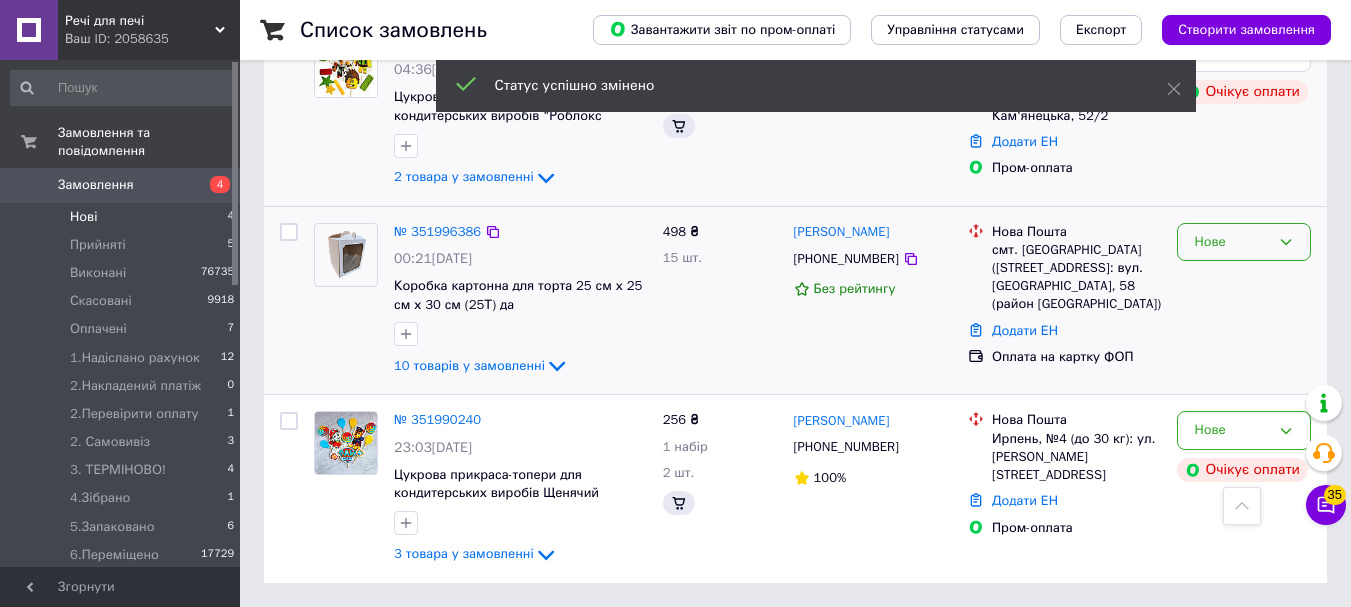 click on "Нове" at bounding box center (1244, 242) 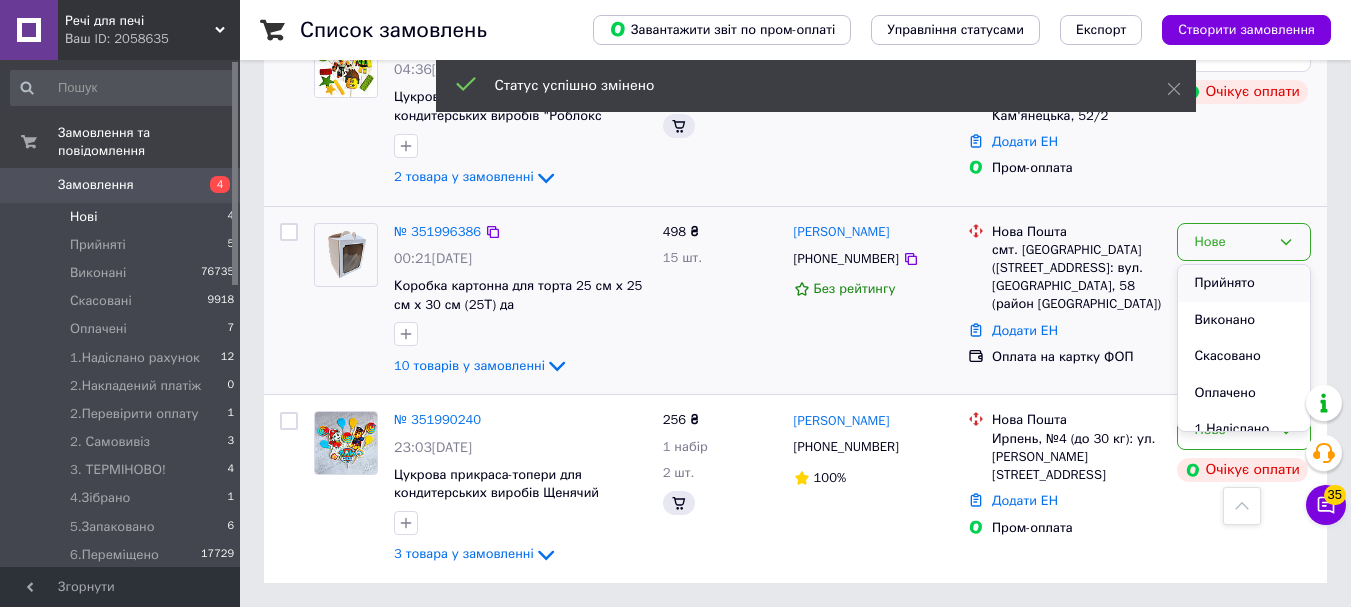 click on "Прийнято" at bounding box center [1244, 283] 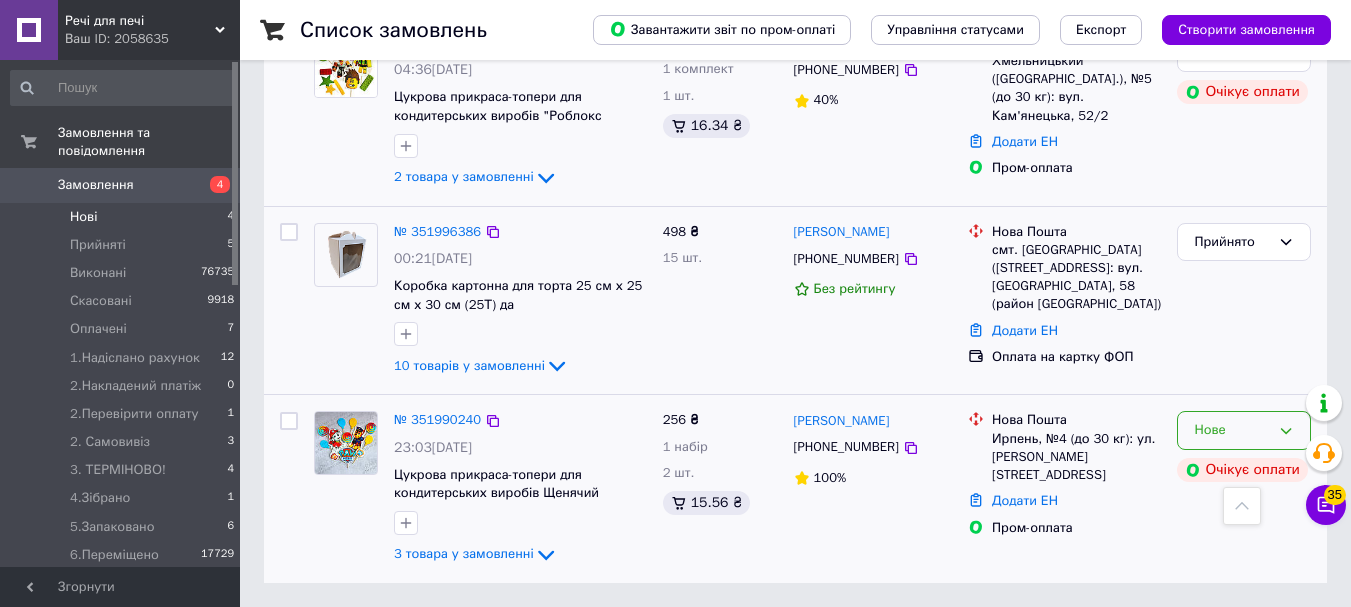 click on "Нове" at bounding box center [1232, 430] 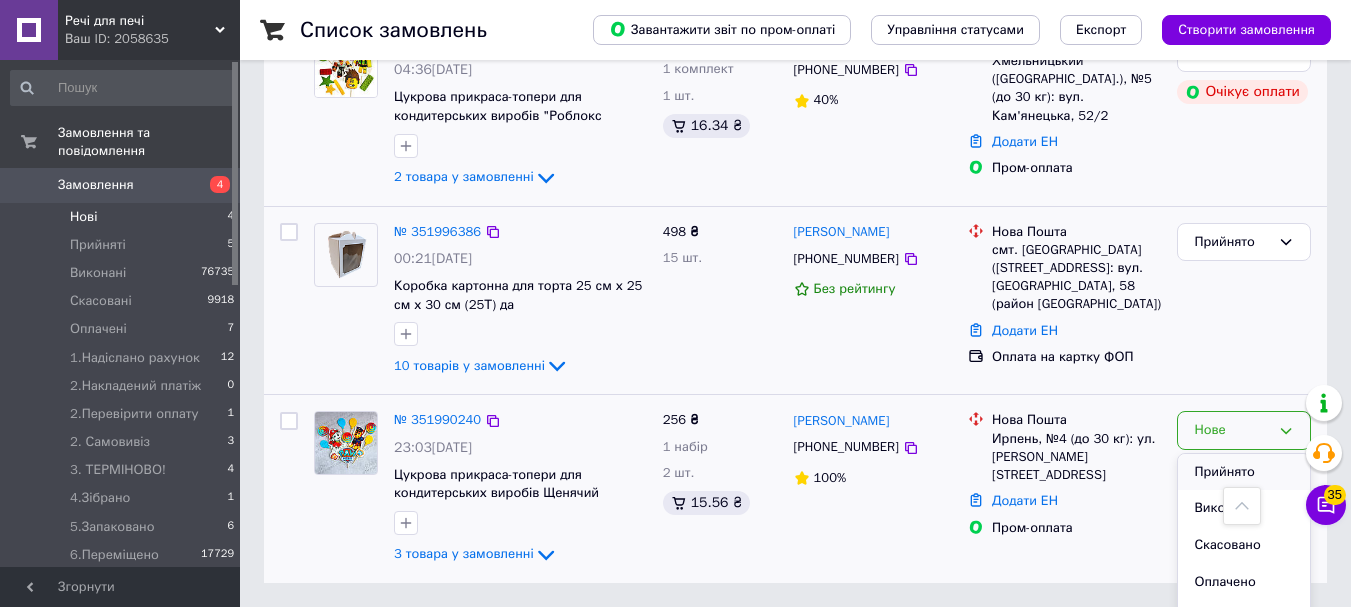 click on "Прийнято" at bounding box center [1244, 472] 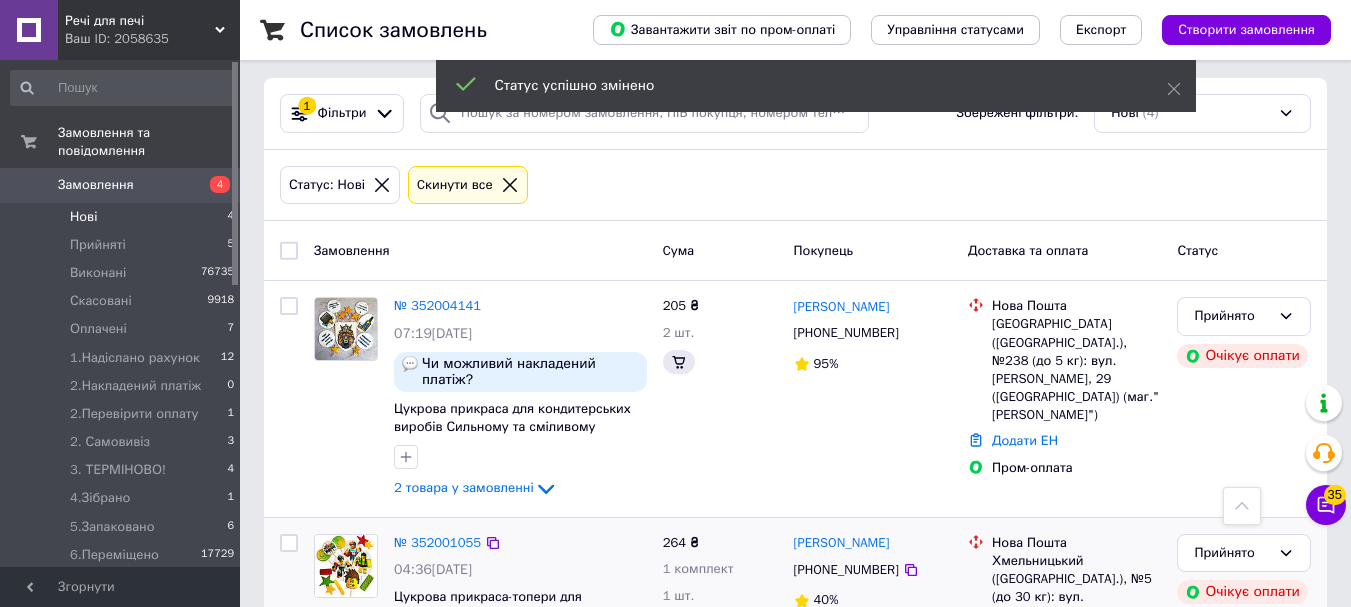 scroll, scrollTop: 0, scrollLeft: 0, axis: both 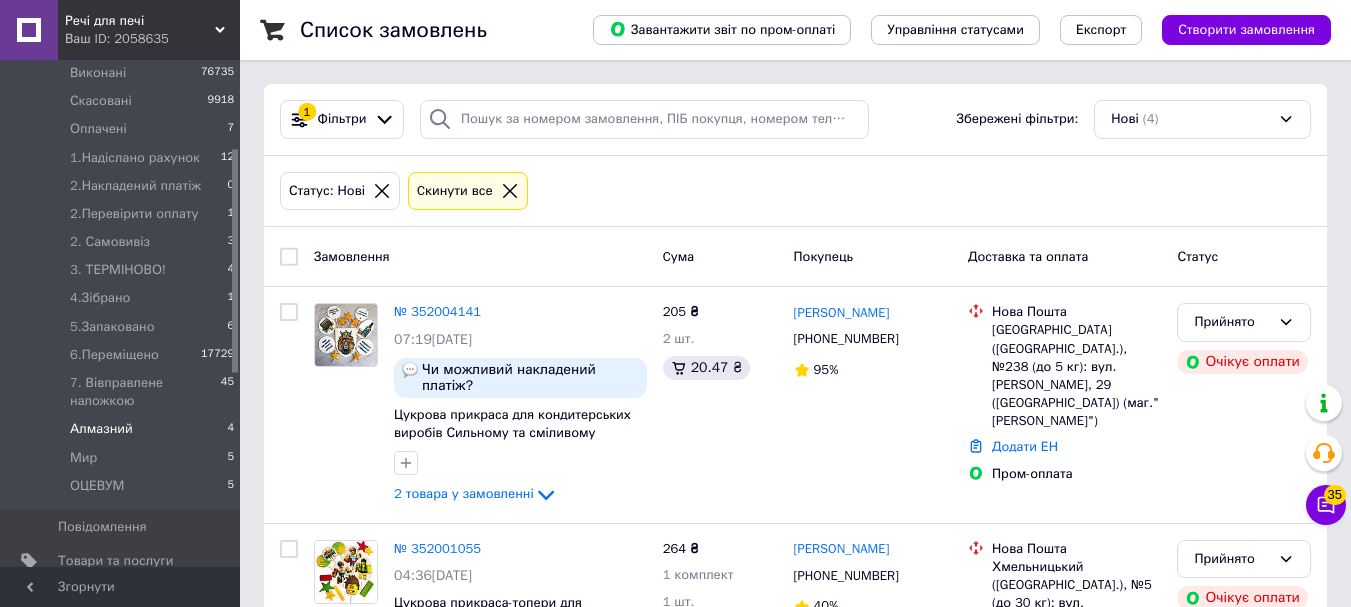 click on "Алмазний 4" at bounding box center (123, 429) 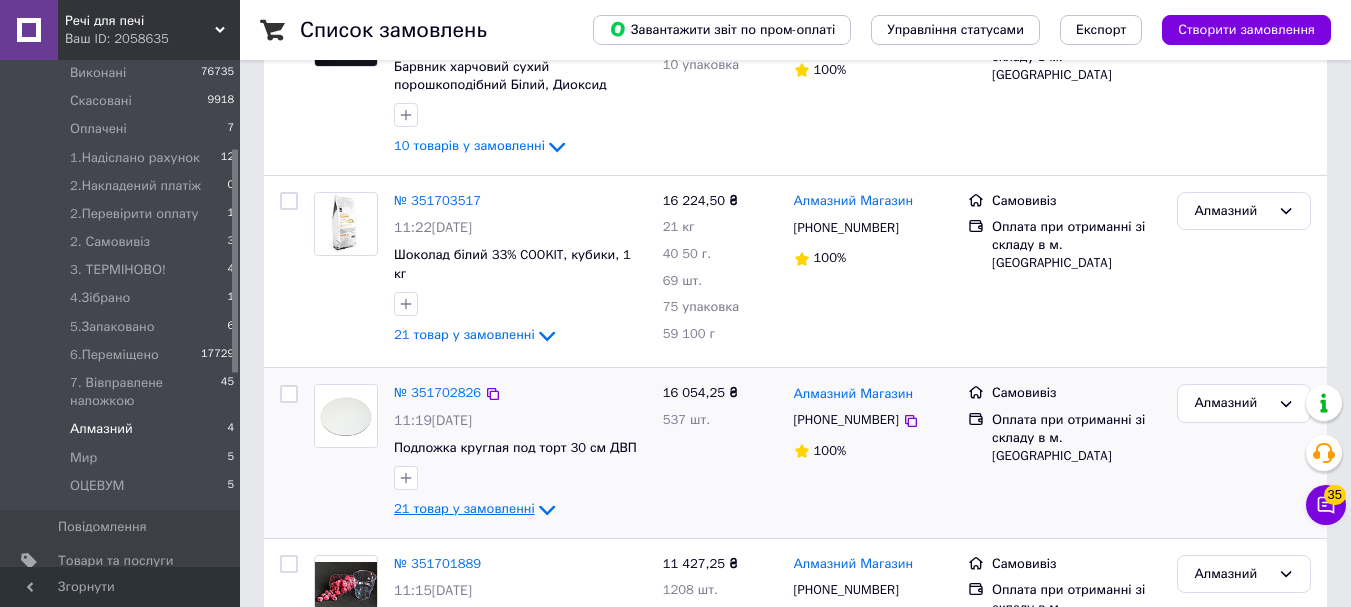 scroll, scrollTop: 425, scrollLeft: 0, axis: vertical 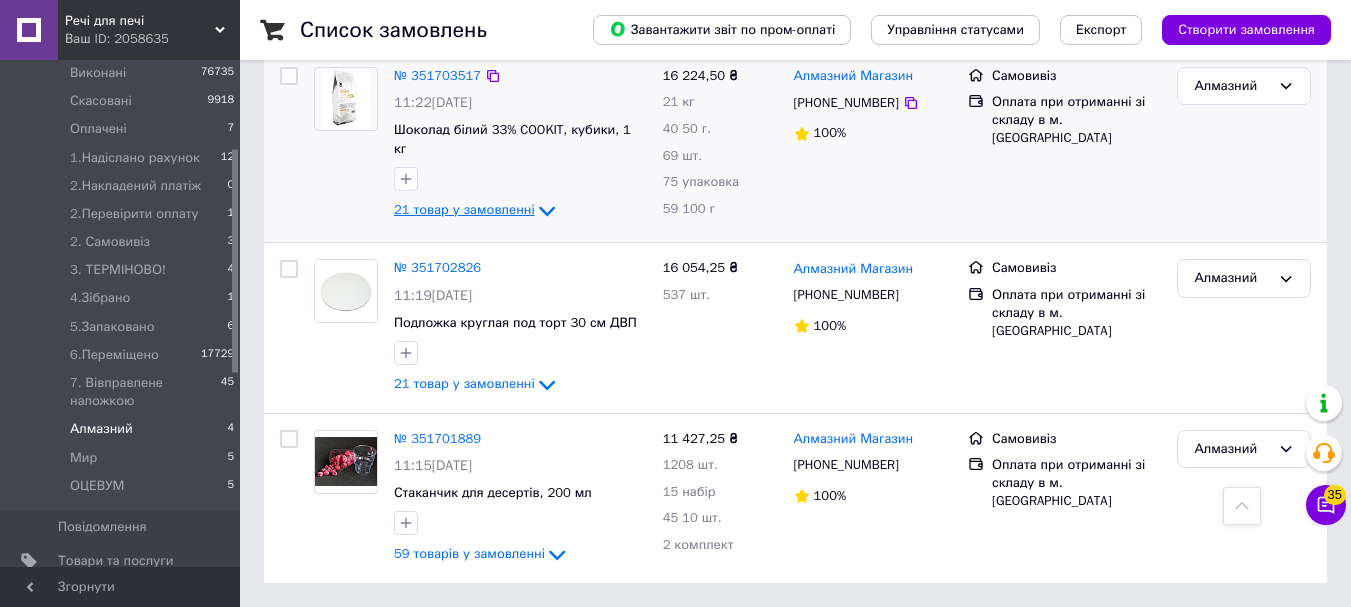 click on "21 товар у замовленні" at bounding box center (464, 209) 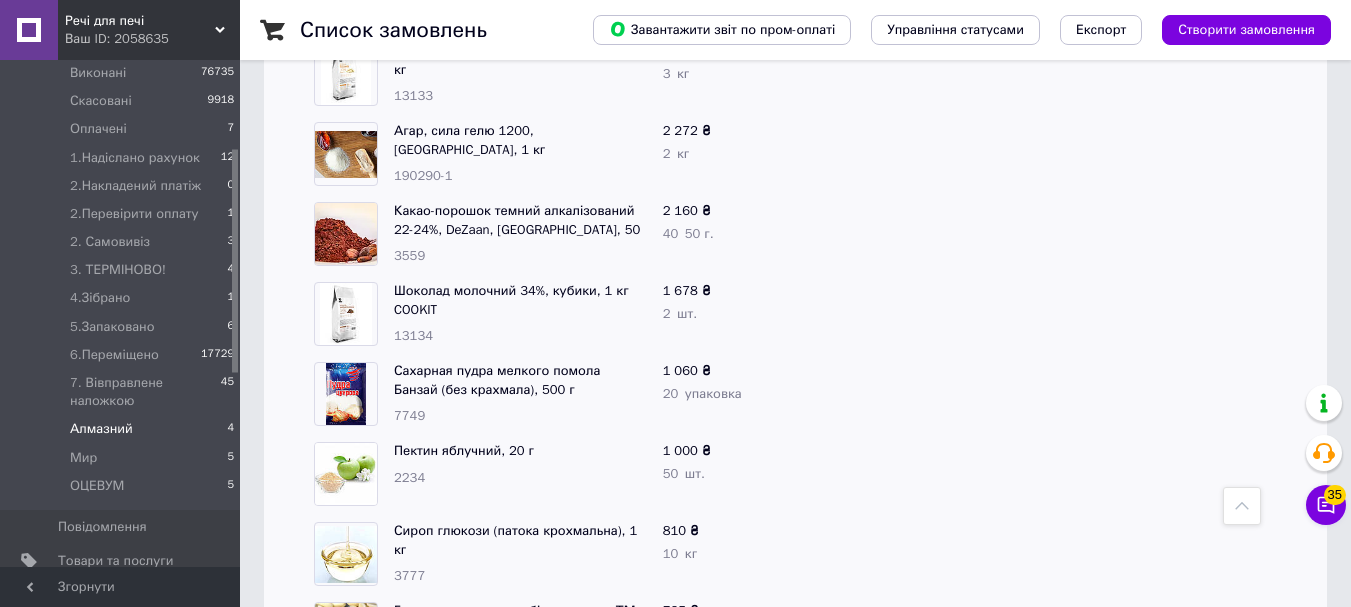 scroll, scrollTop: 425, scrollLeft: 0, axis: vertical 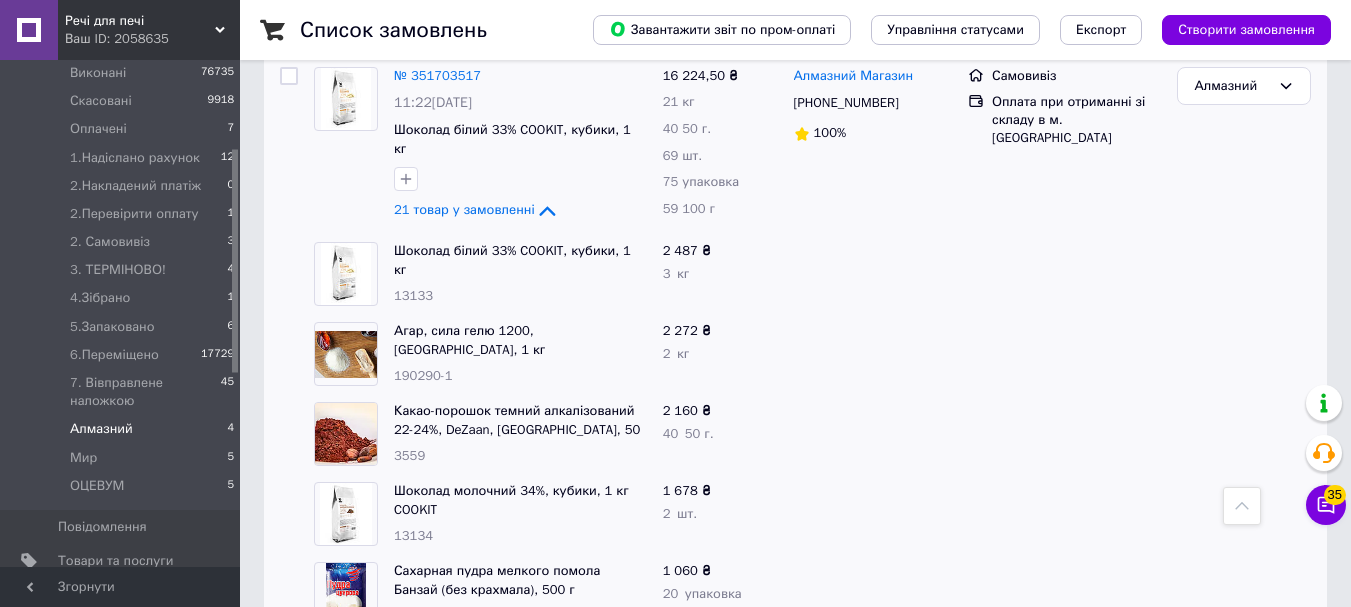 click on "21 товар у замовленні" at bounding box center (464, 209) 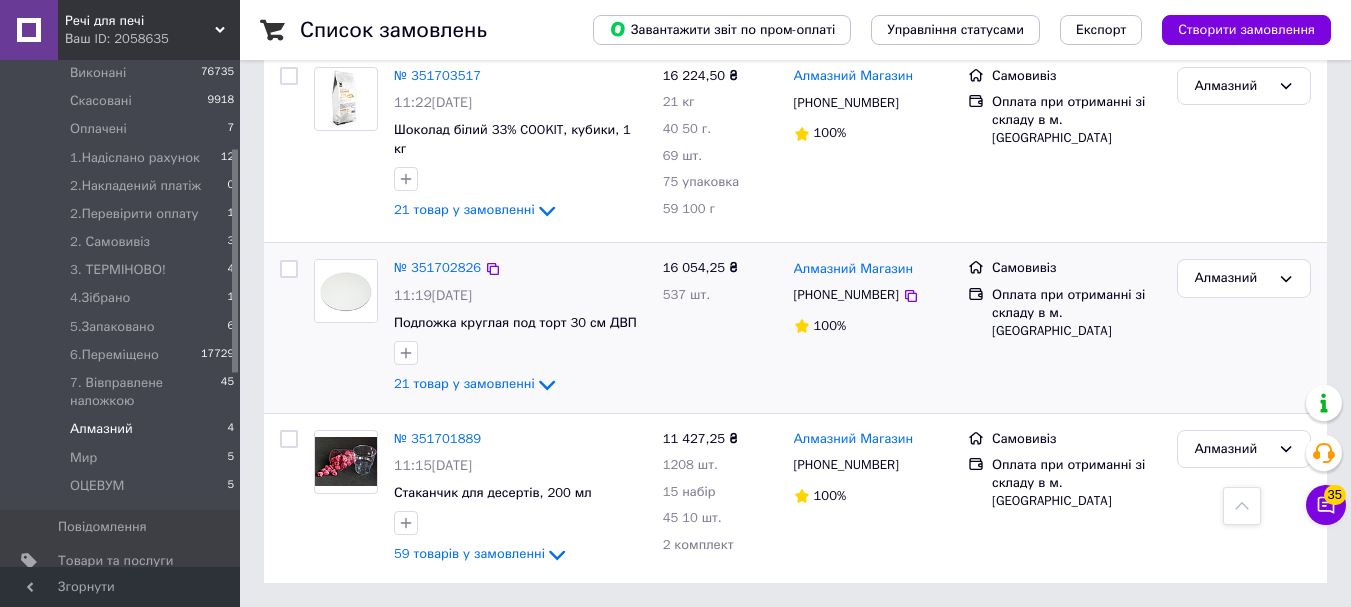click on "21 товар у замовленні" 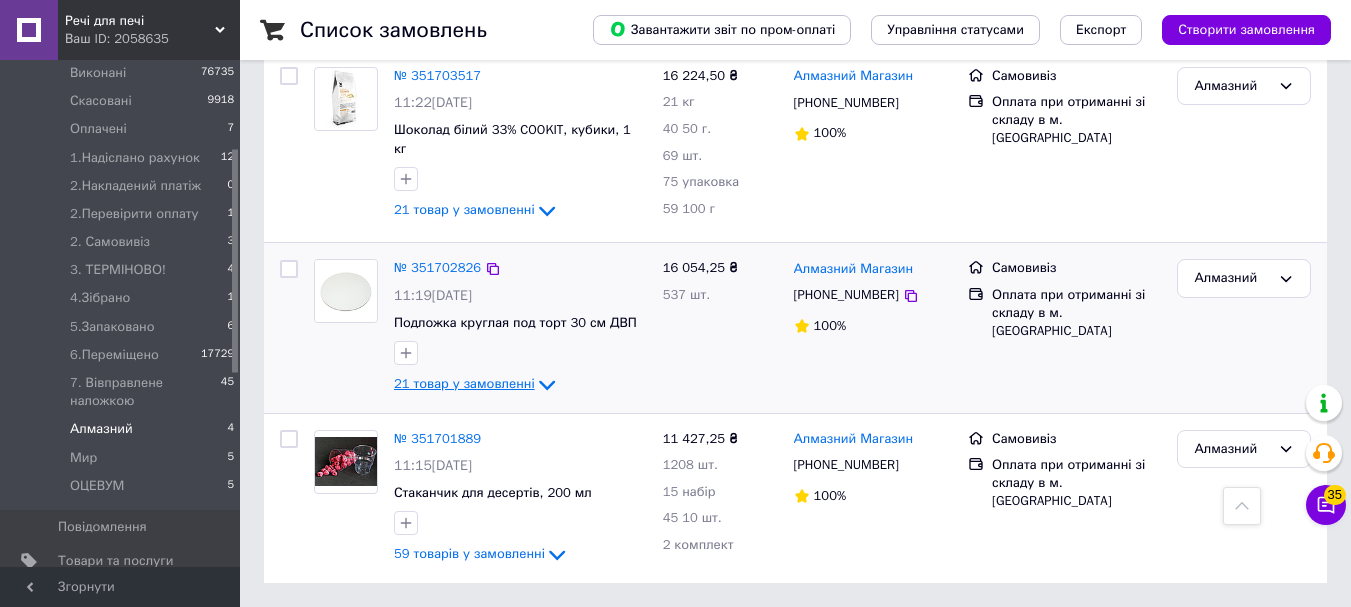 click on "21 товар у замовленні" at bounding box center [464, 383] 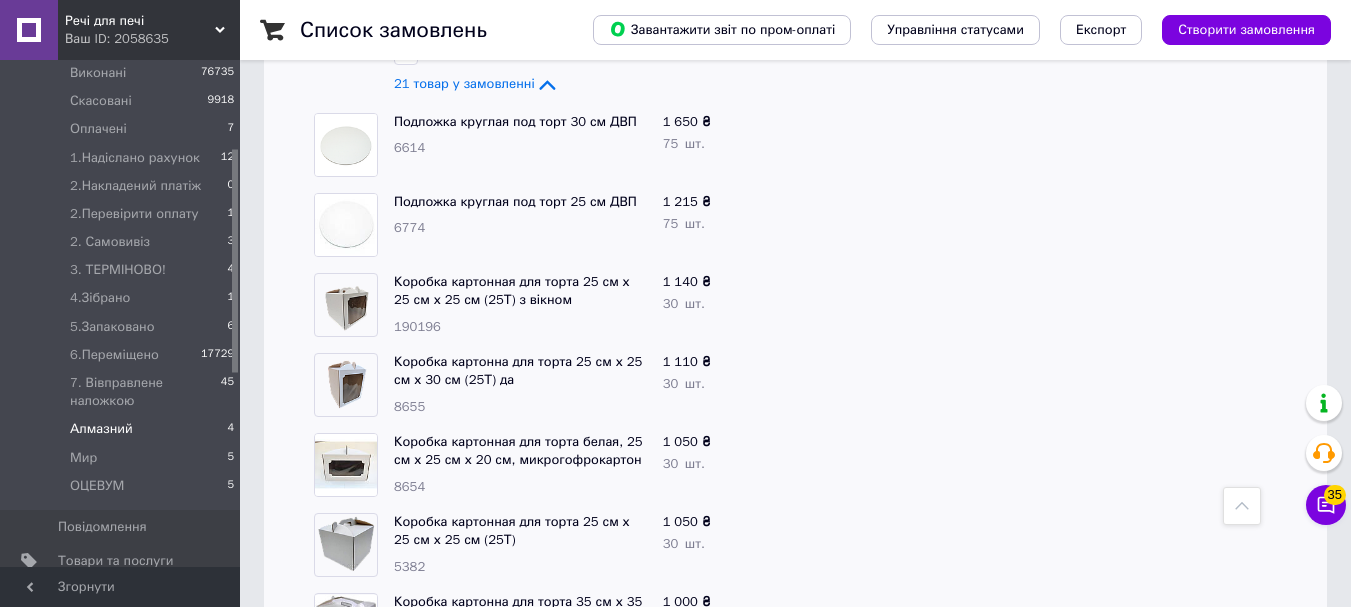 scroll, scrollTop: 625, scrollLeft: 0, axis: vertical 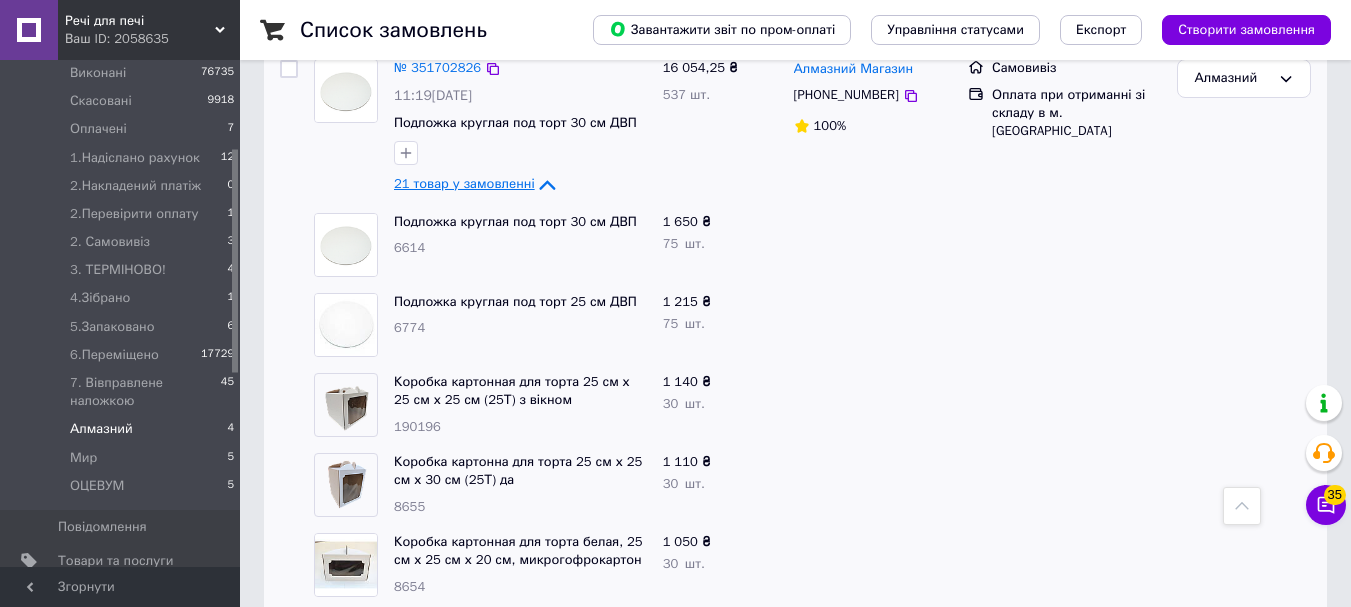 click on "21 товар у замовленні" at bounding box center [464, 183] 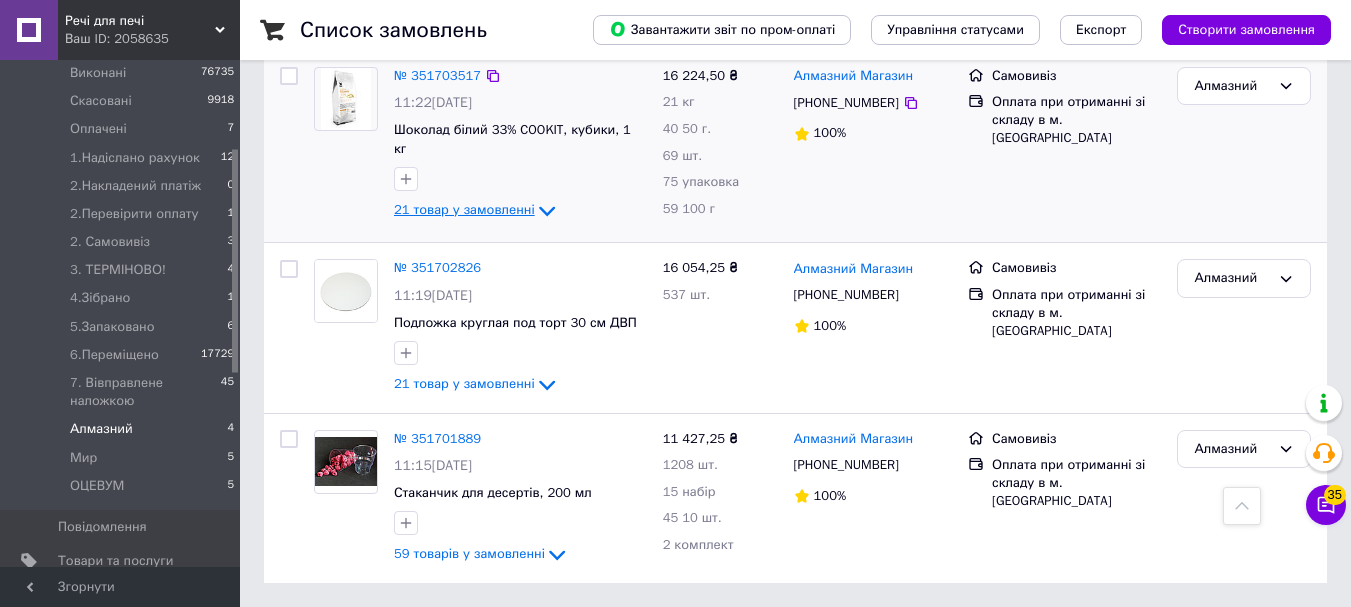 click on "21 товар у замовленні" at bounding box center (464, 209) 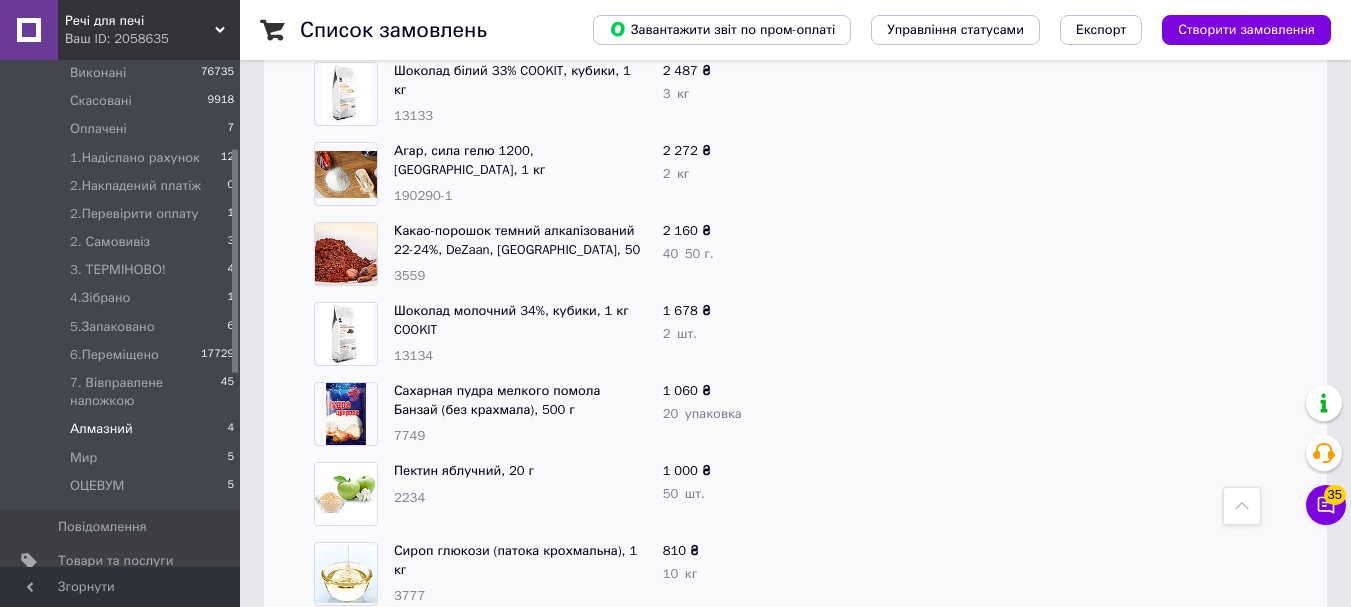 scroll, scrollTop: 305, scrollLeft: 0, axis: vertical 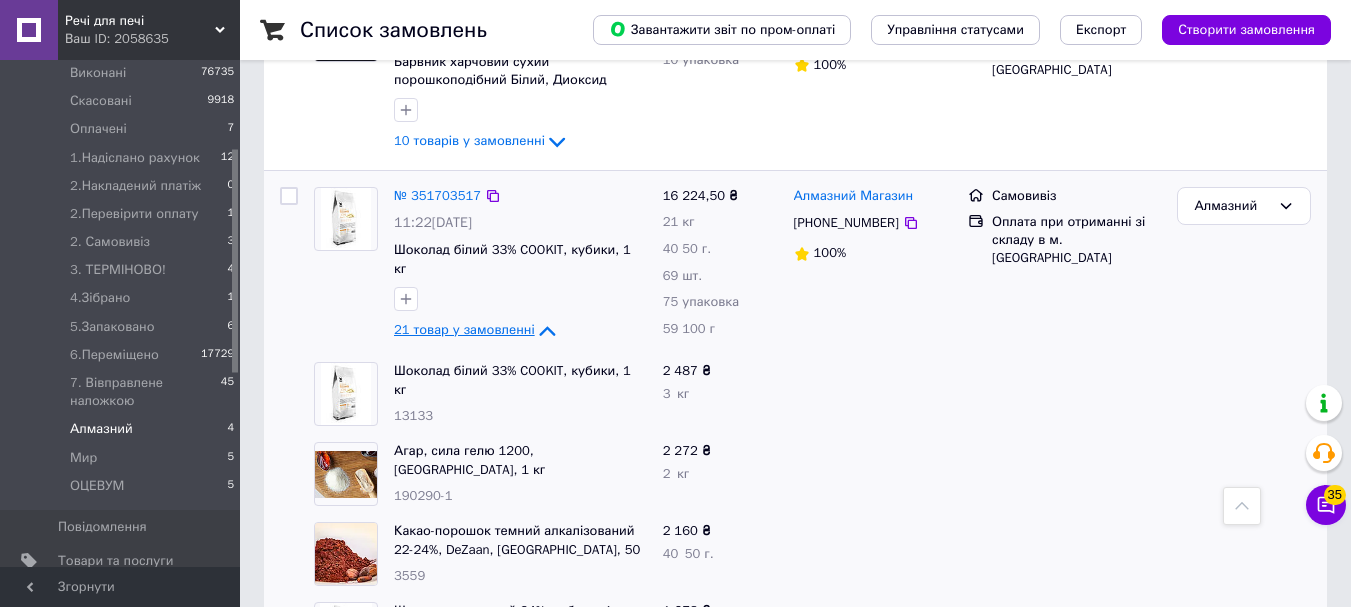 click on "21 товар у замовленні" at bounding box center (464, 329) 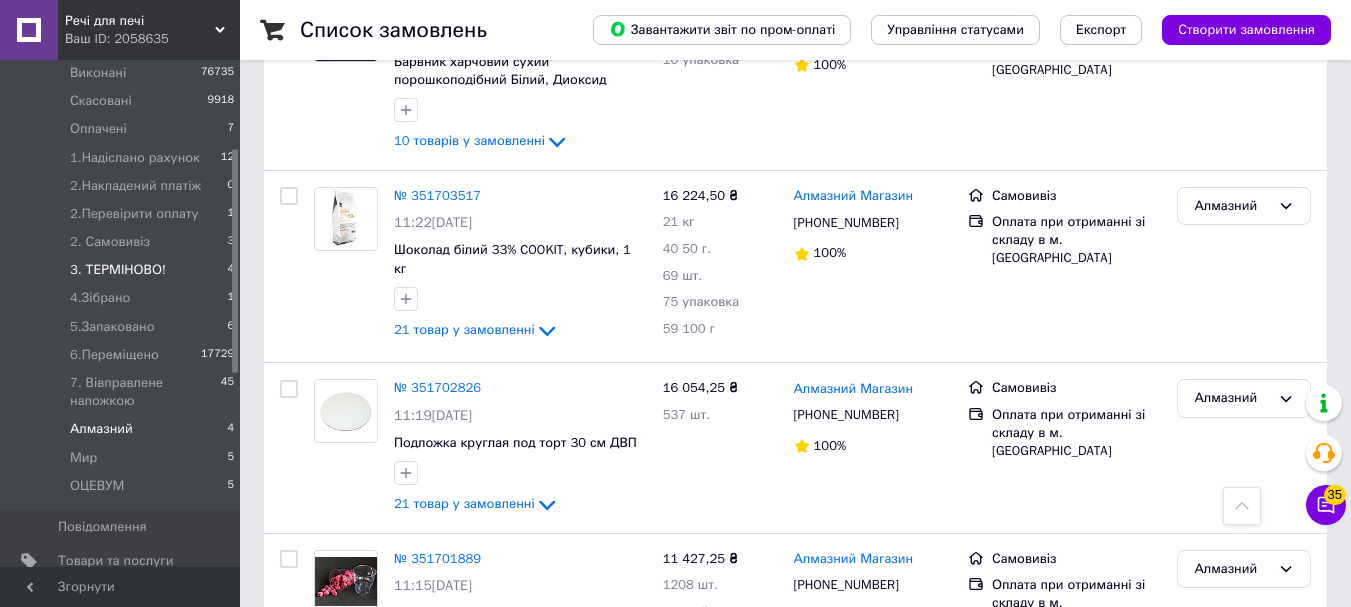 drag, startPoint x: 85, startPoint y: 442, endPoint x: 30, endPoint y: 259, distance: 191.08636 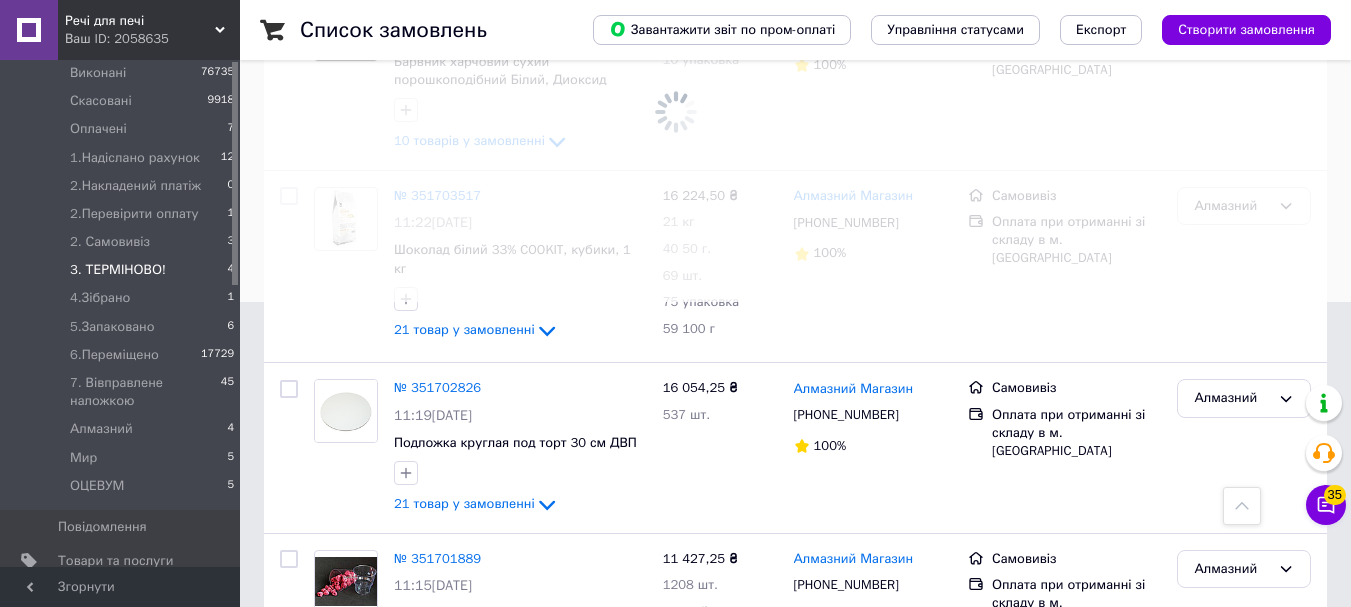 scroll, scrollTop: 0, scrollLeft: 0, axis: both 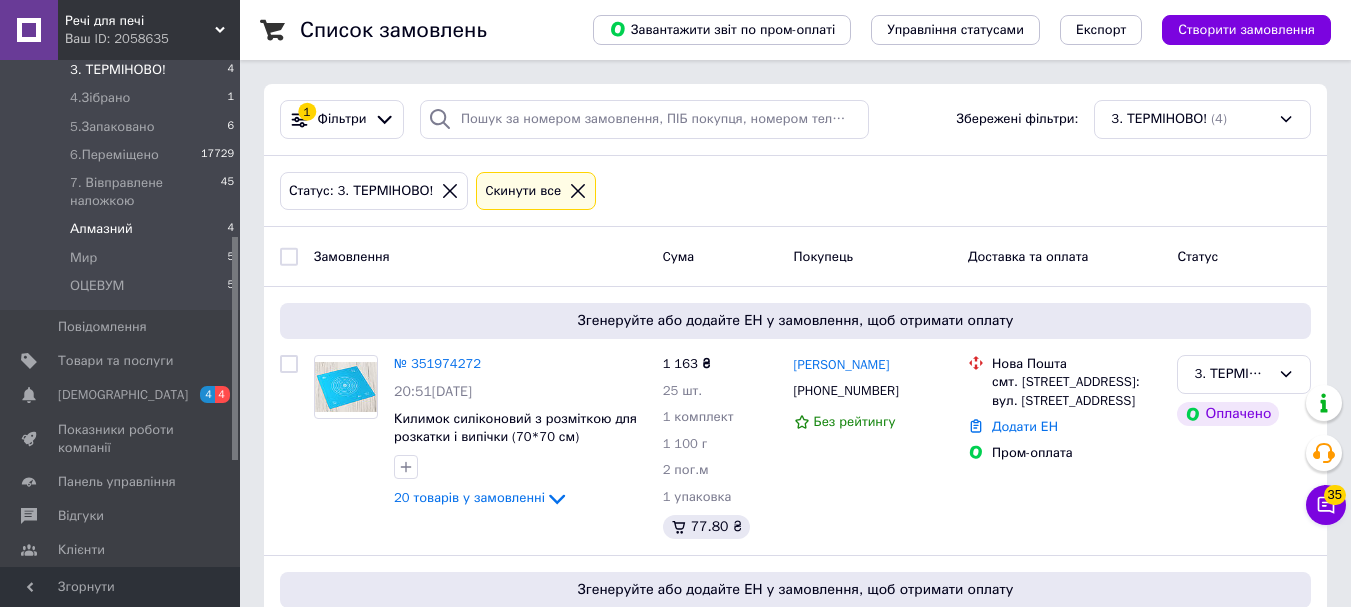 click on "Алмазний" at bounding box center [101, 229] 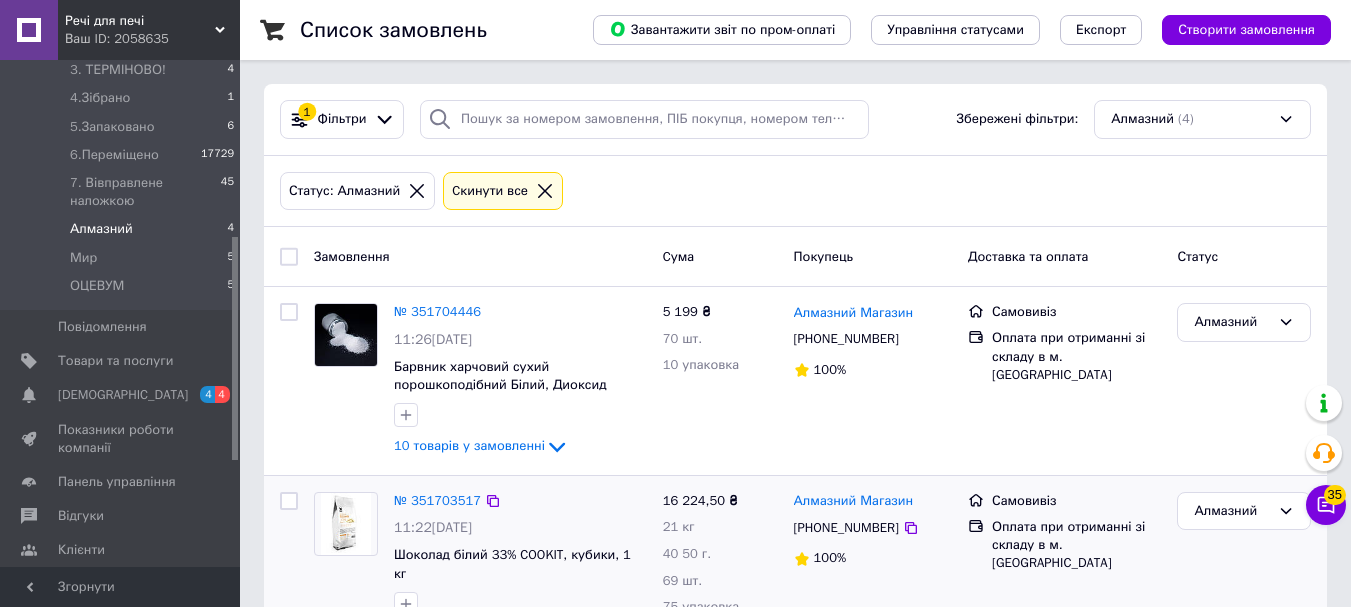 scroll, scrollTop: 300, scrollLeft: 0, axis: vertical 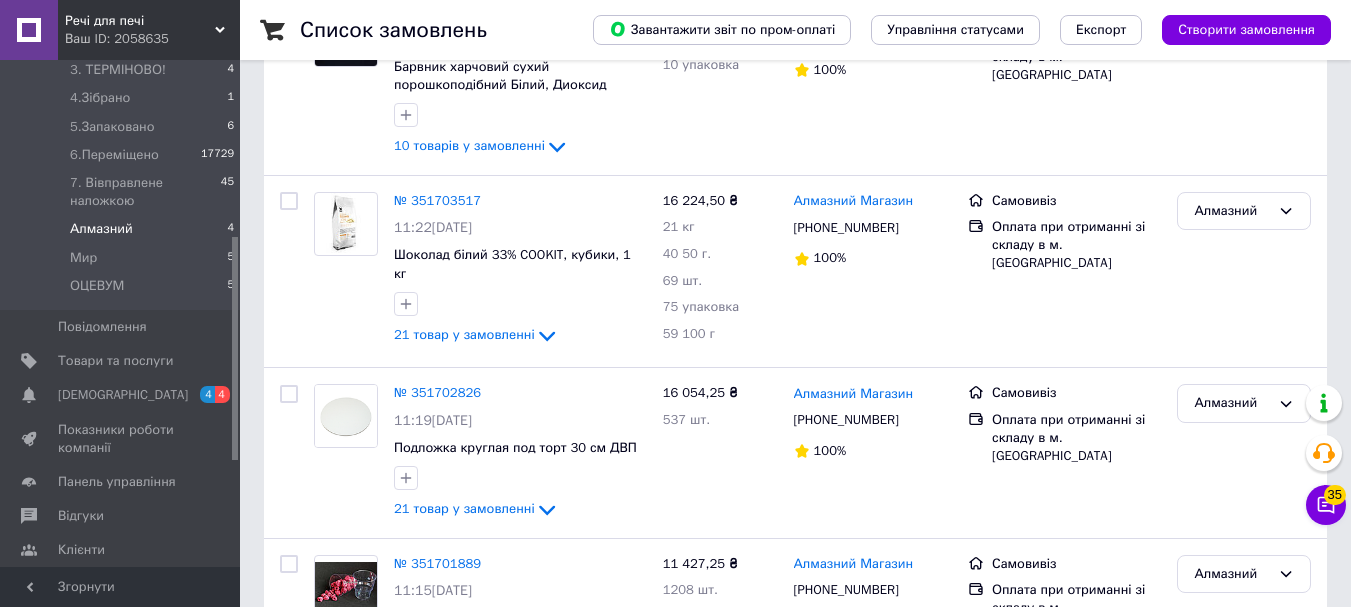 drag, startPoint x: 442, startPoint y: 392, endPoint x: 569, endPoint y: 136, distance: 285.77087 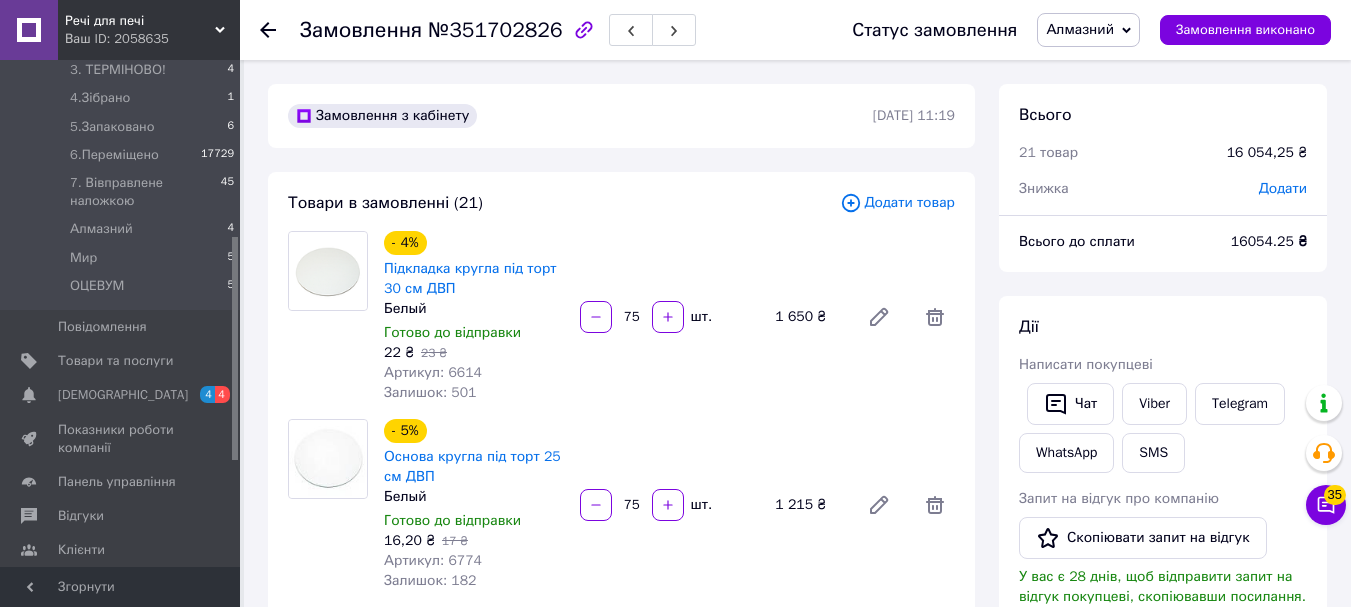scroll, scrollTop: 2044, scrollLeft: 0, axis: vertical 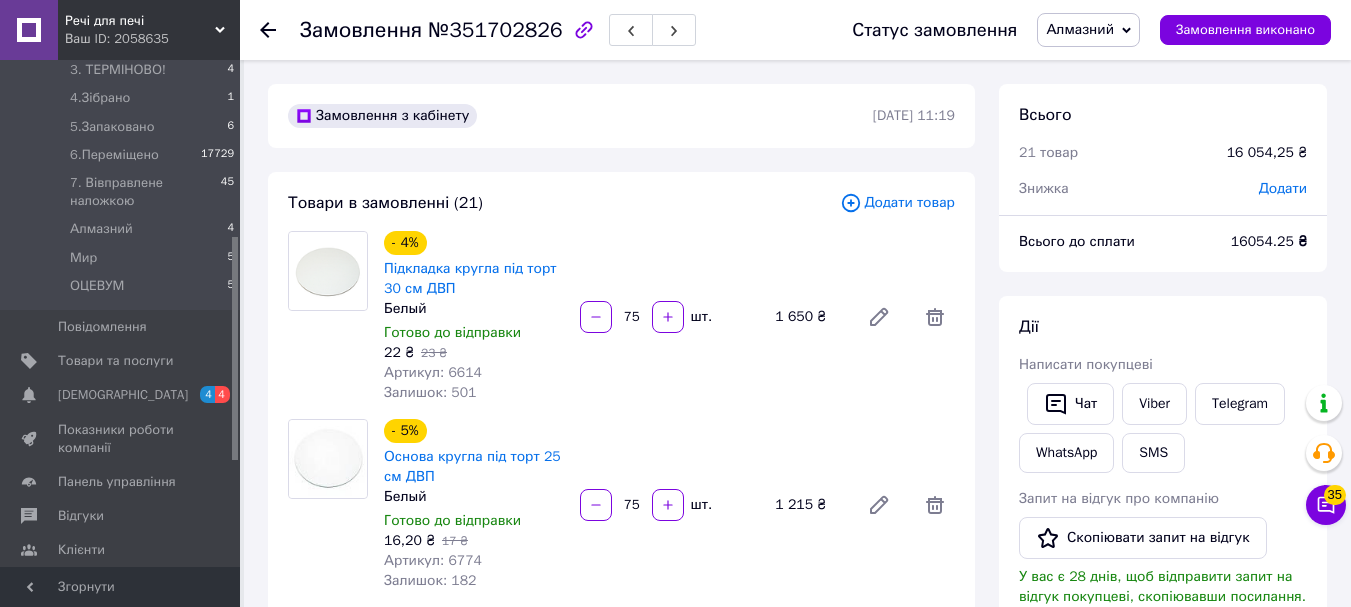 click on "Додати товар" at bounding box center (897, 203) 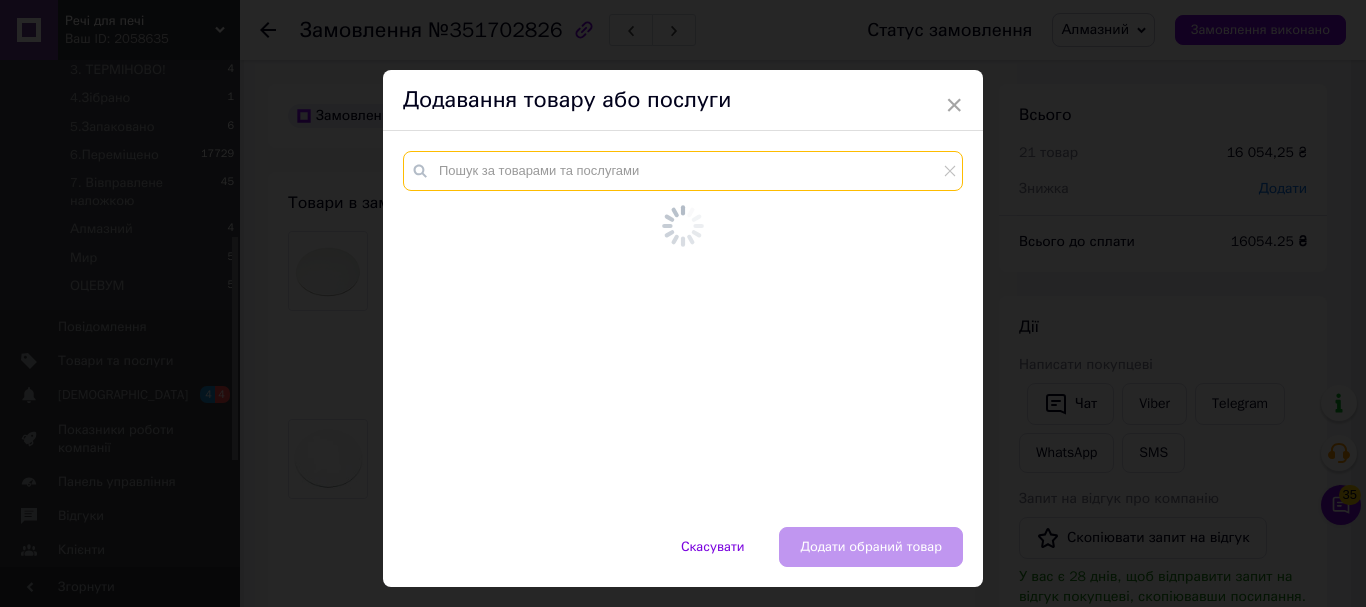 click at bounding box center [683, 171] 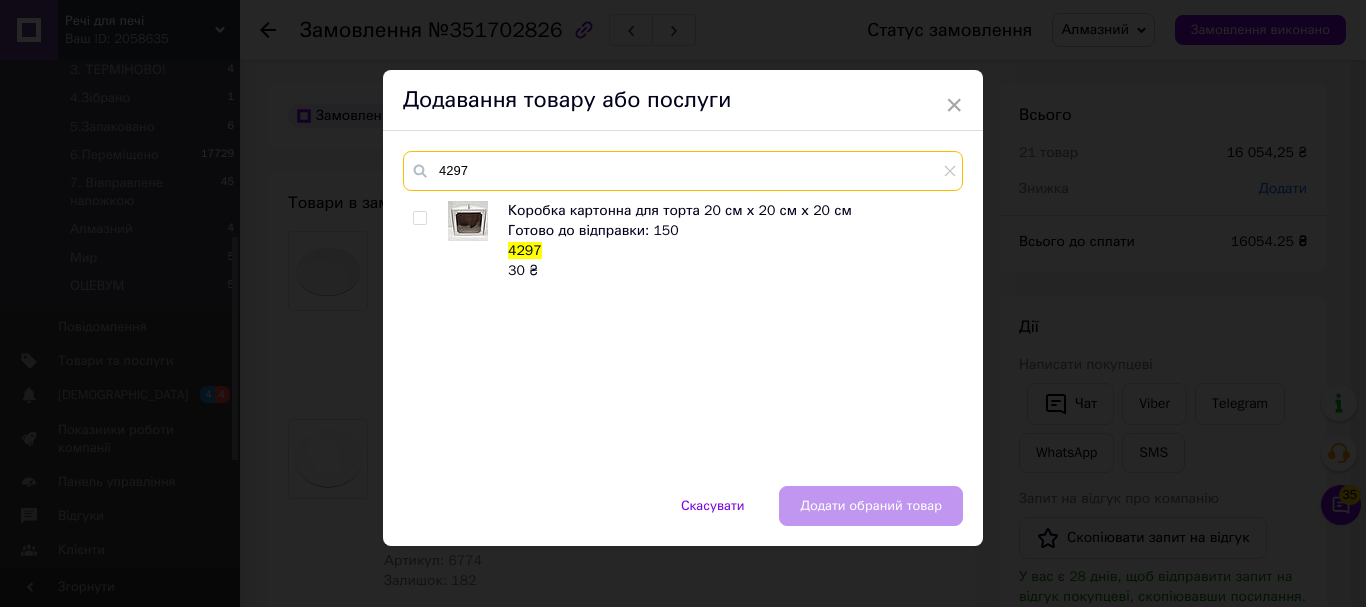 type on "4297" 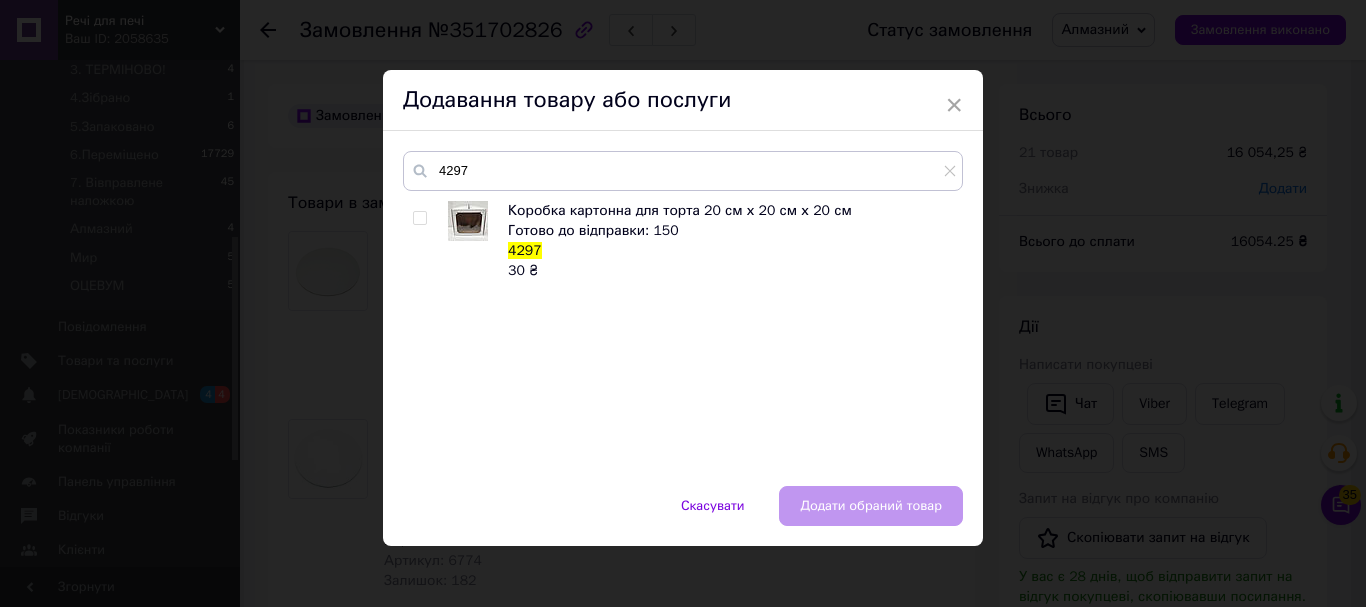 click at bounding box center (419, 218) 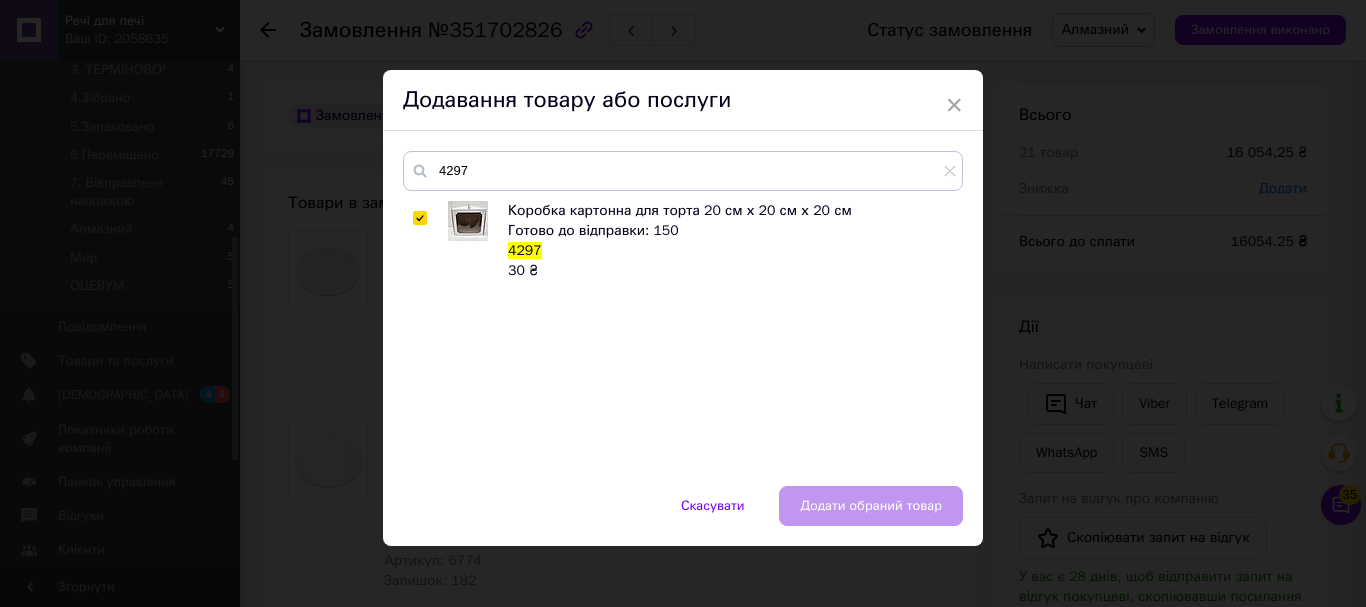 checkbox on "true" 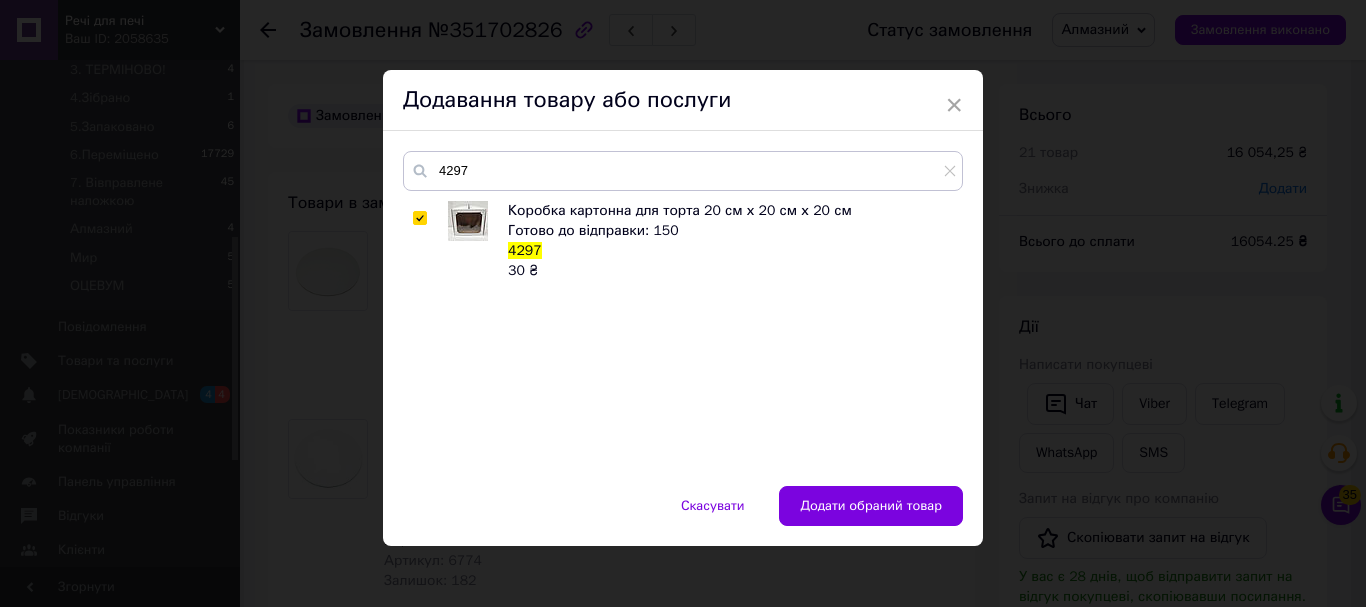 click on "Додати обраний товар" at bounding box center [871, 506] 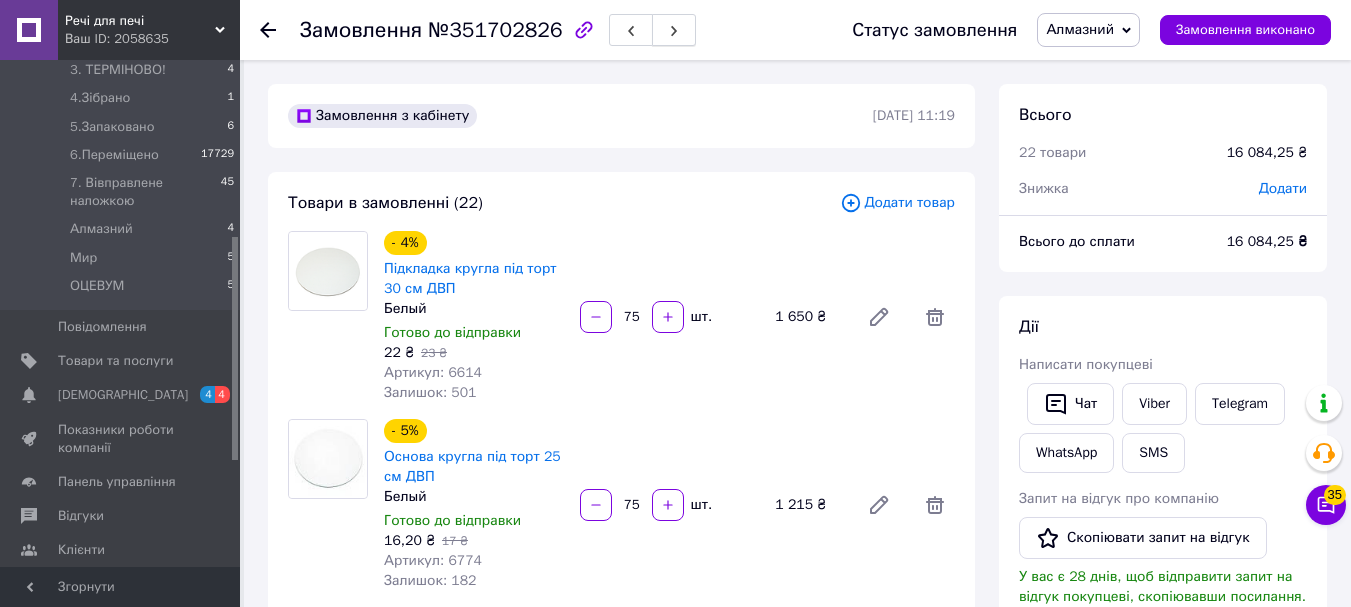 scroll, scrollTop: 2092, scrollLeft: 0, axis: vertical 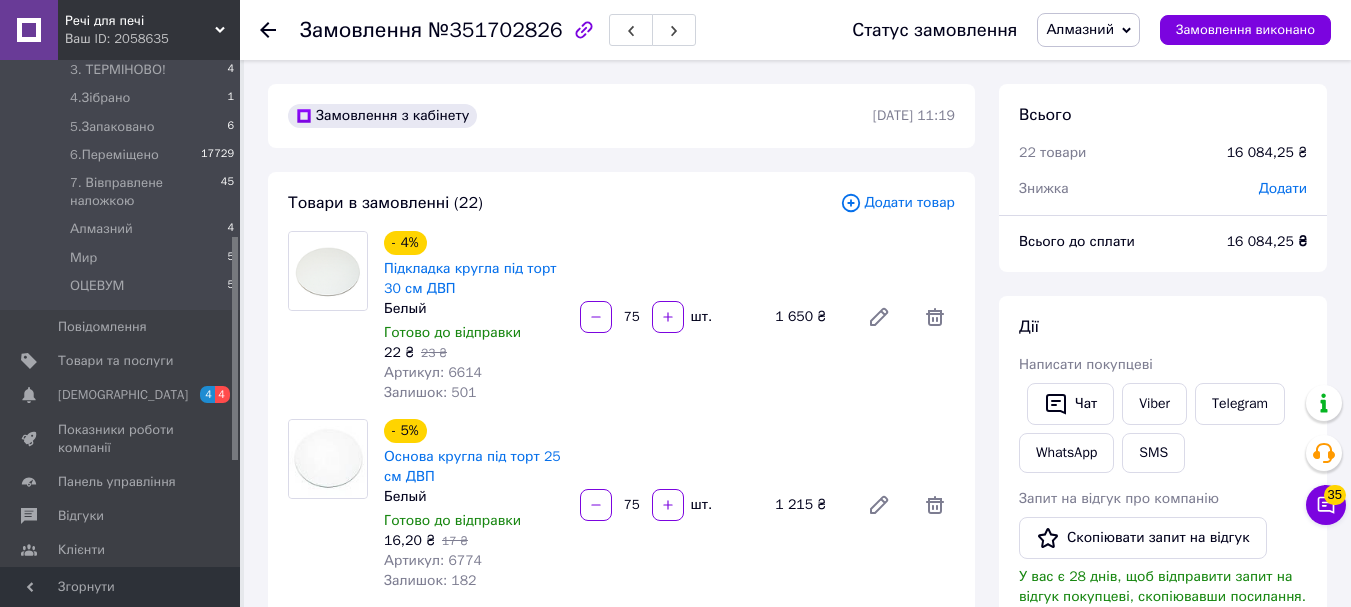 click on "Додати товар" at bounding box center (897, 203) 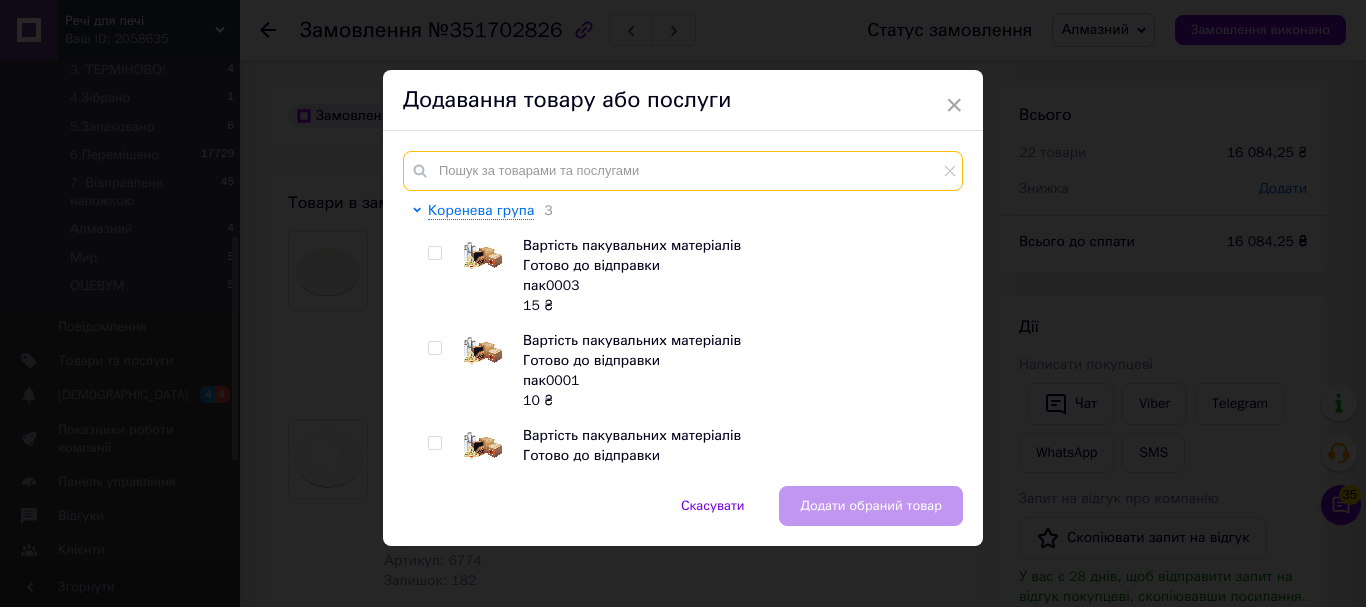click at bounding box center [683, 171] 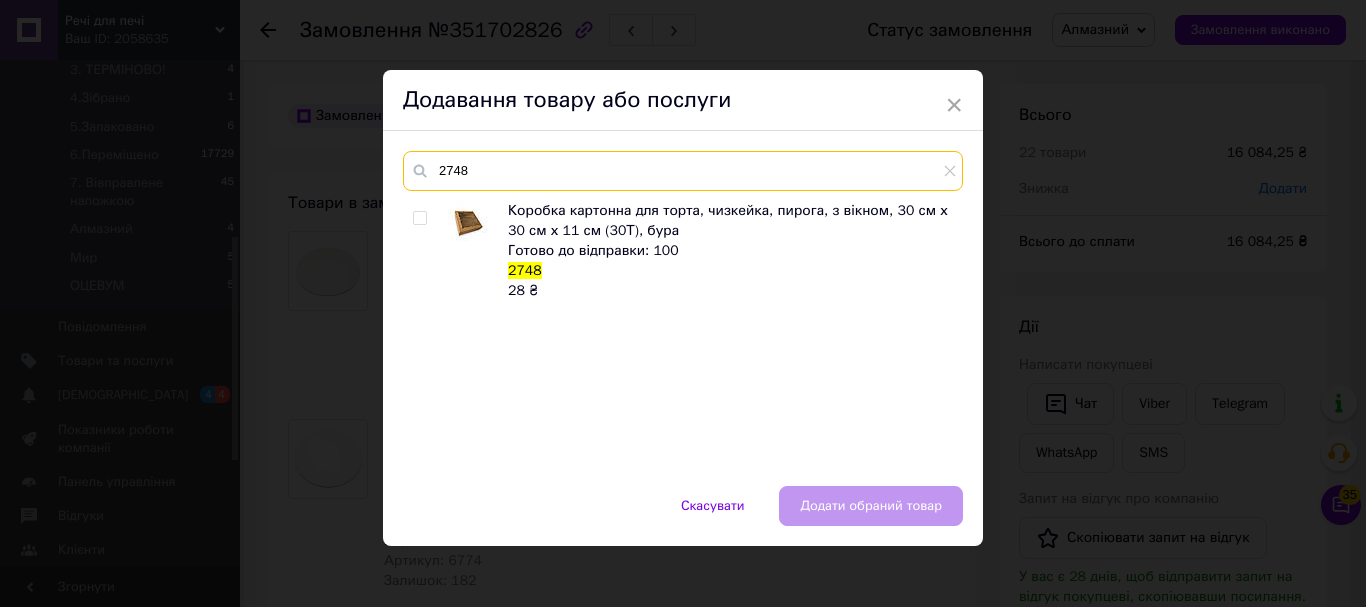 type on "2748" 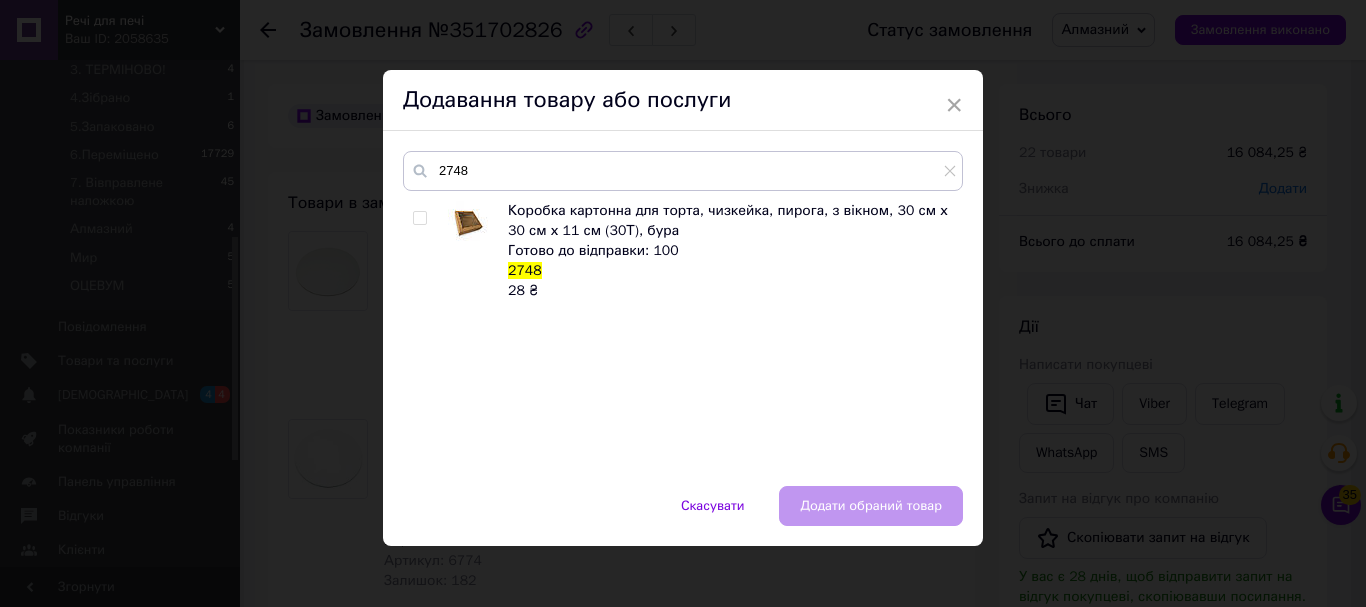 click at bounding box center (419, 218) 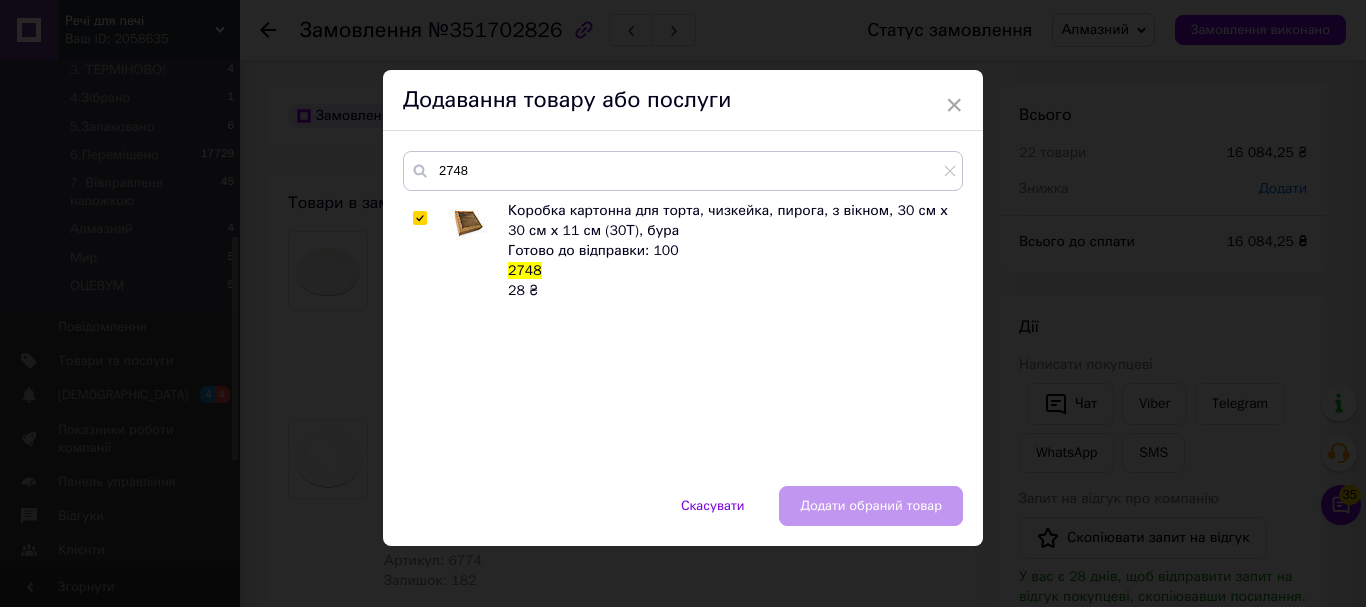 checkbox on "true" 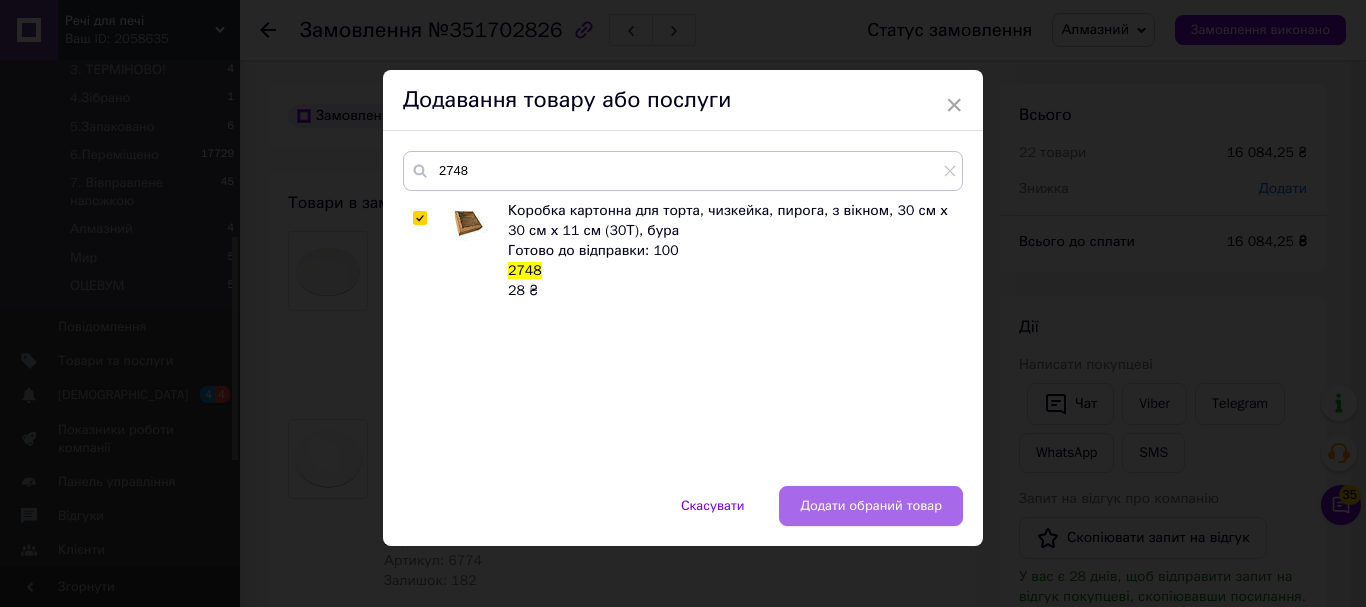 click on "Додати обраний товар" at bounding box center [871, 506] 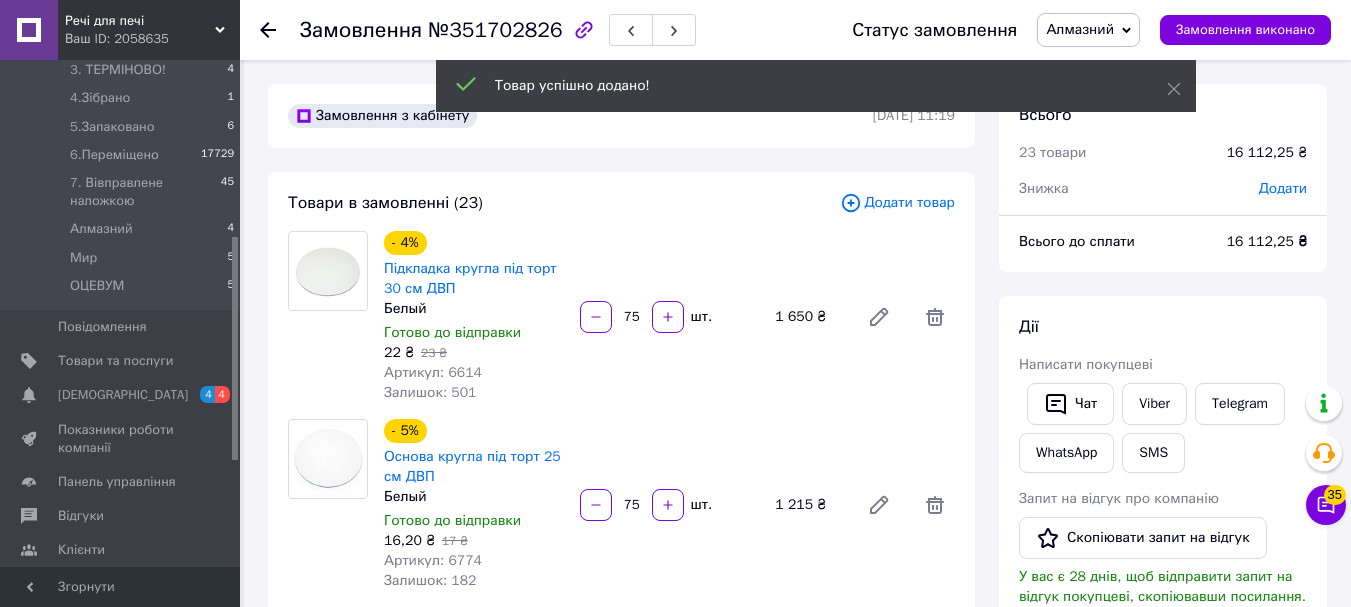 scroll, scrollTop: 2160, scrollLeft: 0, axis: vertical 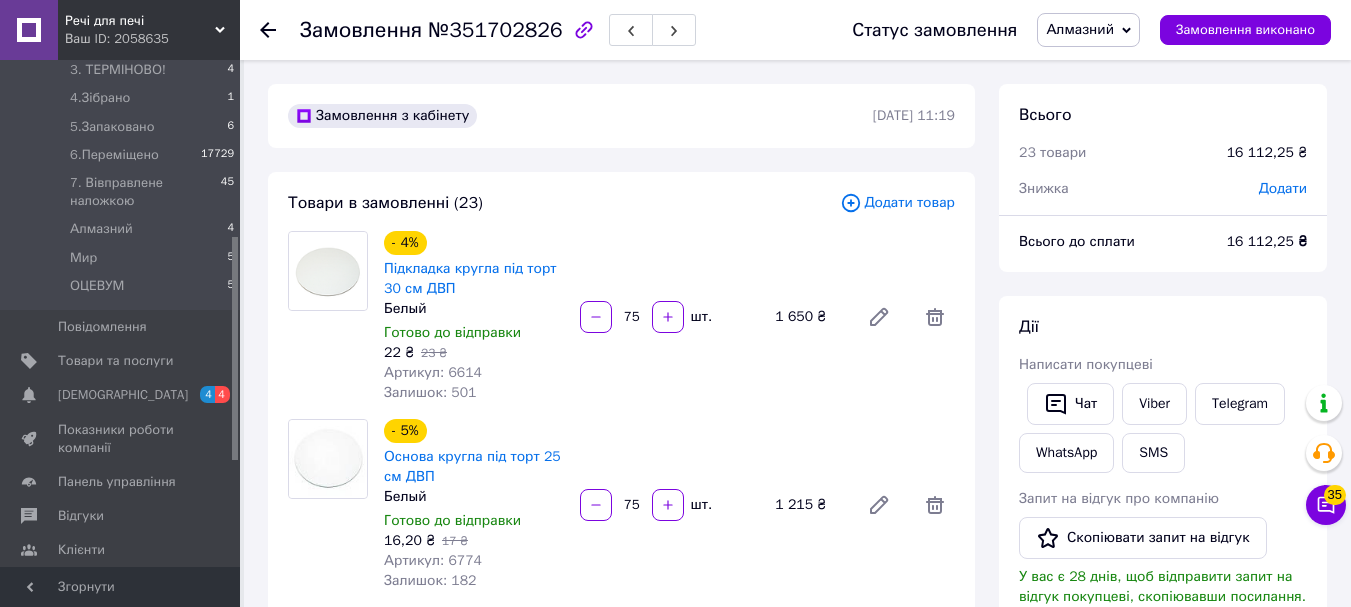 click on "Додати товар" at bounding box center (897, 203) 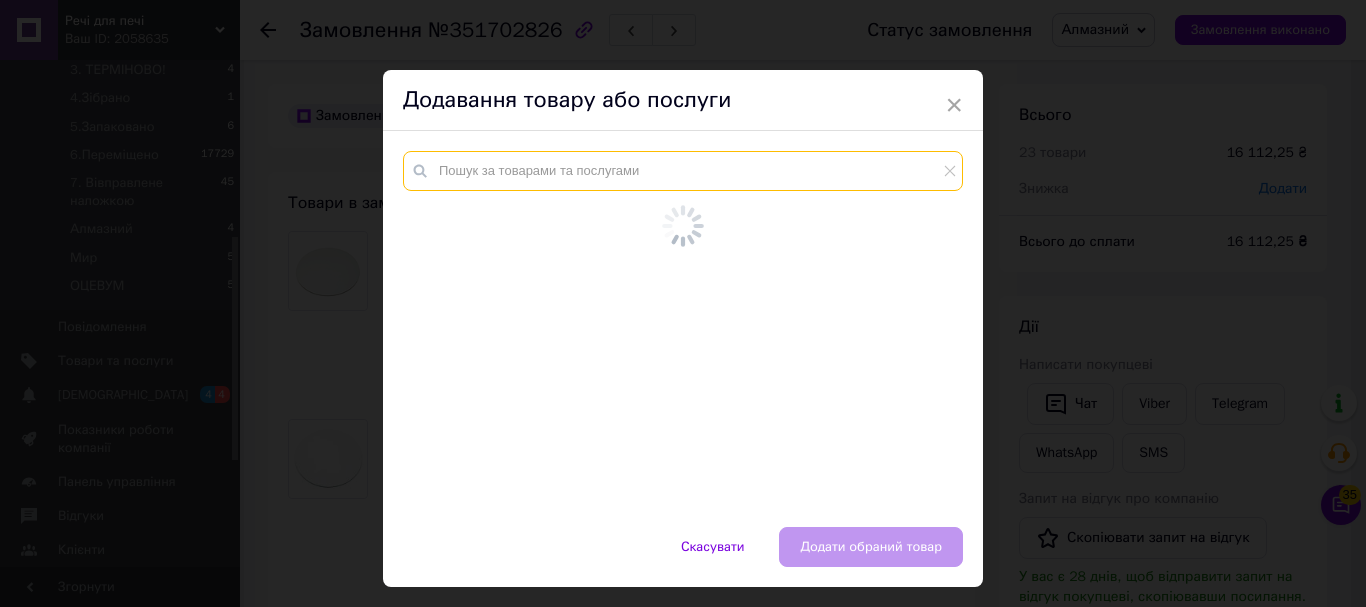 click at bounding box center [683, 171] 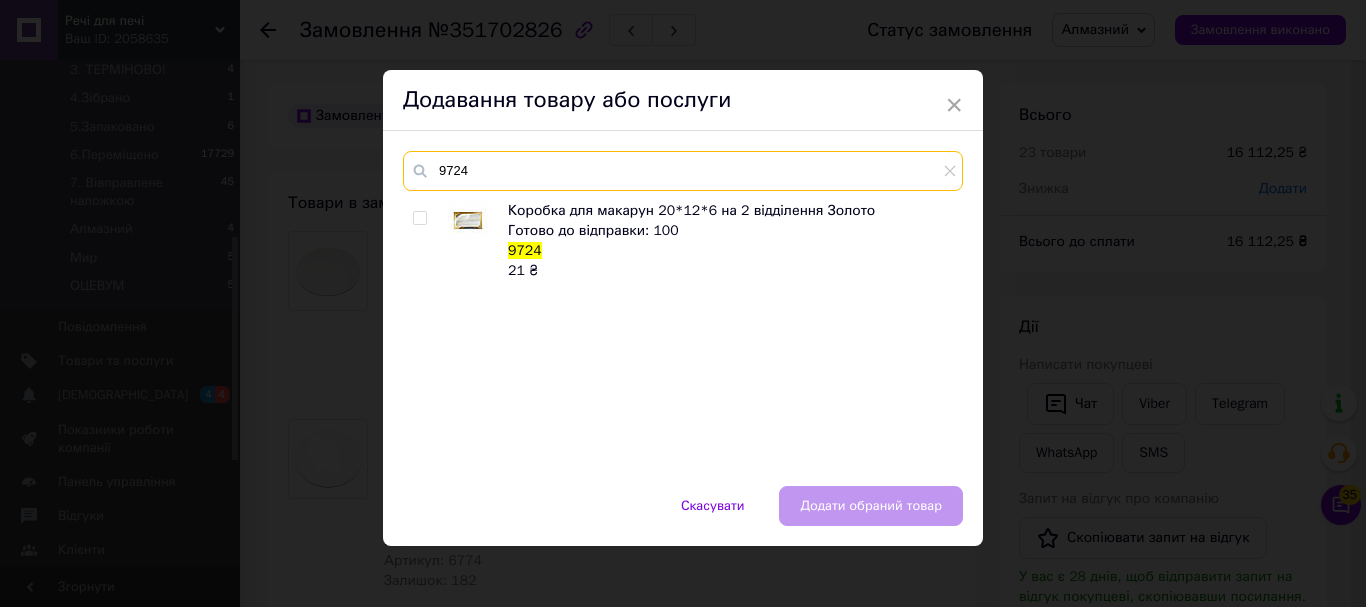 type on "9724" 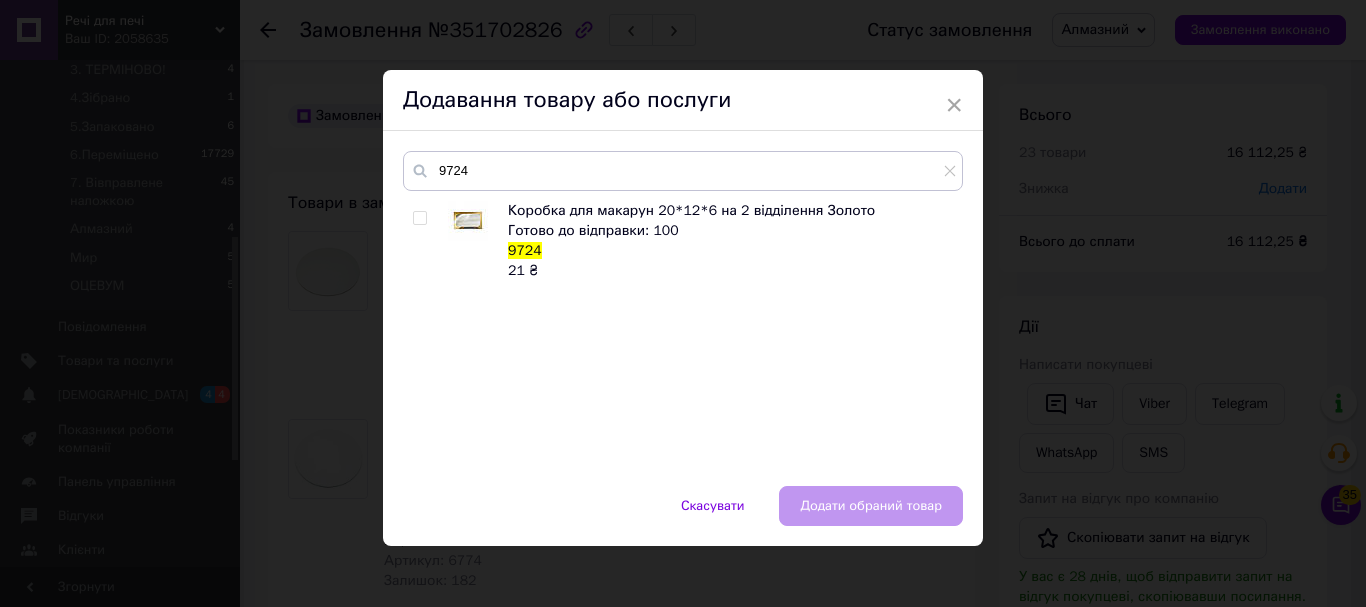 click at bounding box center (419, 218) 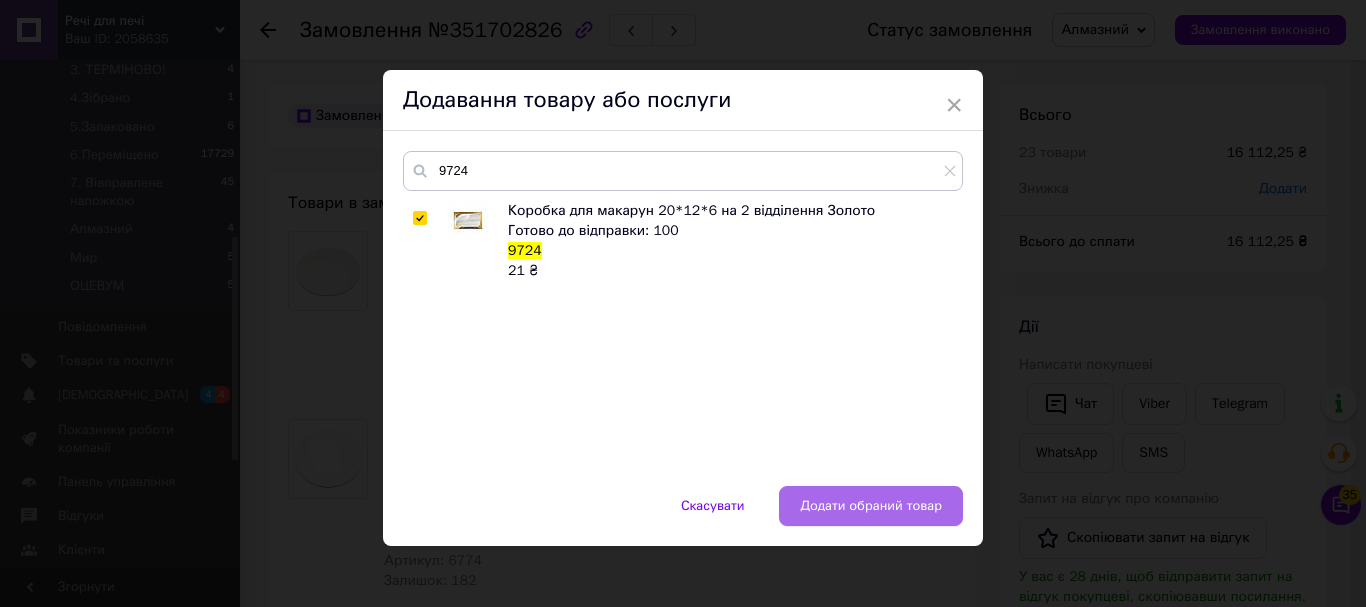 click on "Додати обраний товар" at bounding box center (871, 506) 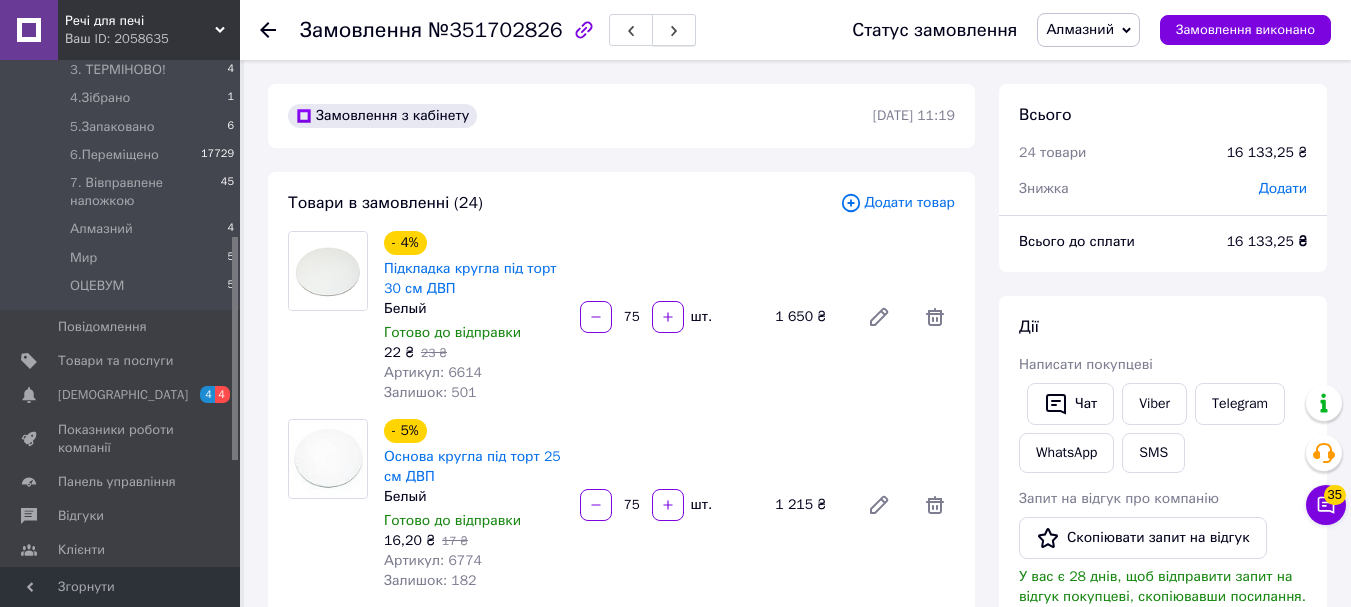 scroll, scrollTop: 2208, scrollLeft: 0, axis: vertical 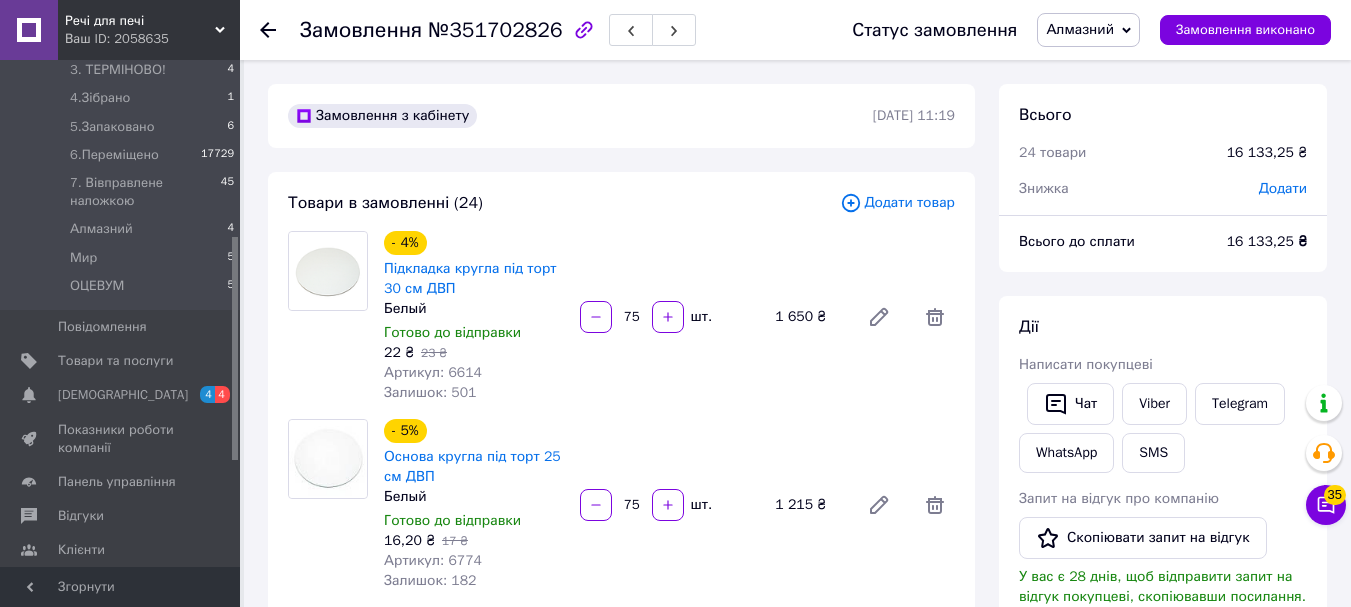 click on "Додати товар" at bounding box center (897, 203) 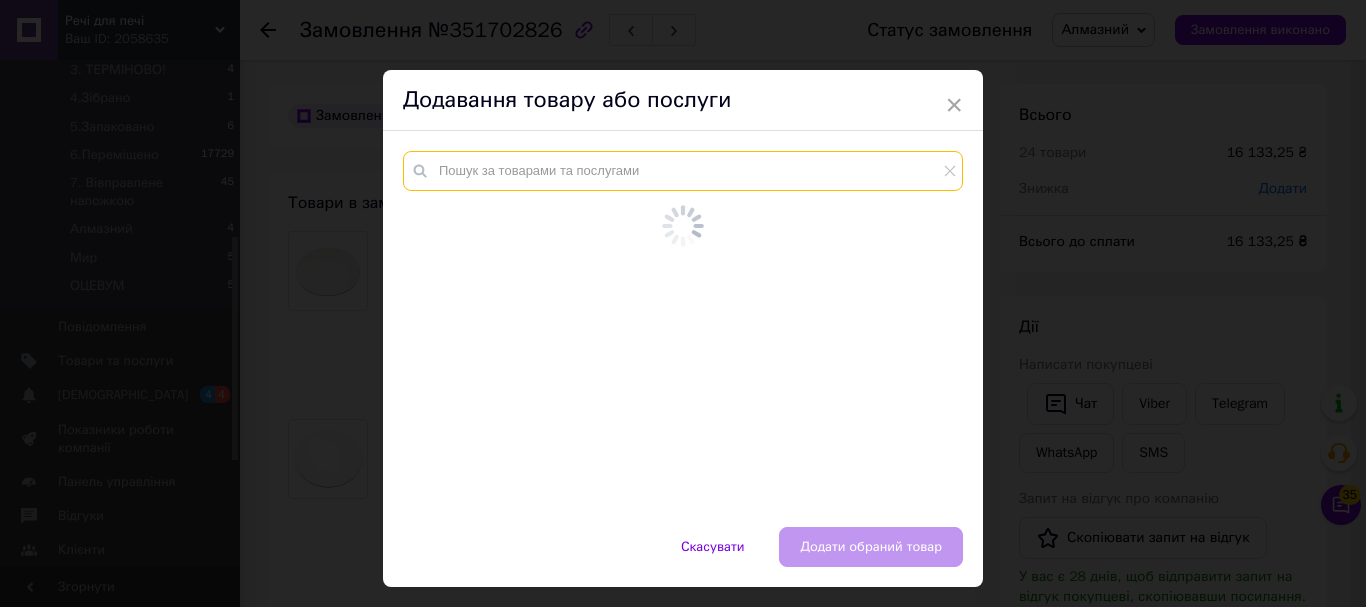 click at bounding box center [683, 171] 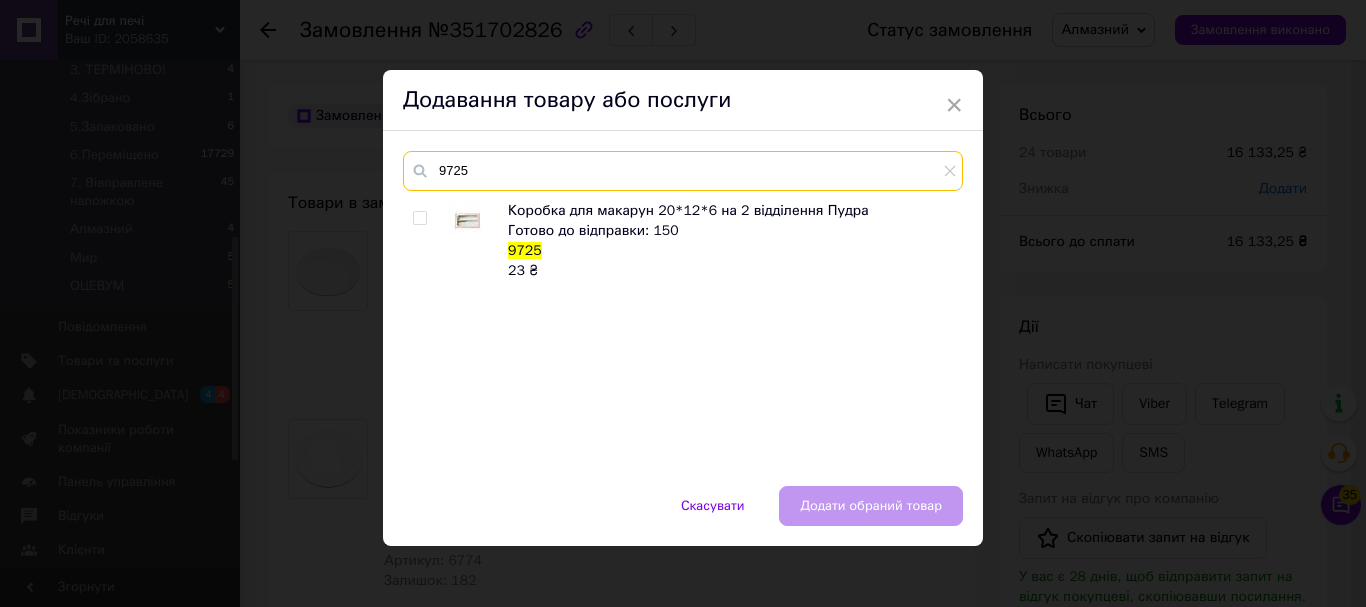 type on "9725" 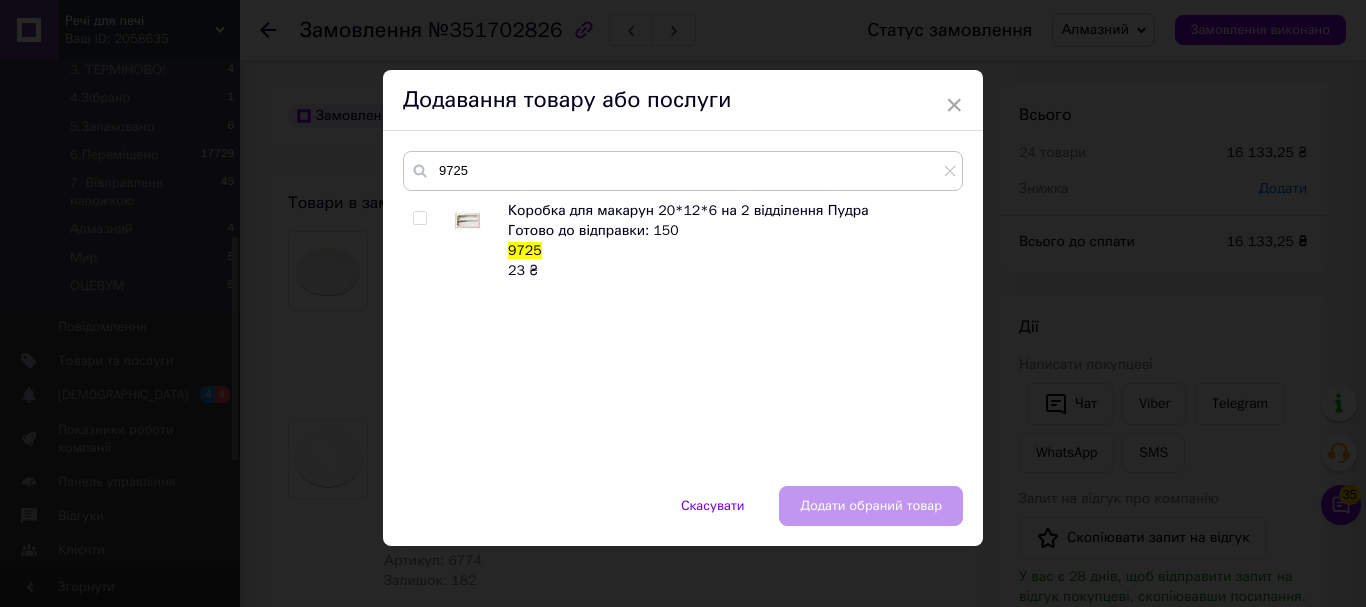 click at bounding box center [419, 218] 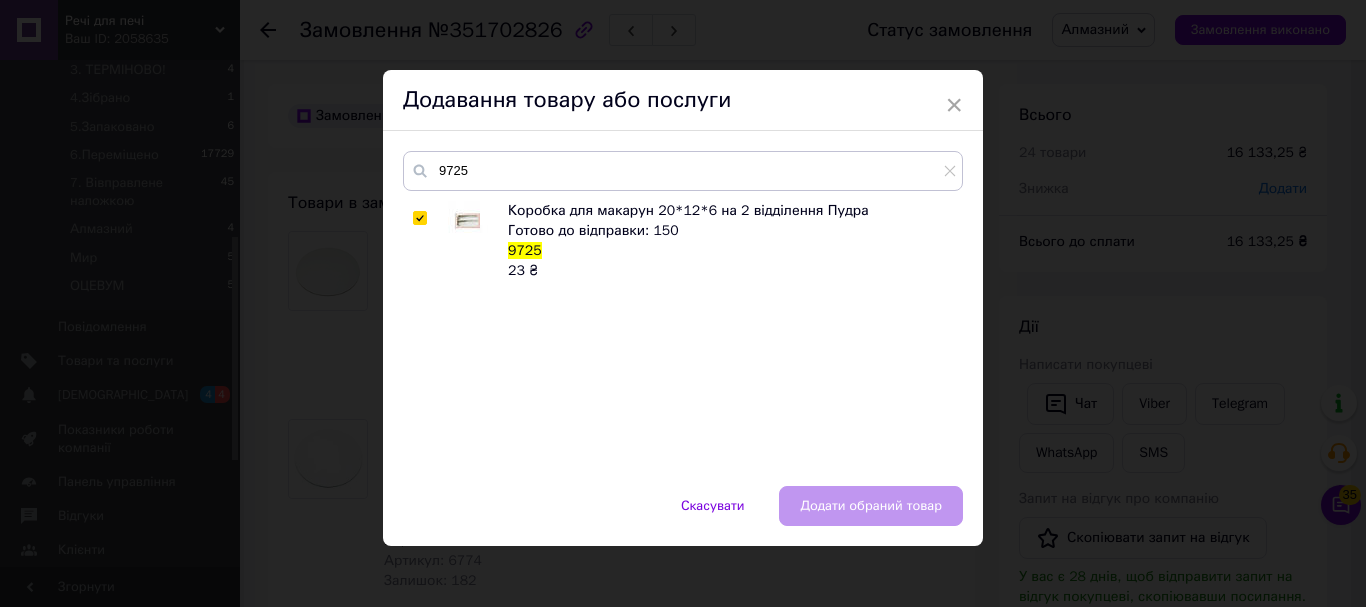 checkbox on "true" 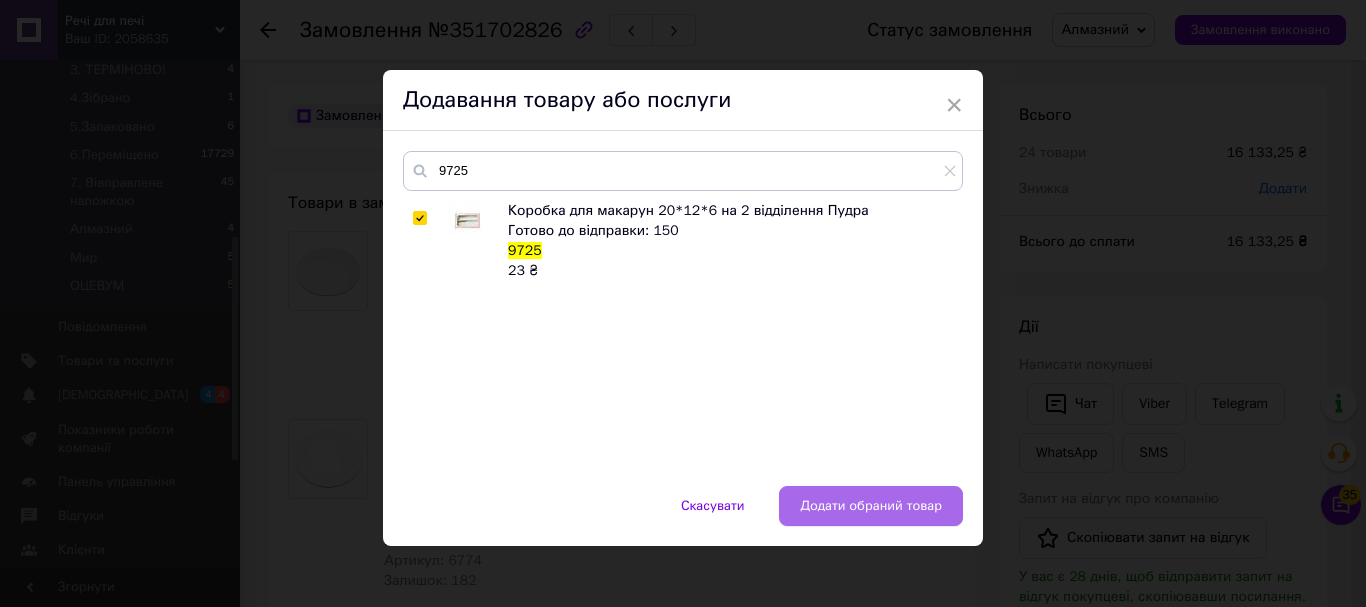 click on "Додати обраний товар" at bounding box center [871, 506] 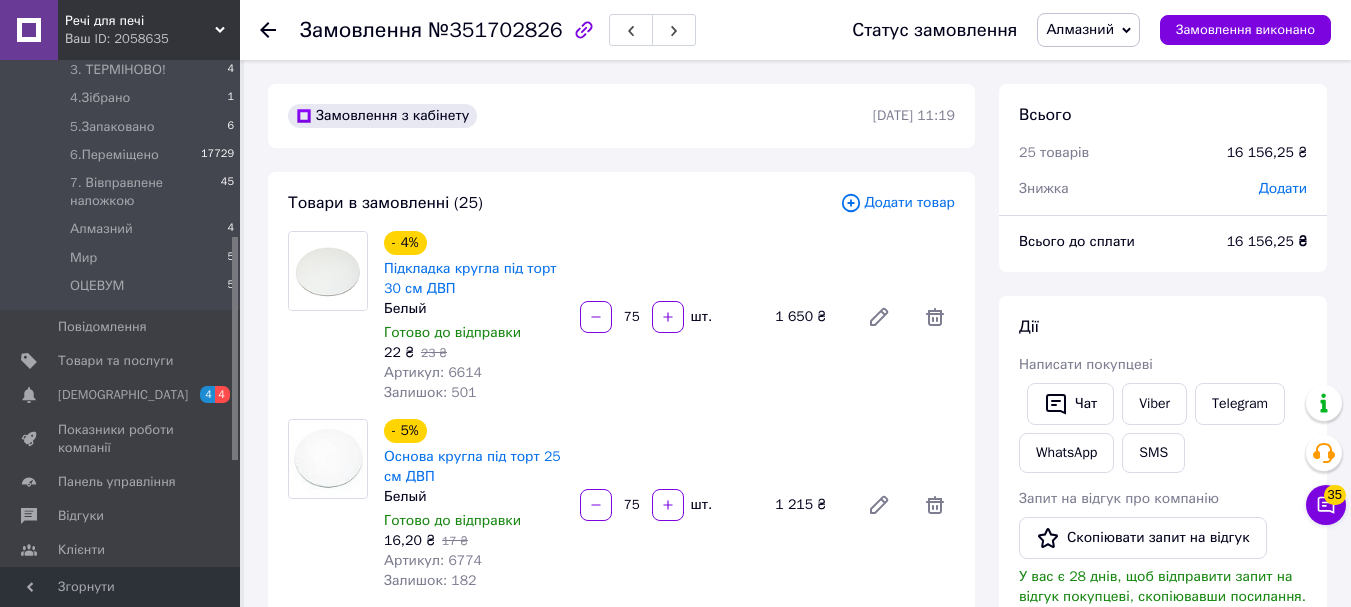 scroll, scrollTop: 2256, scrollLeft: 0, axis: vertical 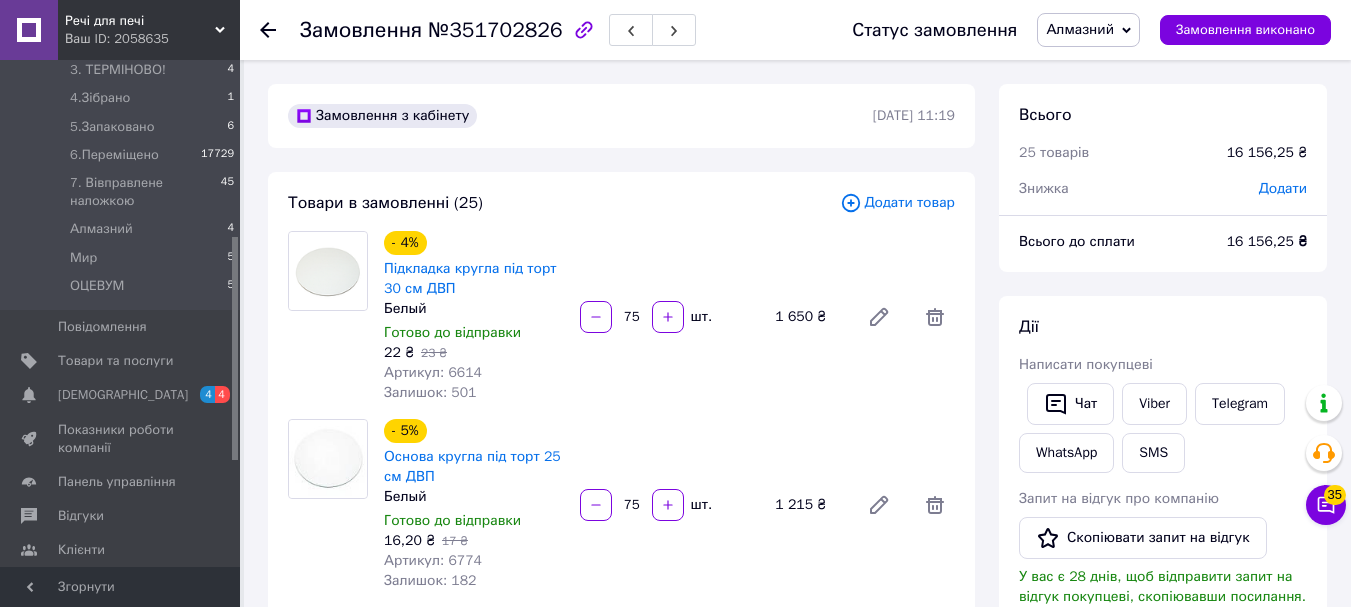 click 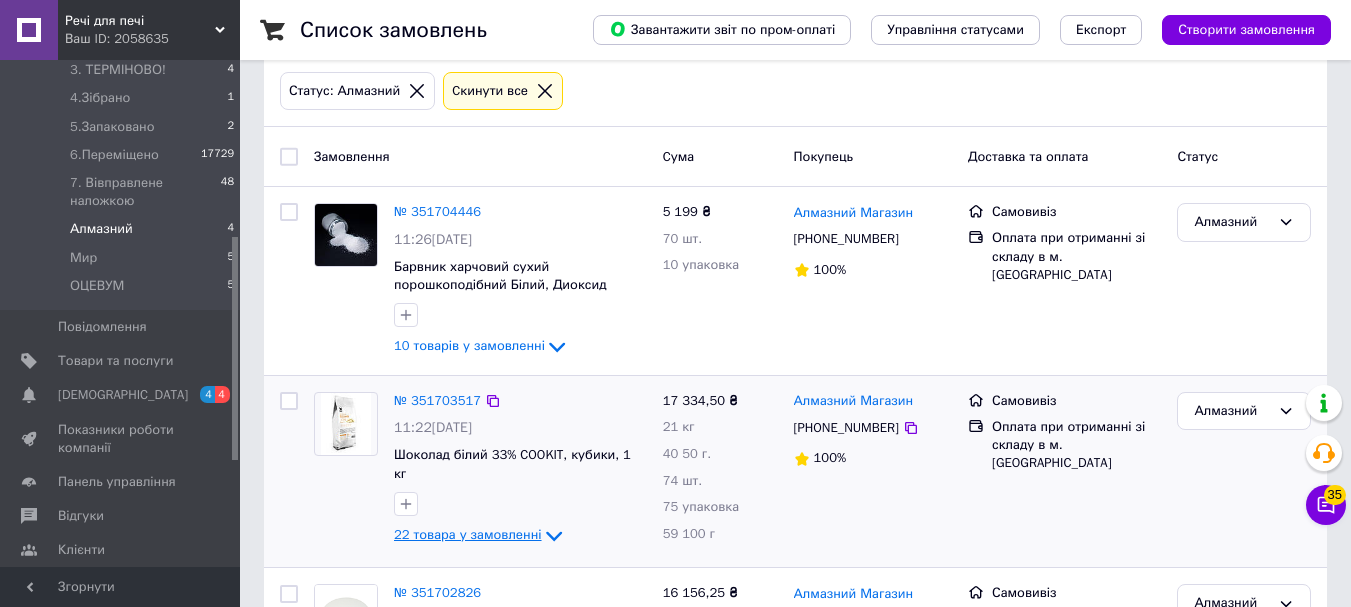 click on "22 товара у замовленні" at bounding box center (468, 534) 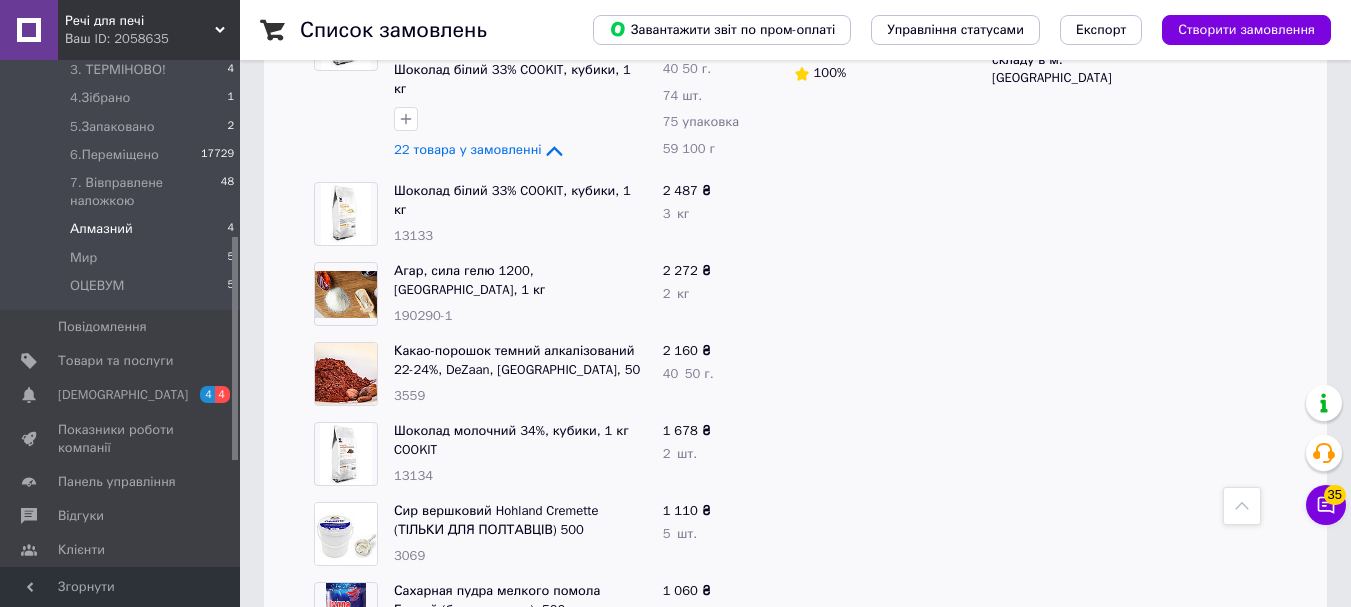 scroll, scrollTop: 385, scrollLeft: 0, axis: vertical 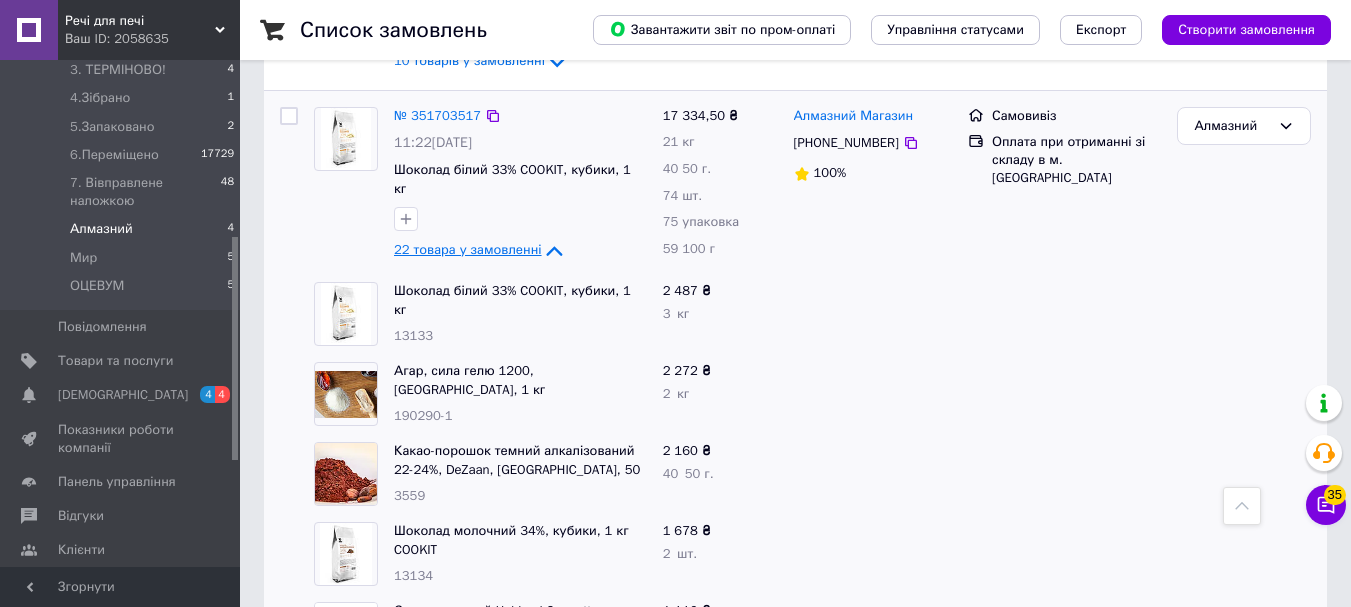 click on "22 товара у замовленні" at bounding box center [468, 249] 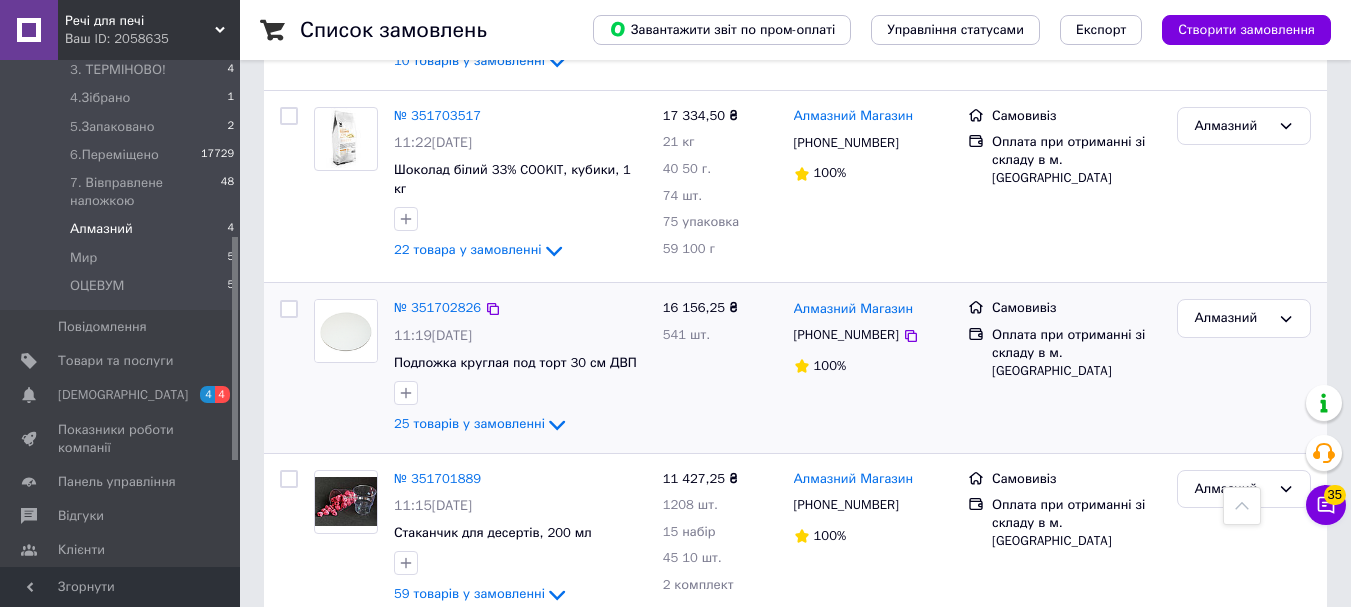 scroll, scrollTop: 185, scrollLeft: 0, axis: vertical 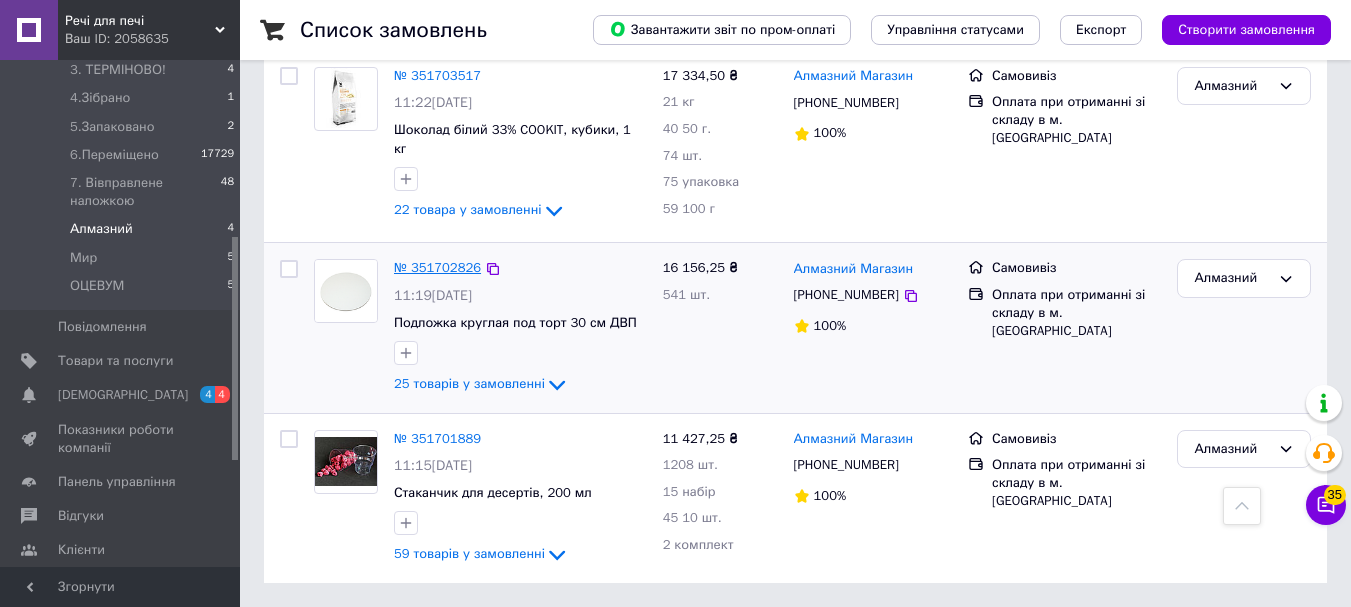 click on "№ 351702826" at bounding box center [437, 267] 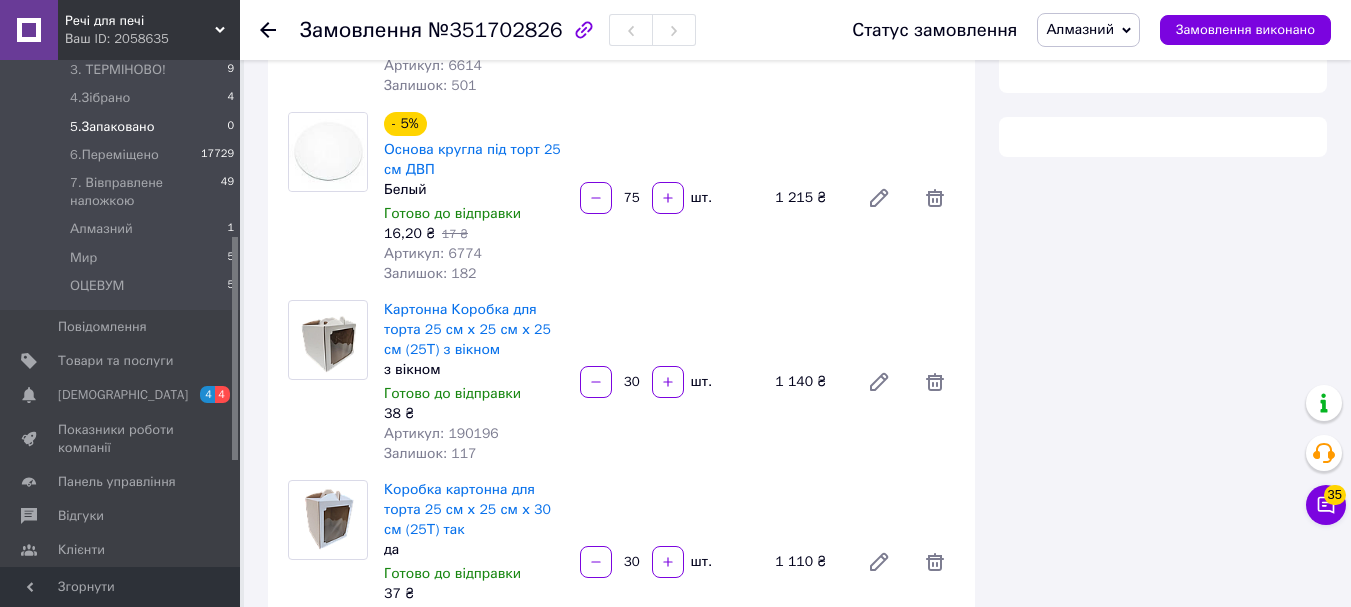 scroll, scrollTop: 425, scrollLeft: 0, axis: vertical 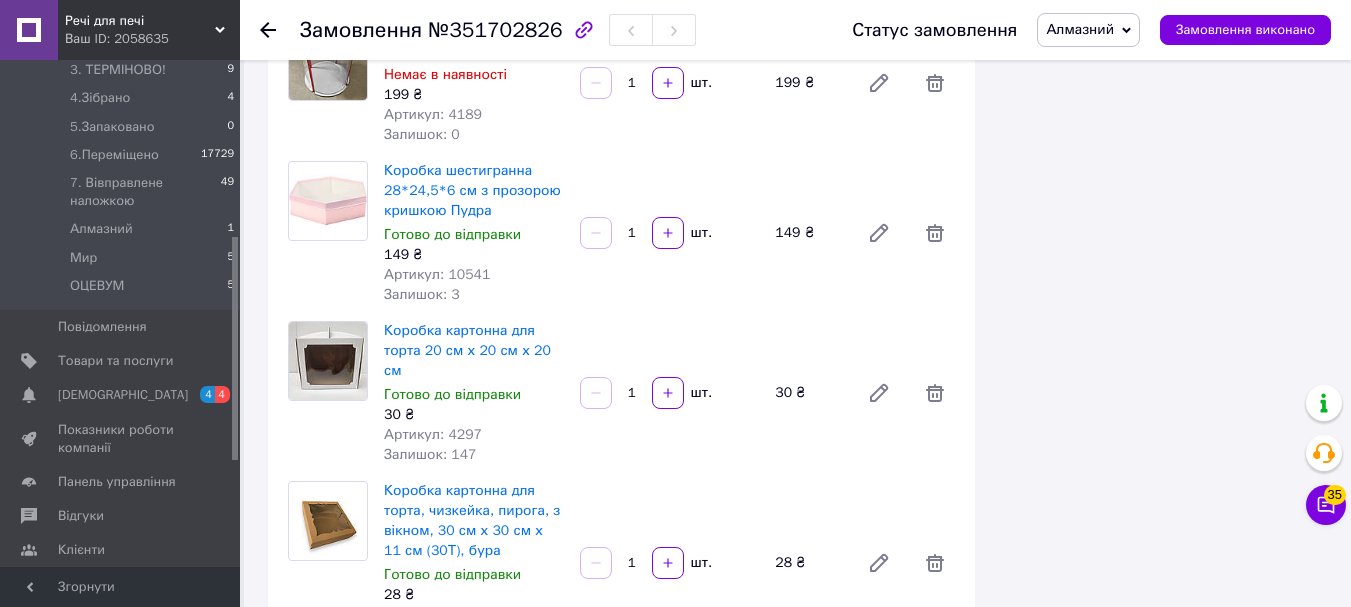 click on "1" at bounding box center [632, 393] 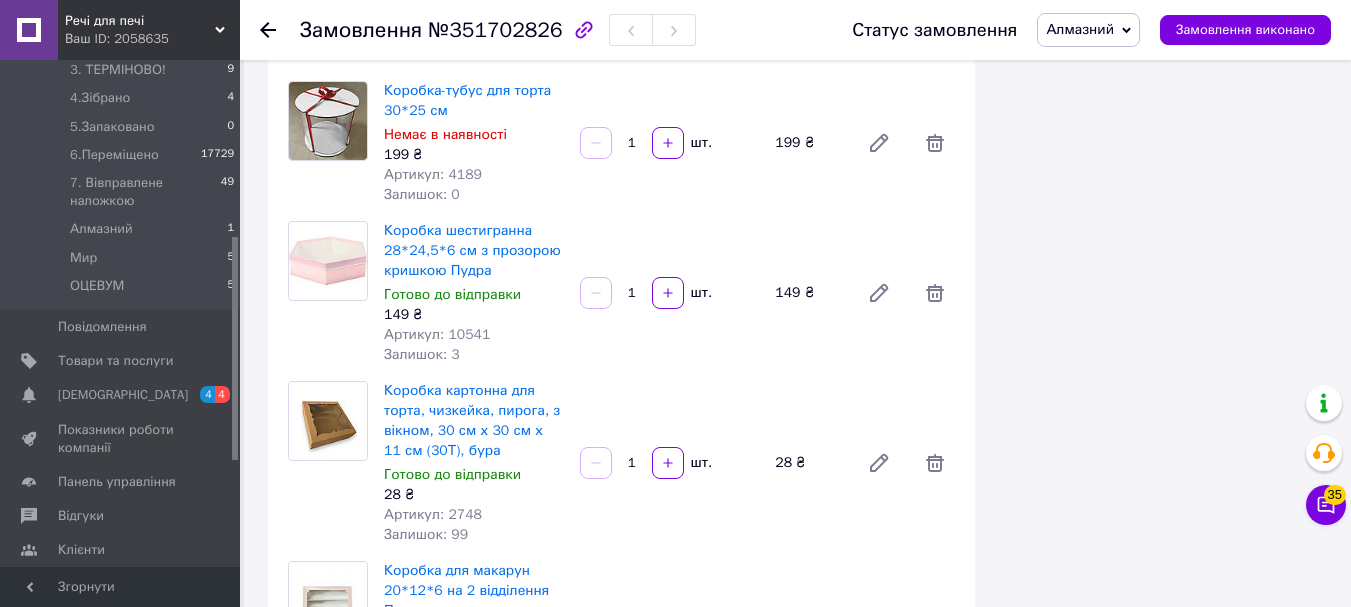 scroll, scrollTop: 1686, scrollLeft: 0, axis: vertical 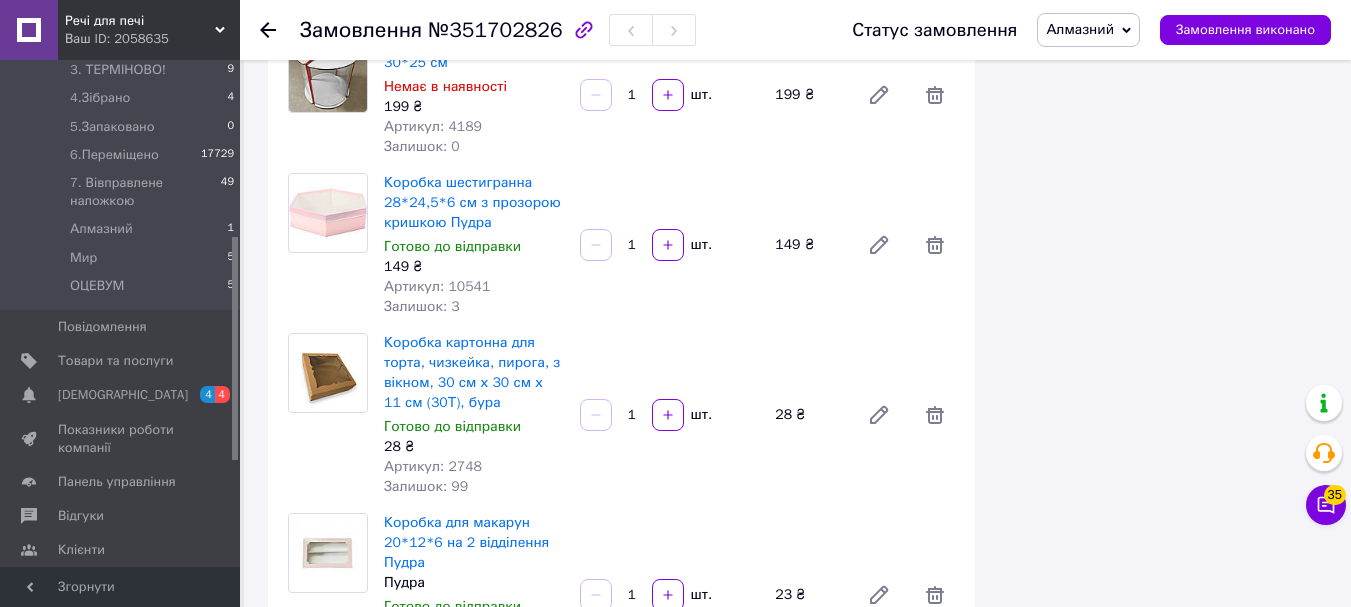 type on "30" 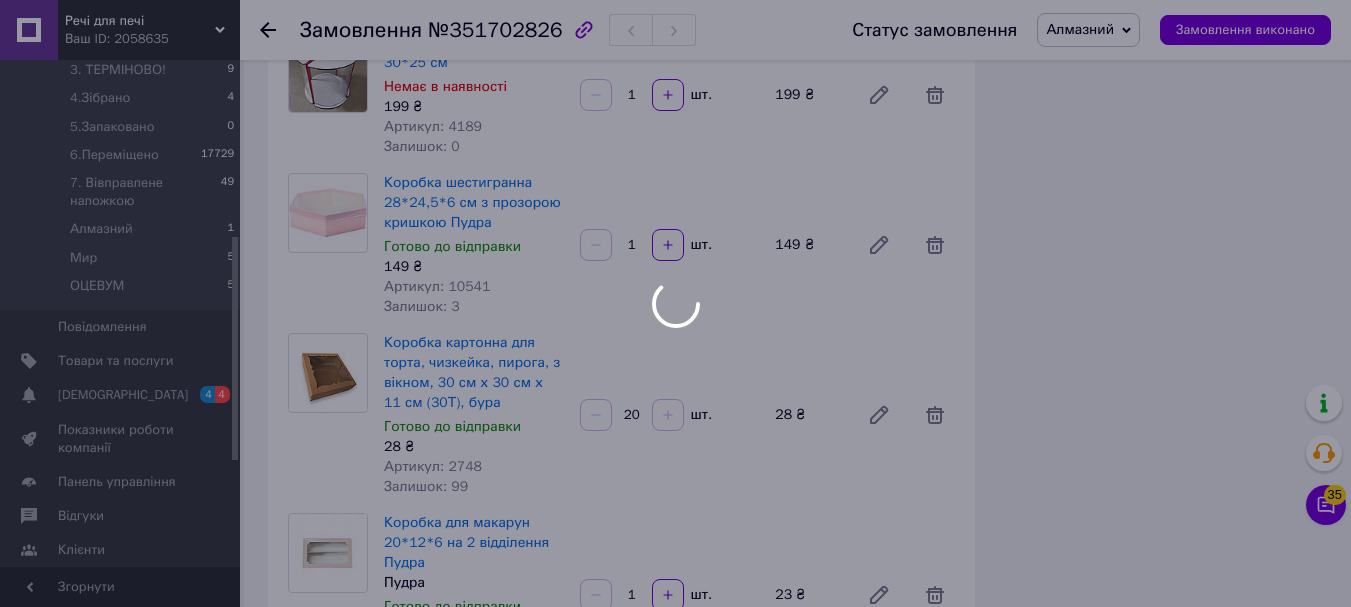 scroll, scrollTop: 3886, scrollLeft: 0, axis: vertical 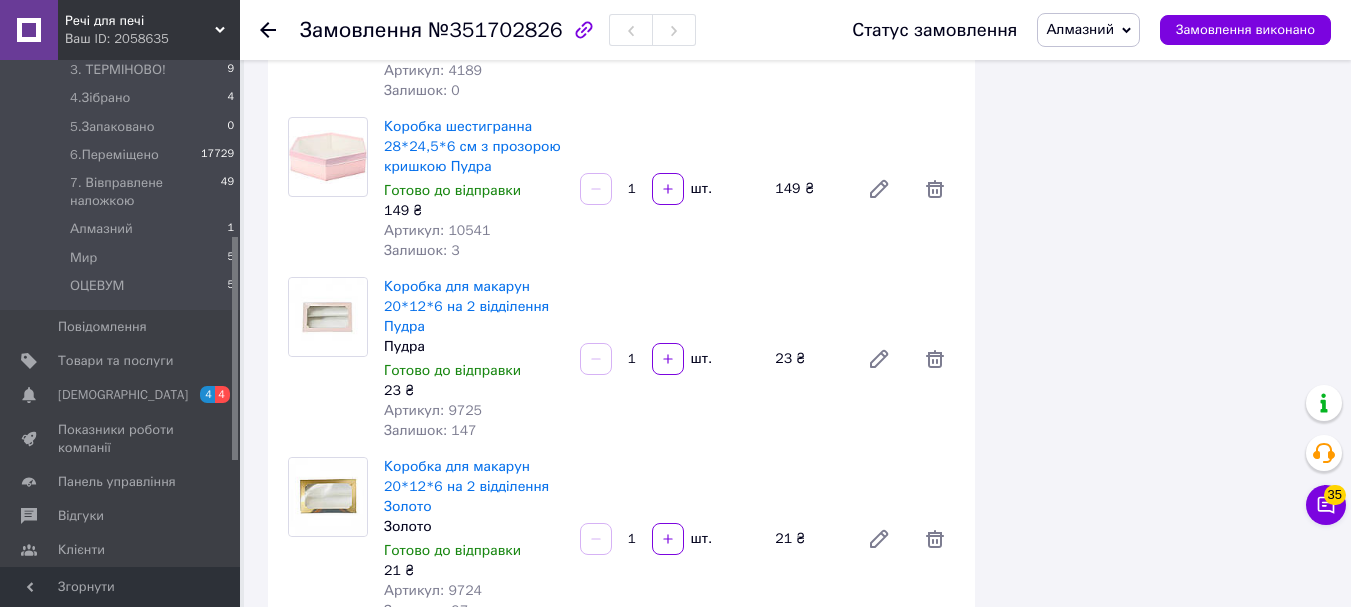 type on "20" 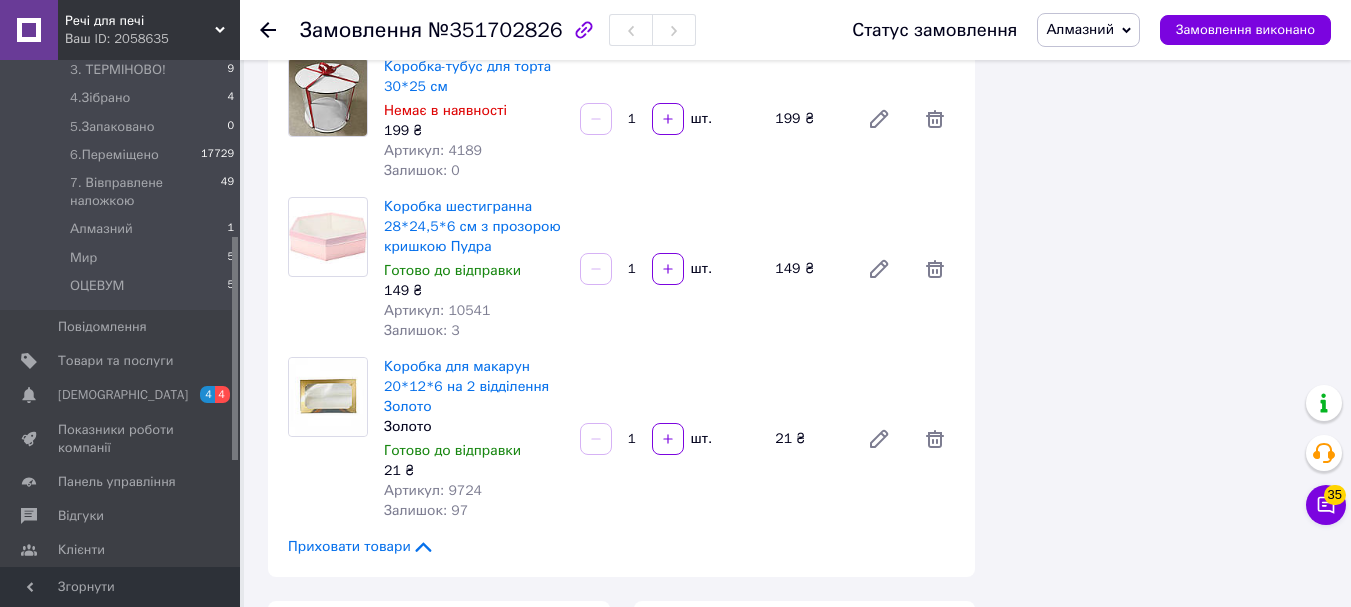 scroll, scrollTop: 3146, scrollLeft: 0, axis: vertical 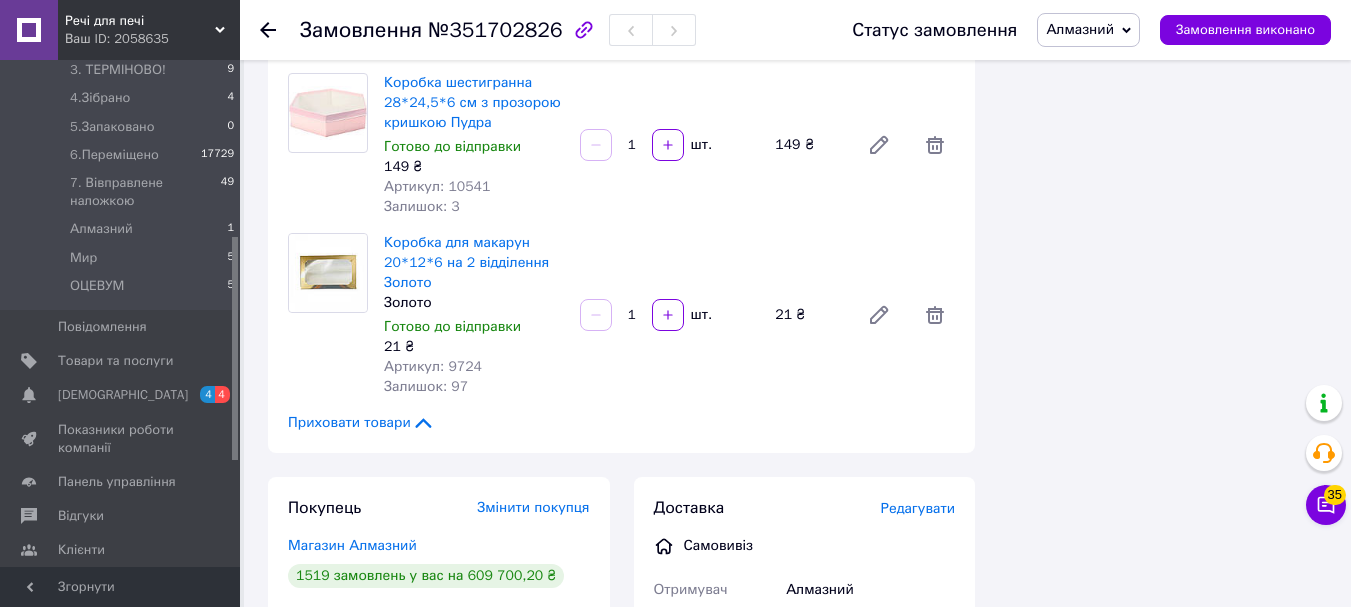 type on "20" 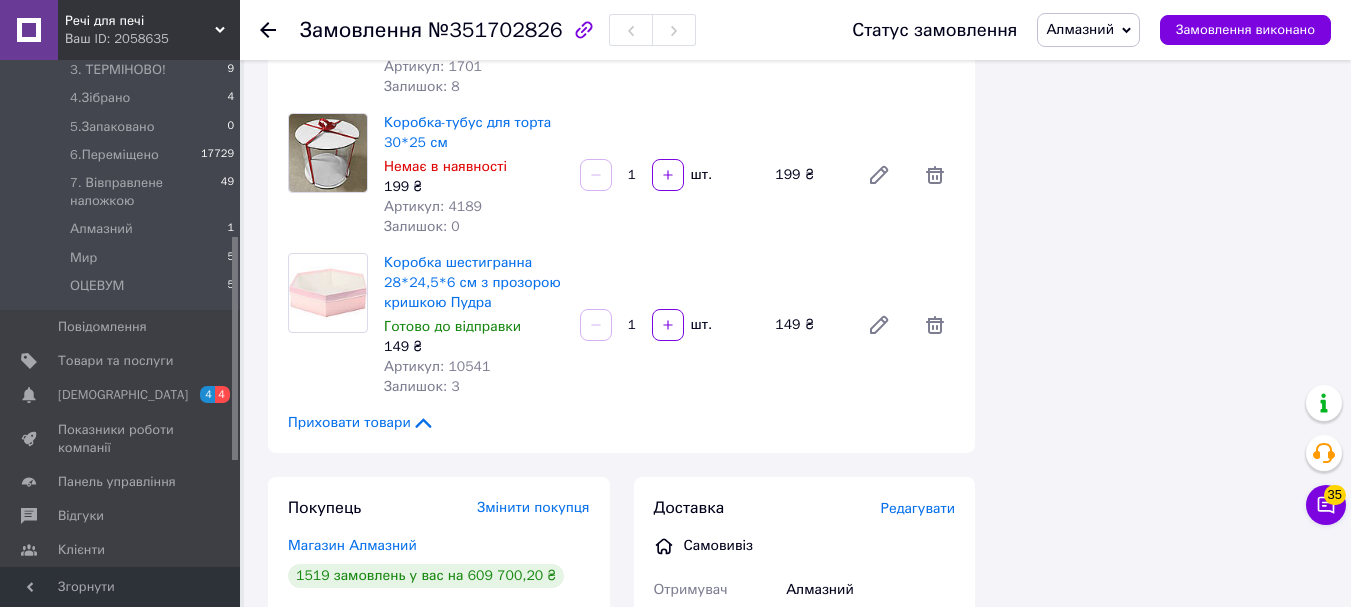 scroll, scrollTop: 2468, scrollLeft: 0, axis: vertical 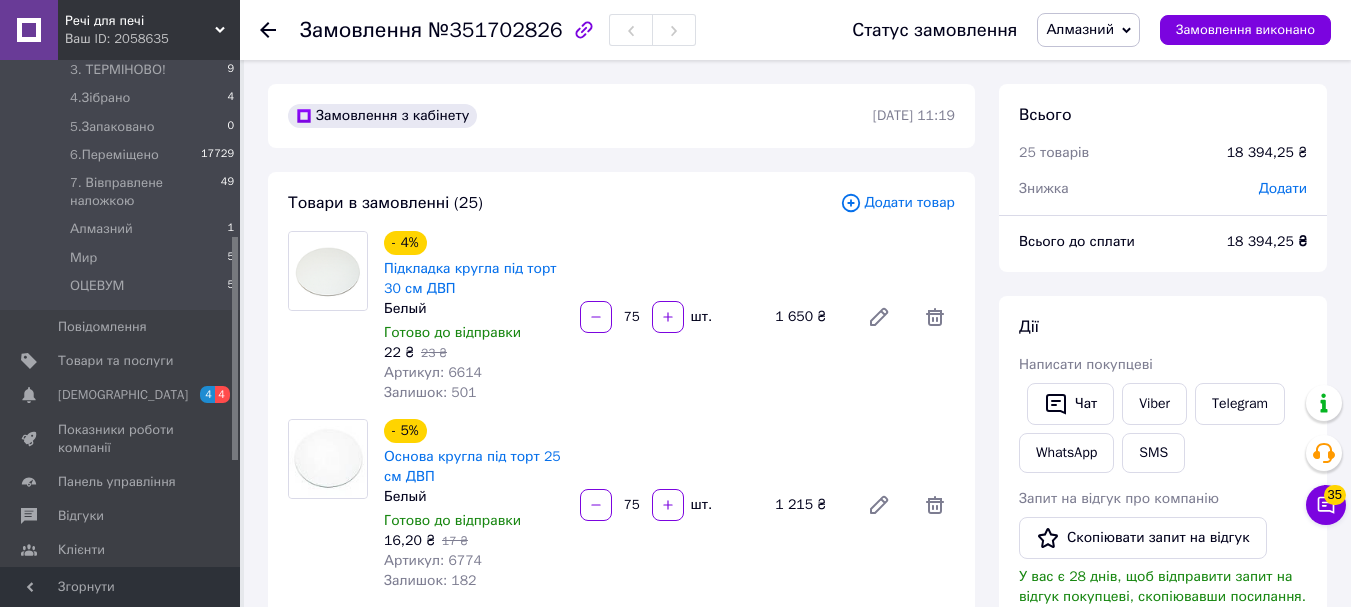 type on "20" 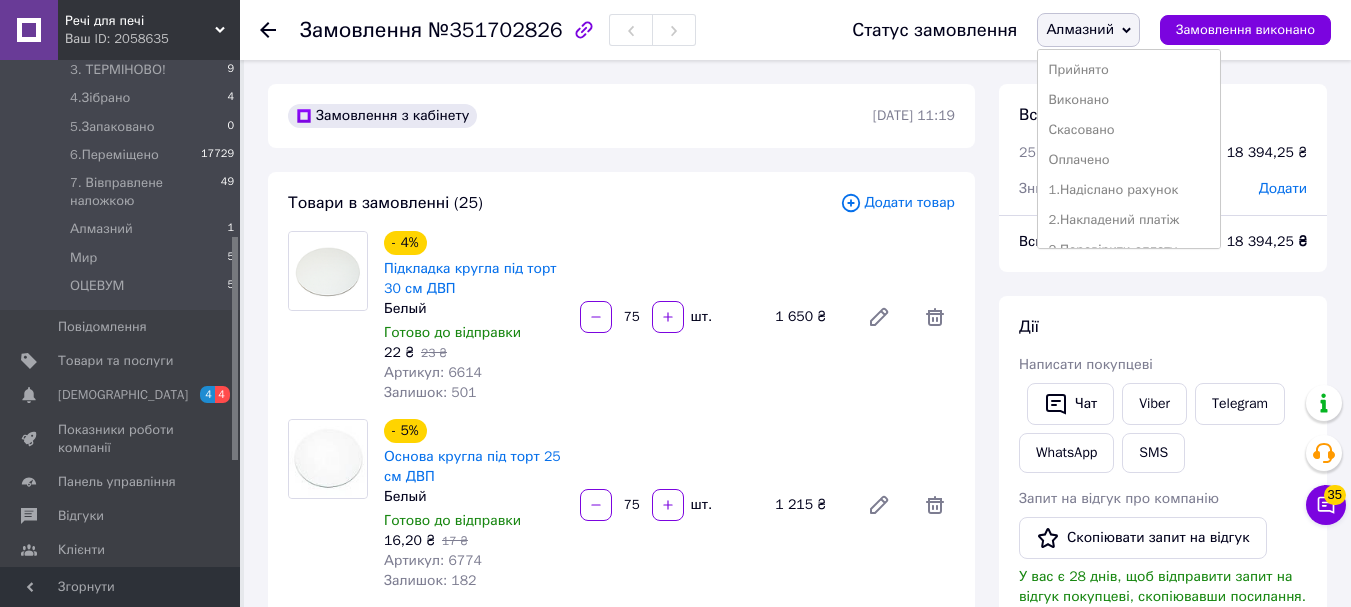 scroll, scrollTop: 200, scrollLeft: 0, axis: vertical 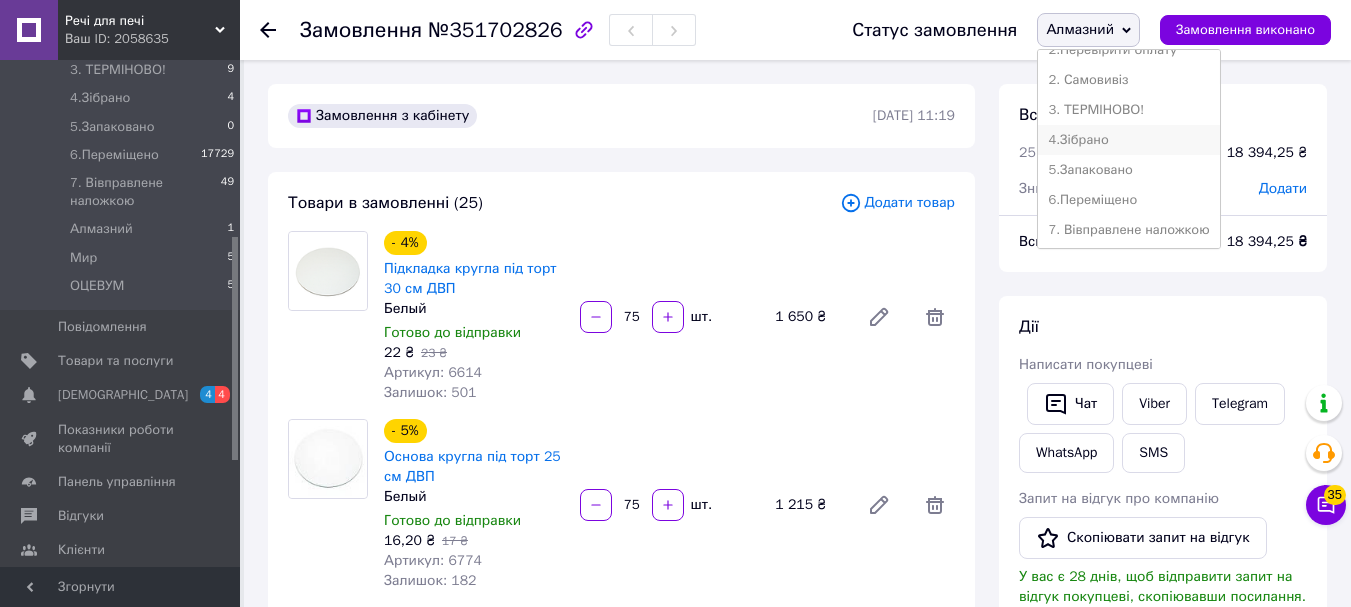 click on "4.Зібрано" at bounding box center (1128, 140) 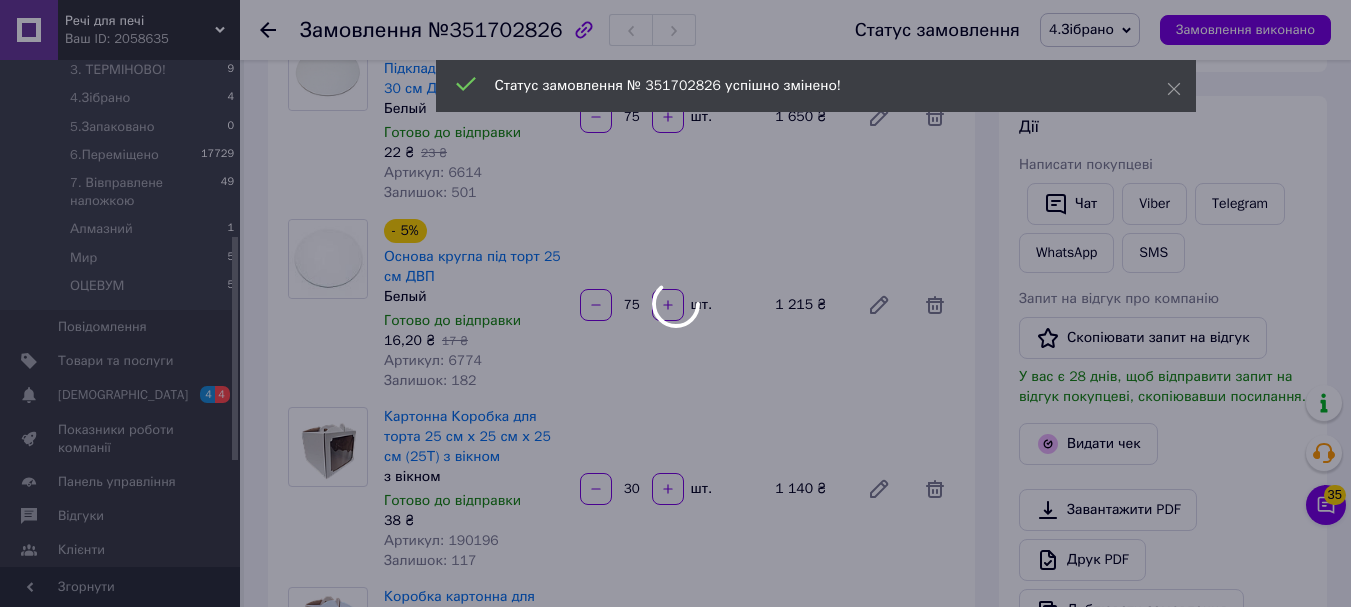 scroll, scrollTop: 300, scrollLeft: 0, axis: vertical 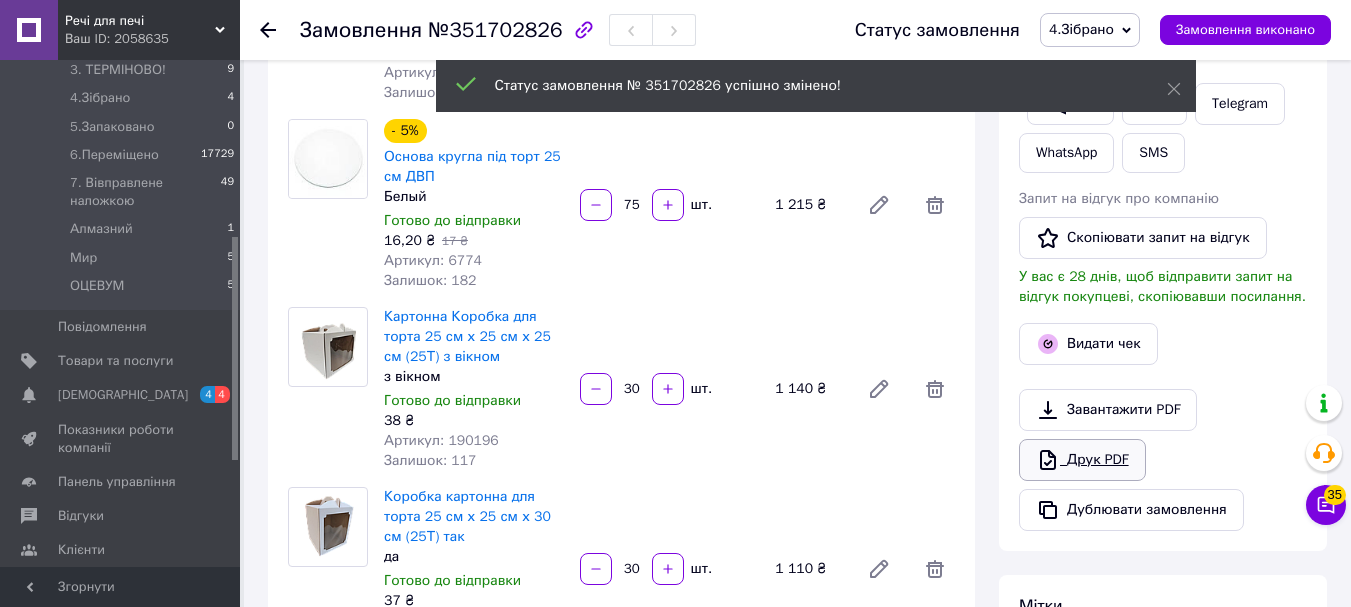 click on "Друк PDF" at bounding box center (1082, 460) 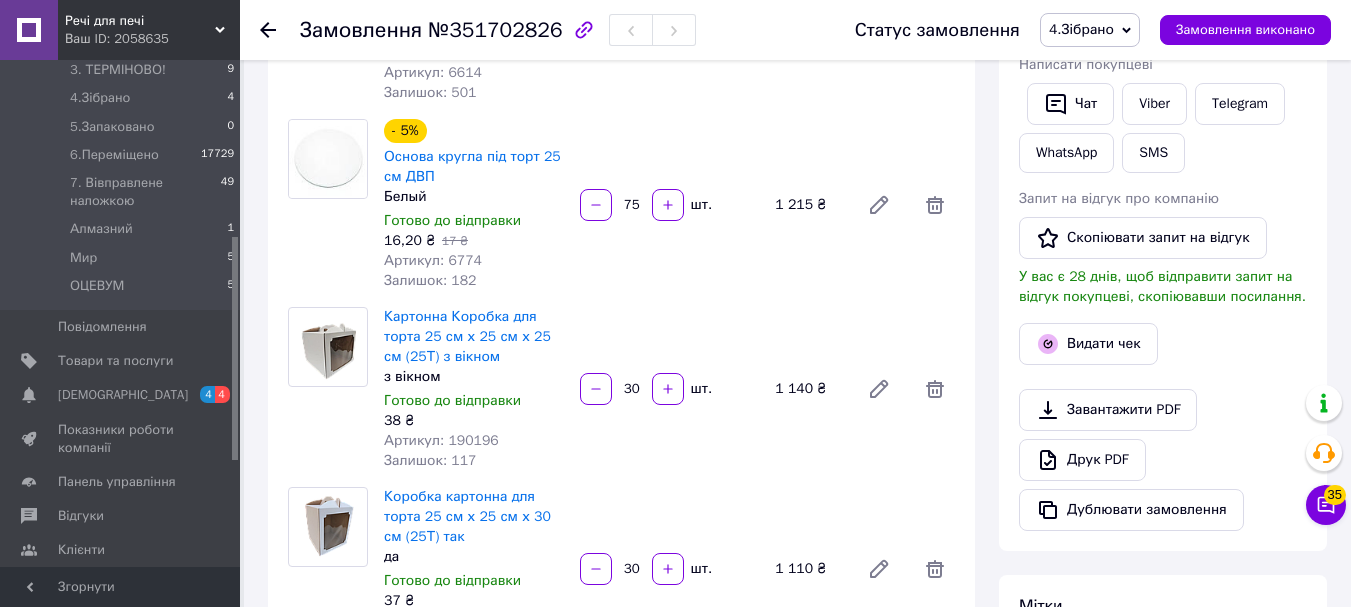 click 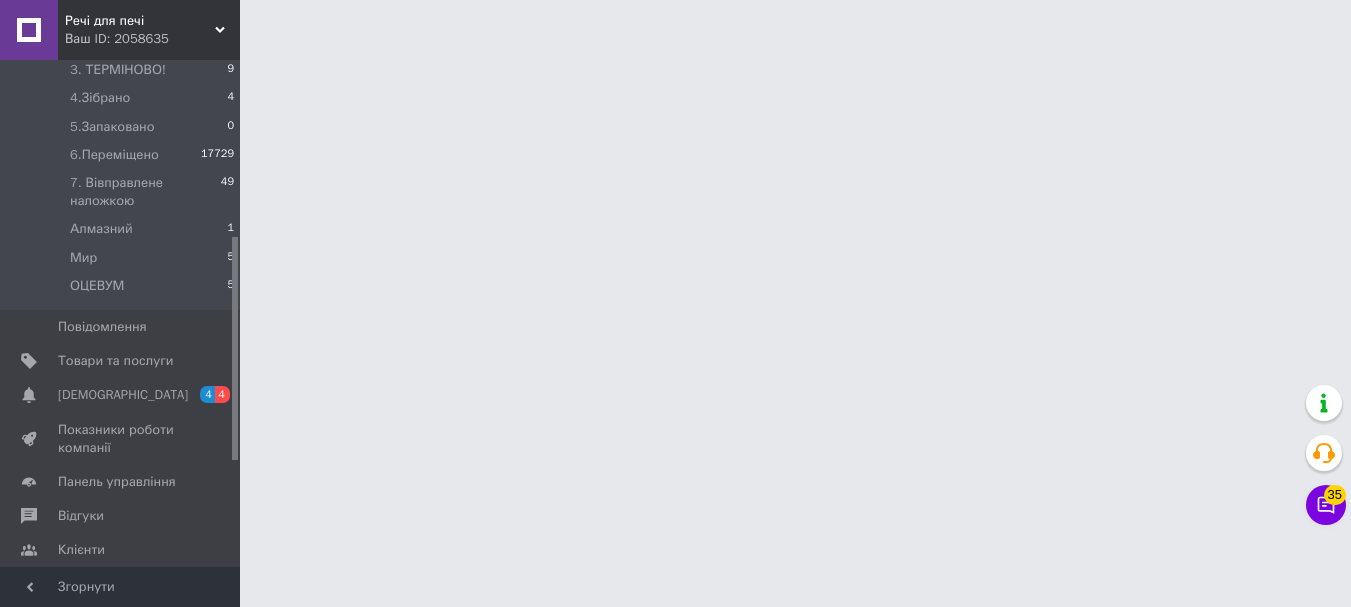 scroll, scrollTop: 0, scrollLeft: 0, axis: both 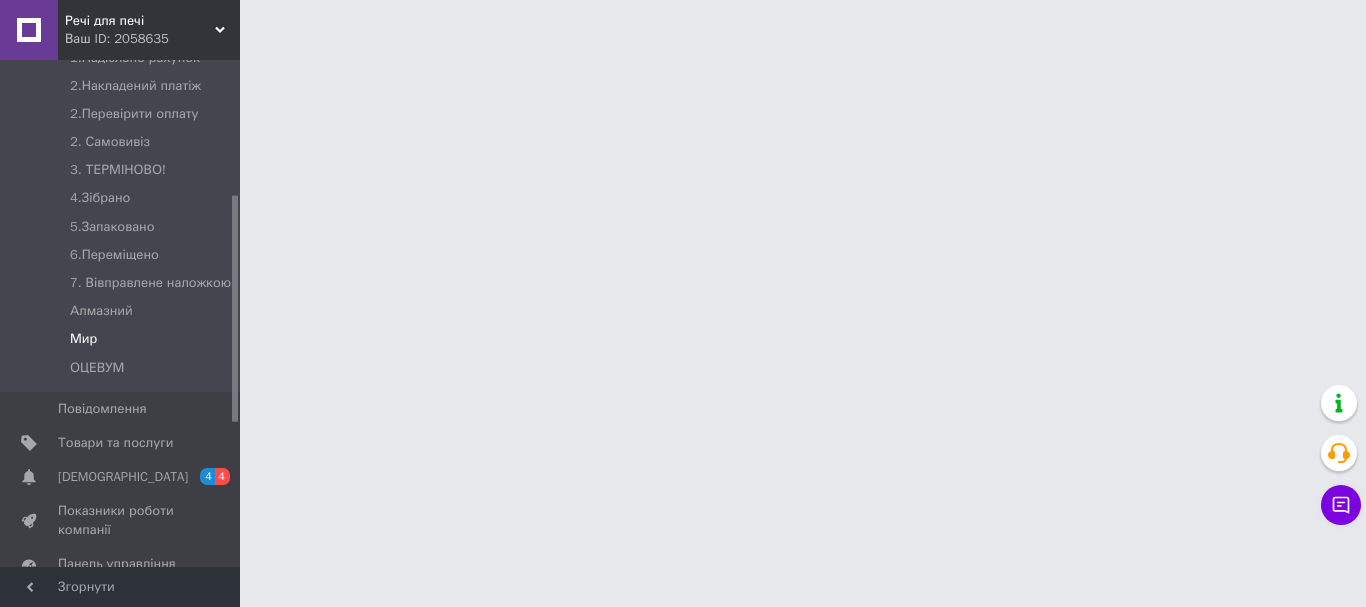 click on "Мир" at bounding box center [83, 339] 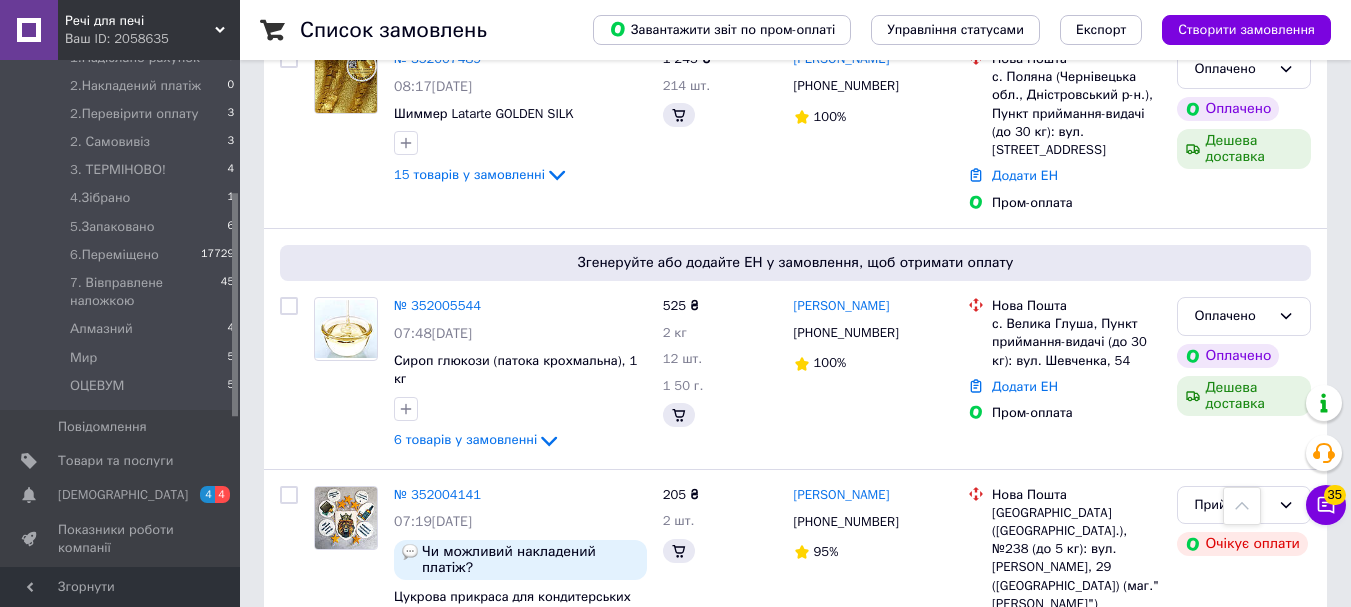 scroll, scrollTop: 400, scrollLeft: 0, axis: vertical 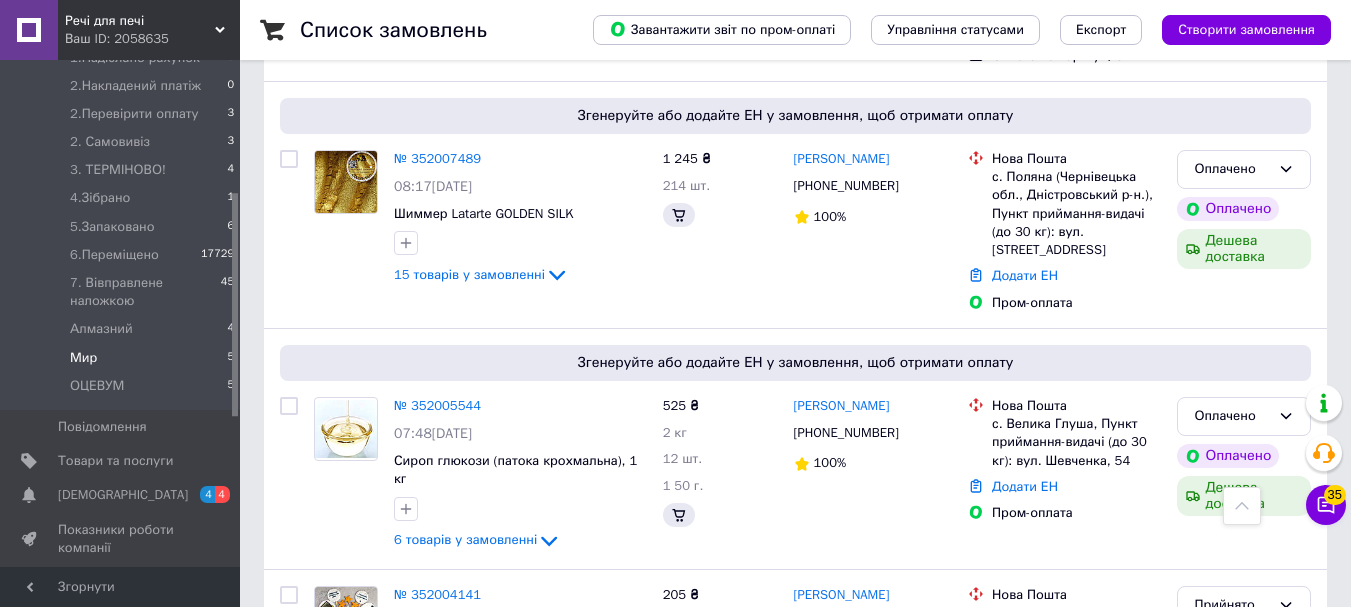click on "Мир" at bounding box center (83, 358) 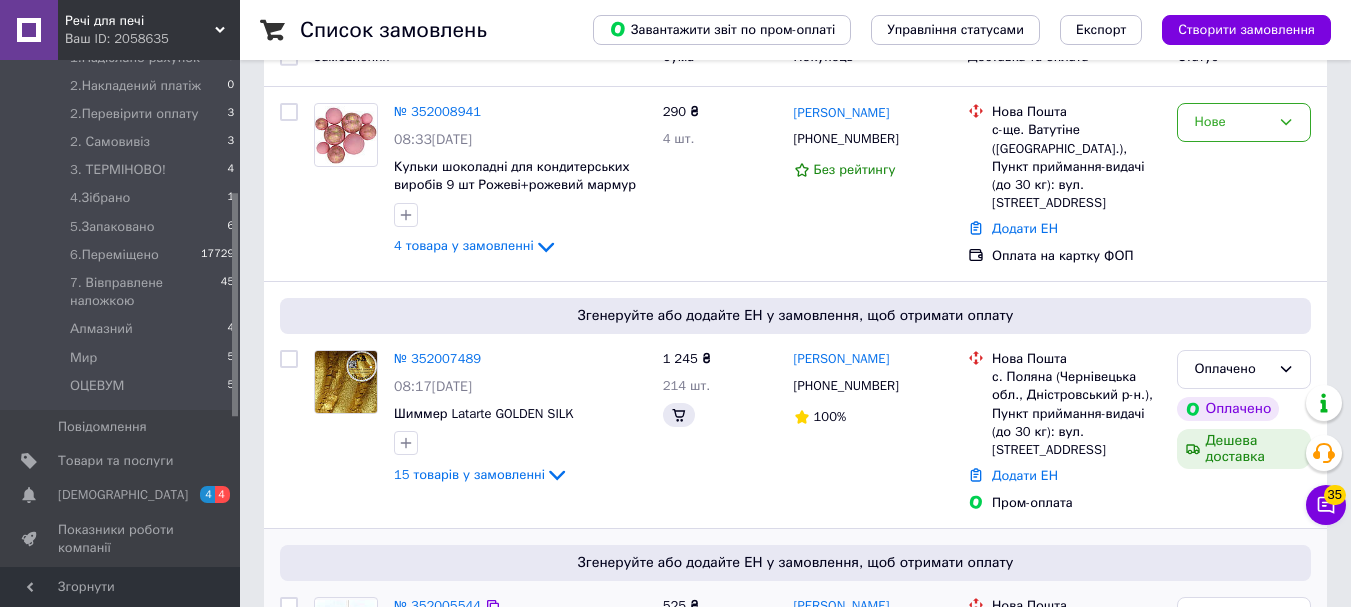 scroll, scrollTop: 0, scrollLeft: 0, axis: both 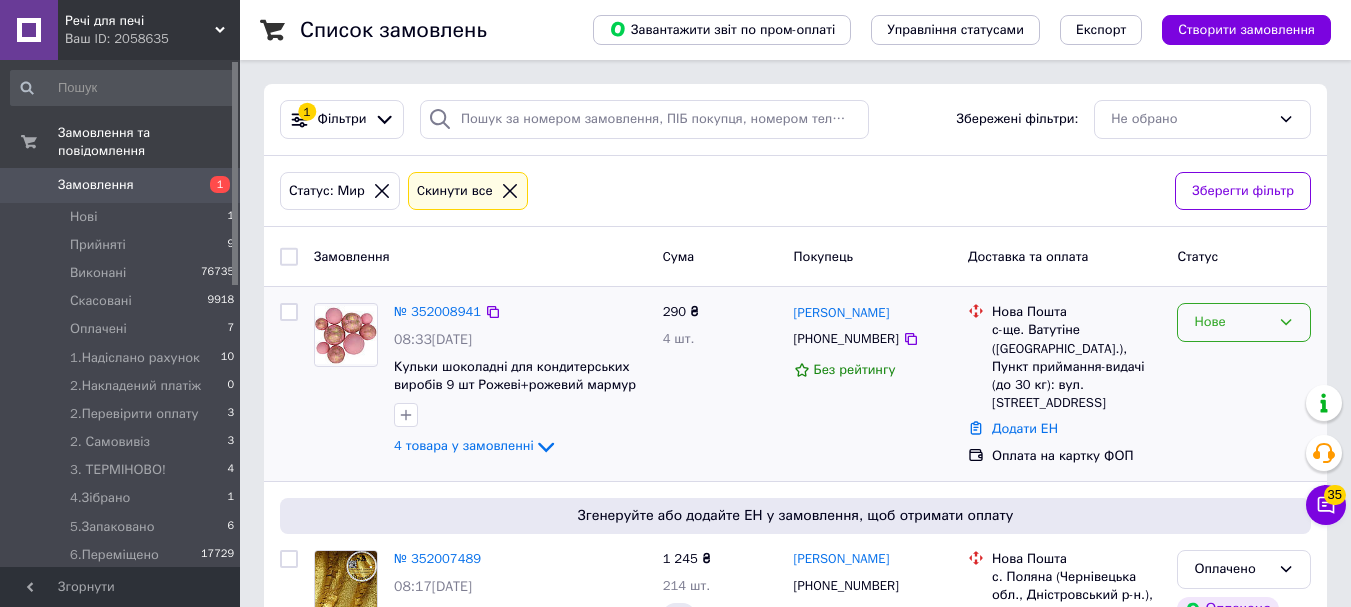 click on "Нове" at bounding box center [1244, 322] 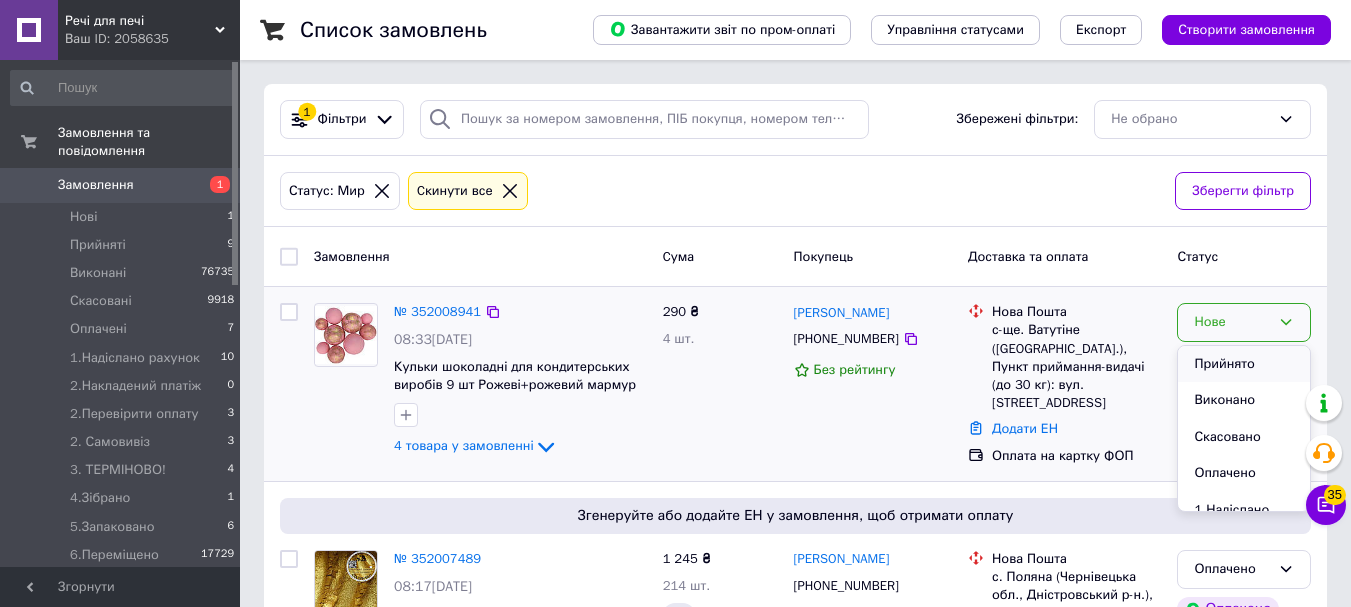 click on "Прийнято" at bounding box center (1244, 364) 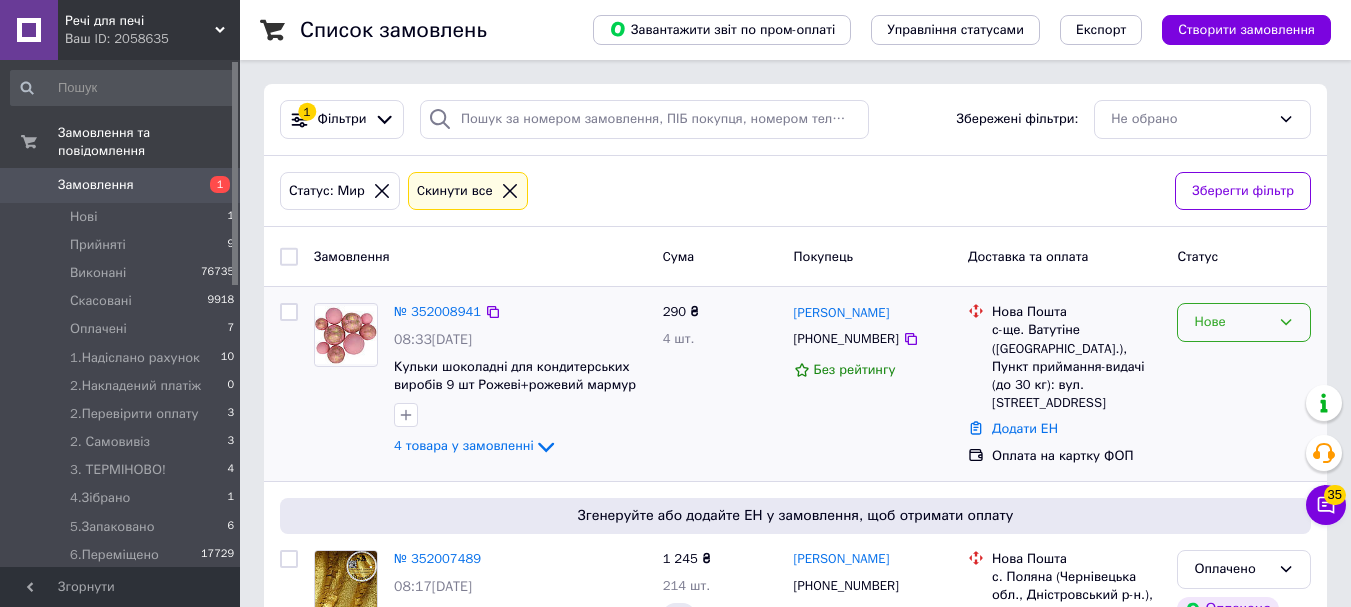 click on "Нове" at bounding box center (1244, 322) 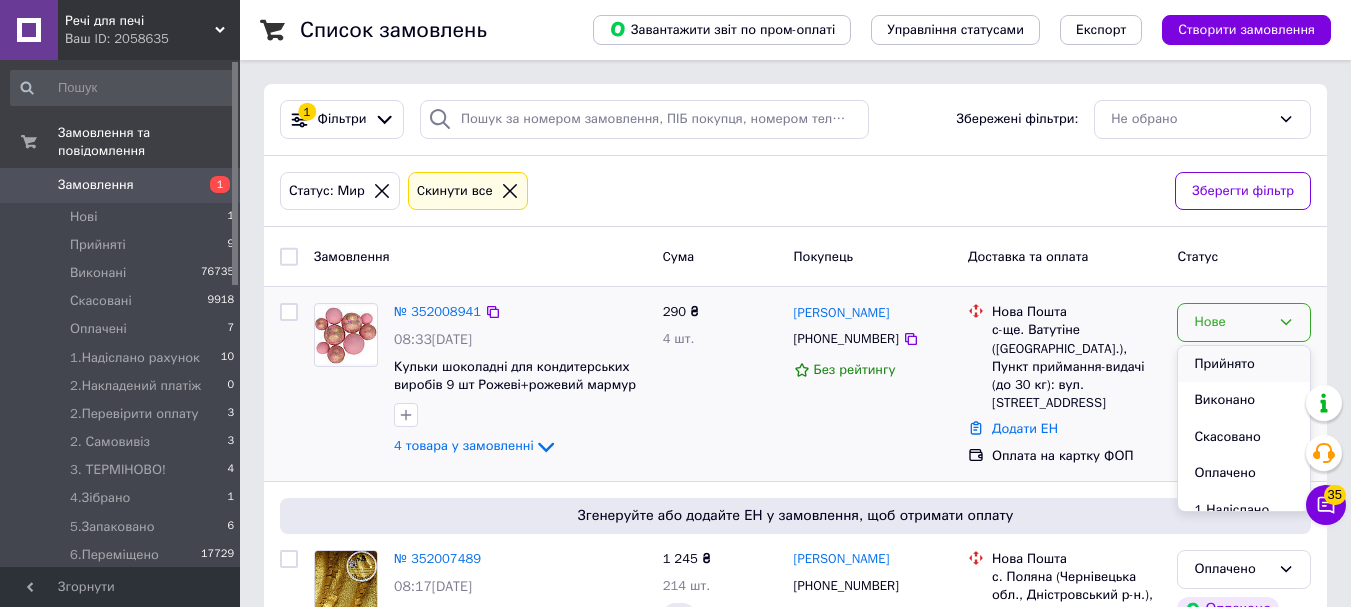 click on "Прийнято" at bounding box center (1244, 364) 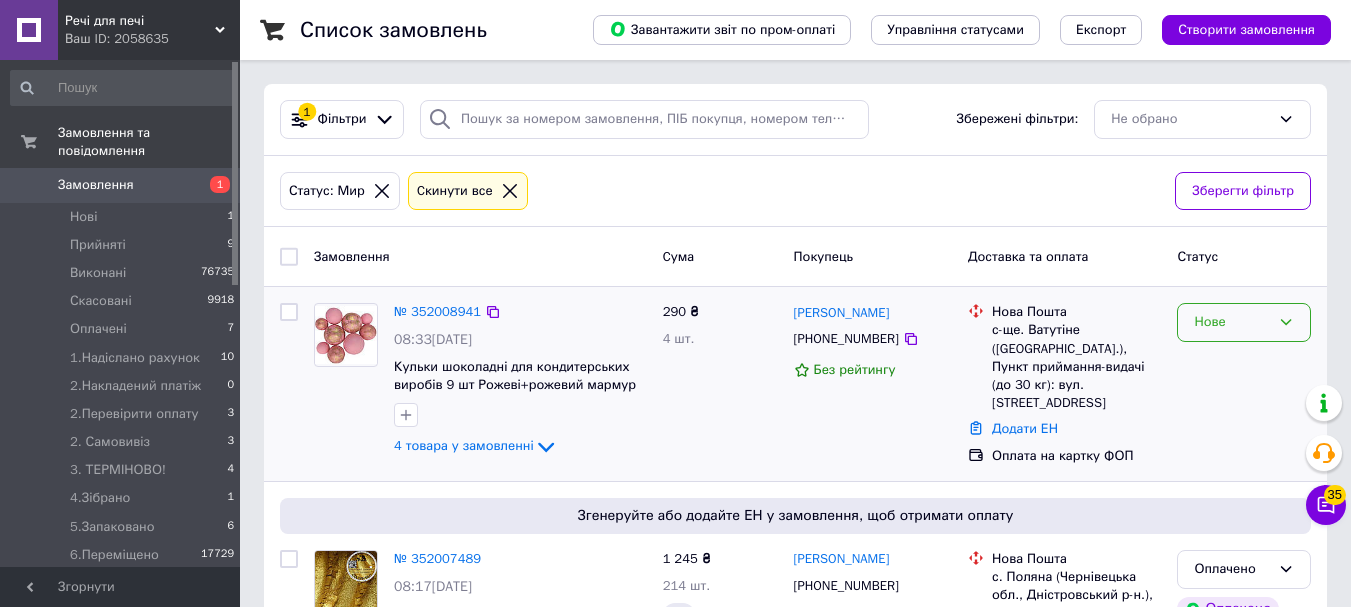 click 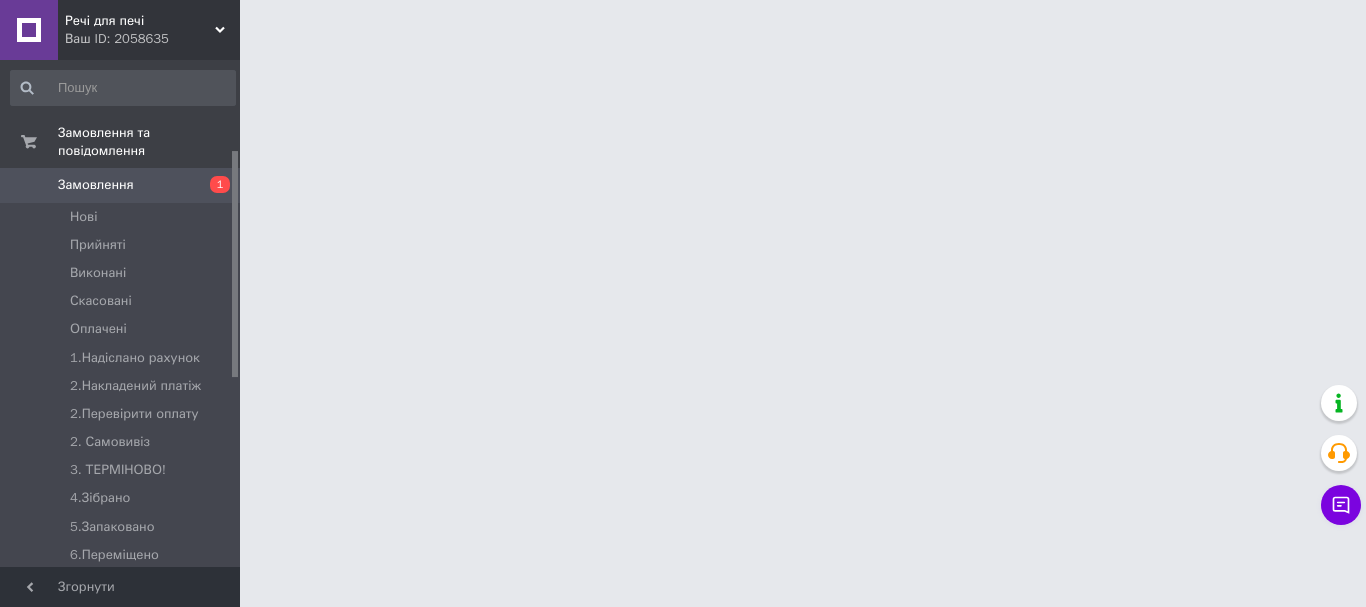 scroll, scrollTop: 0, scrollLeft: 0, axis: both 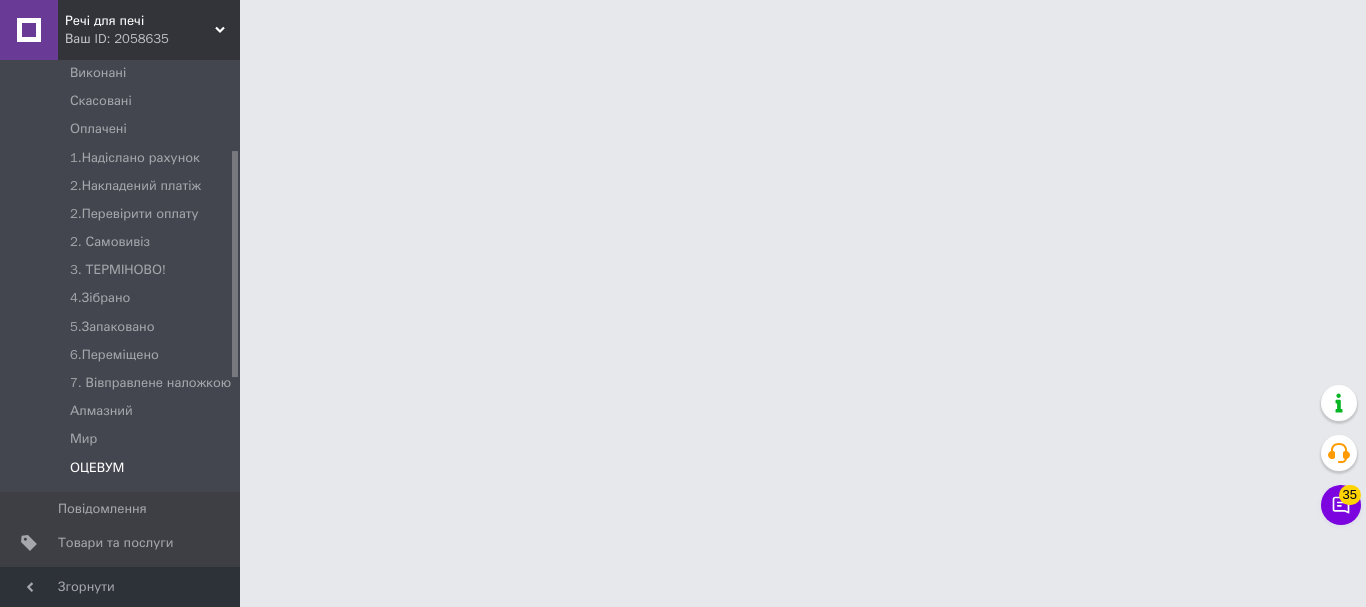 click on "ОЦЕВУМ" at bounding box center (97, 468) 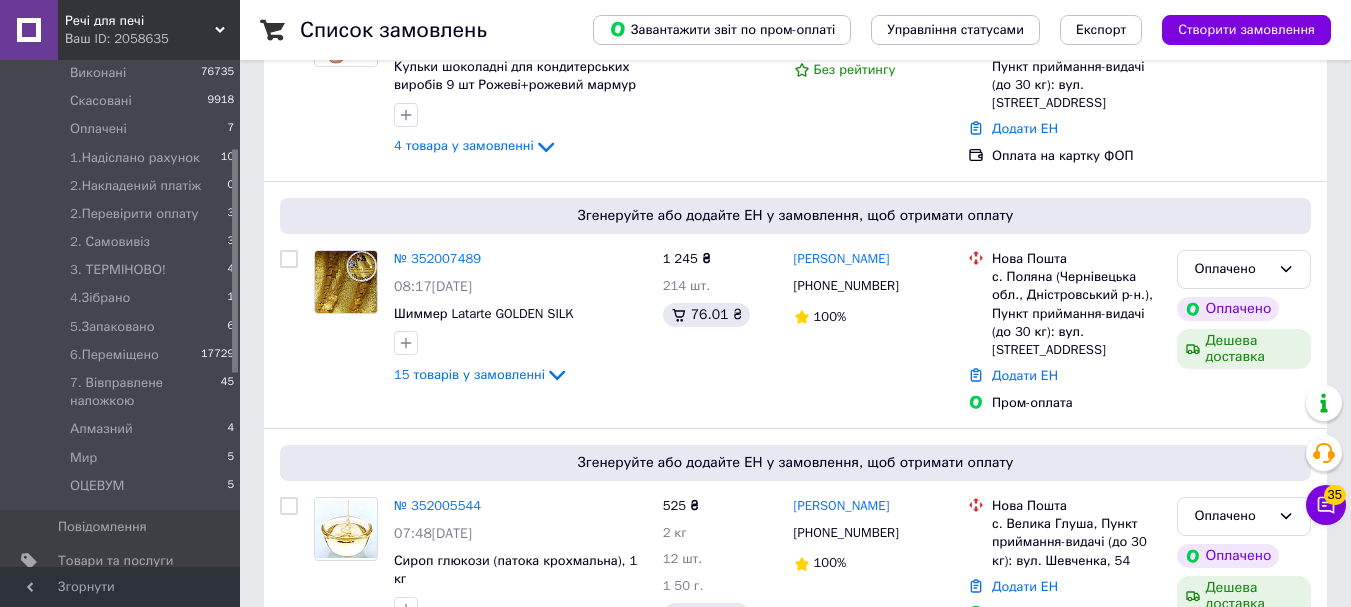 scroll, scrollTop: 0, scrollLeft: 0, axis: both 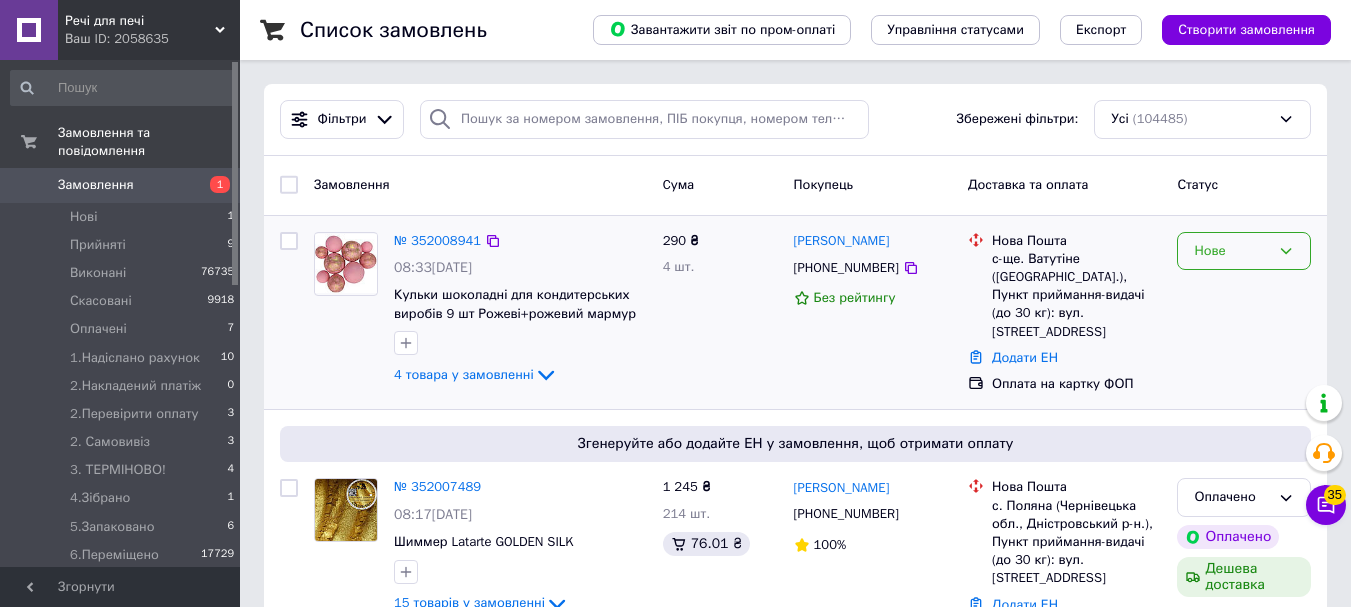 click on "Нове" at bounding box center [1244, 251] 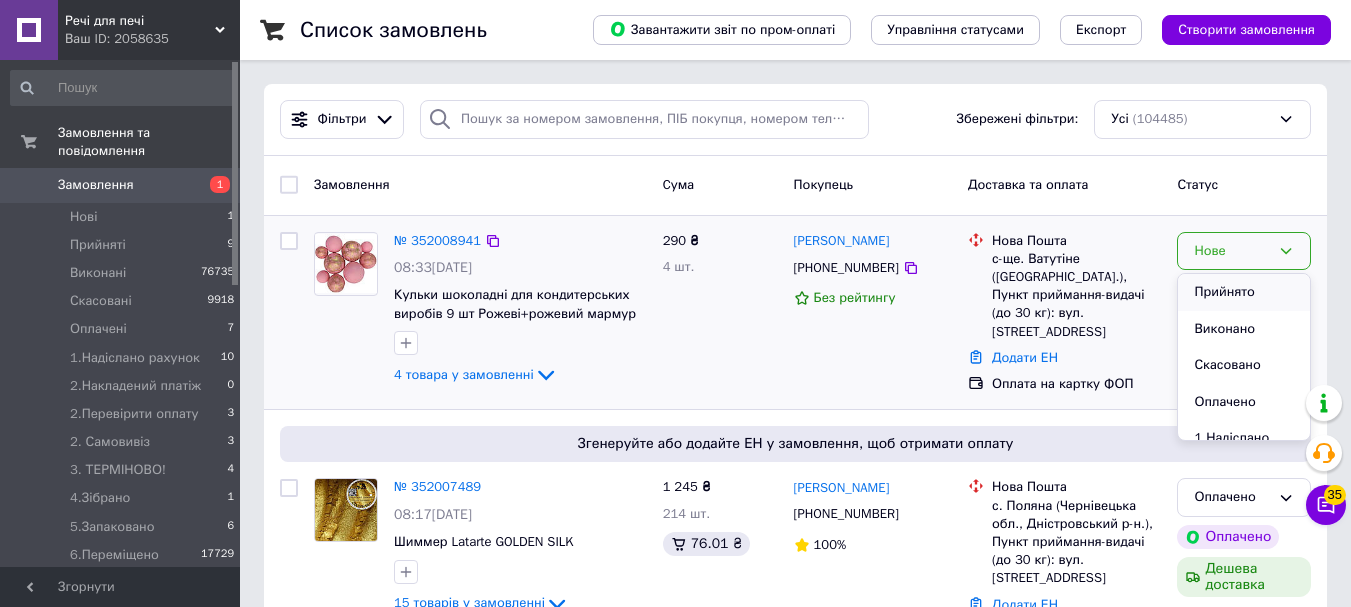 click on "Прийнято" at bounding box center [1244, 292] 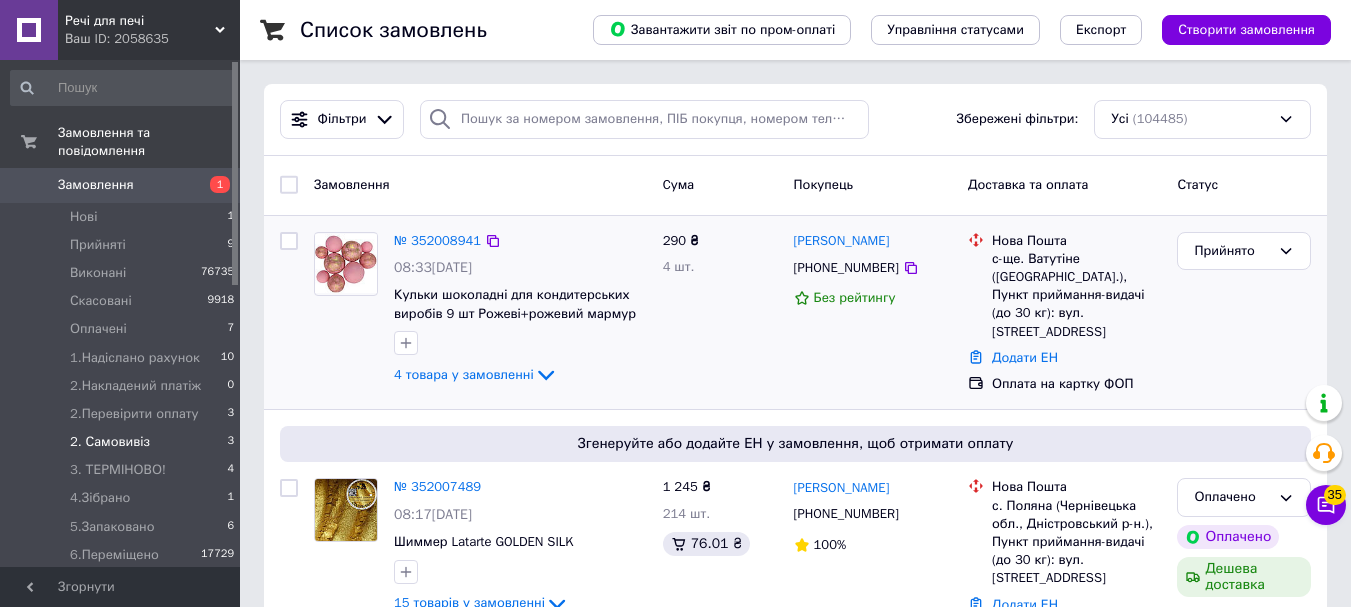 scroll, scrollTop: 200, scrollLeft: 0, axis: vertical 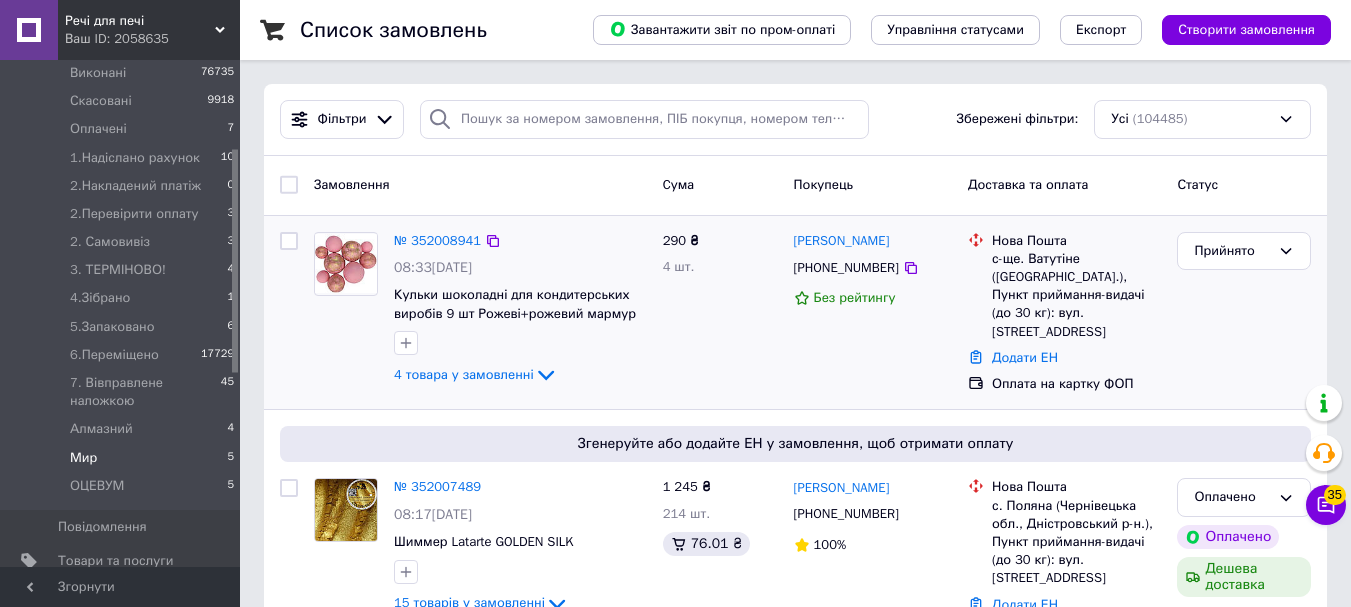 click on "Мир" at bounding box center [83, 458] 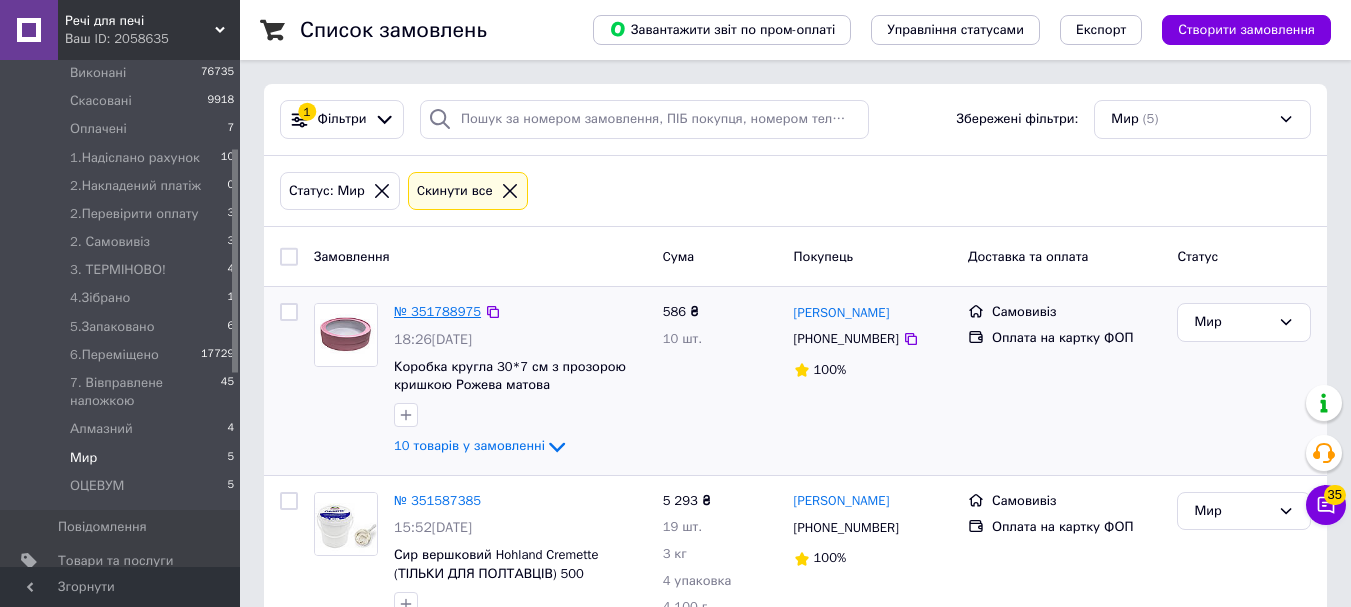 click on "№ 351788975" at bounding box center [437, 311] 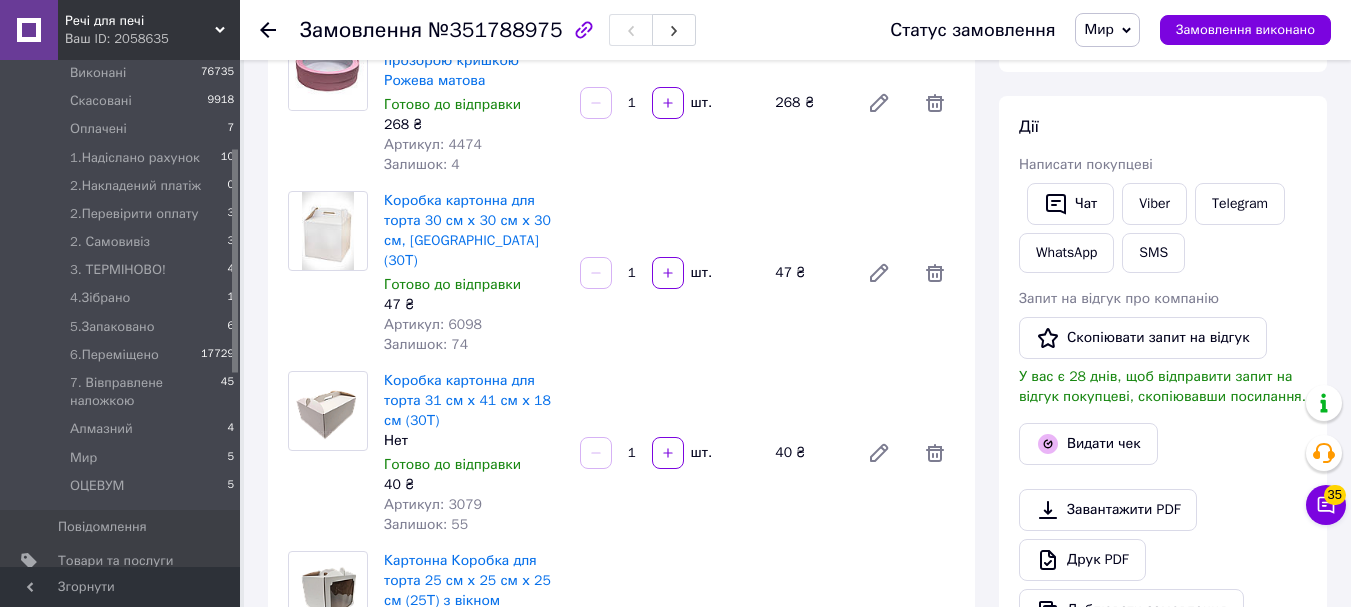 scroll, scrollTop: 400, scrollLeft: 0, axis: vertical 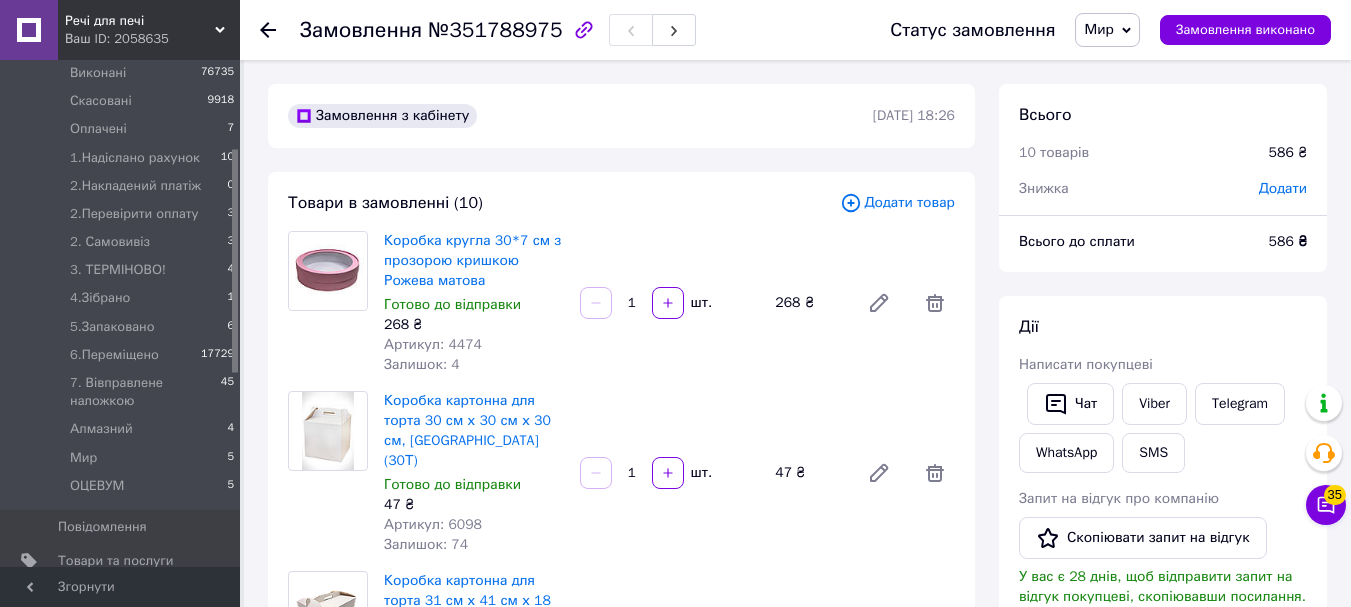 click on "Додати товар" at bounding box center [897, 203] 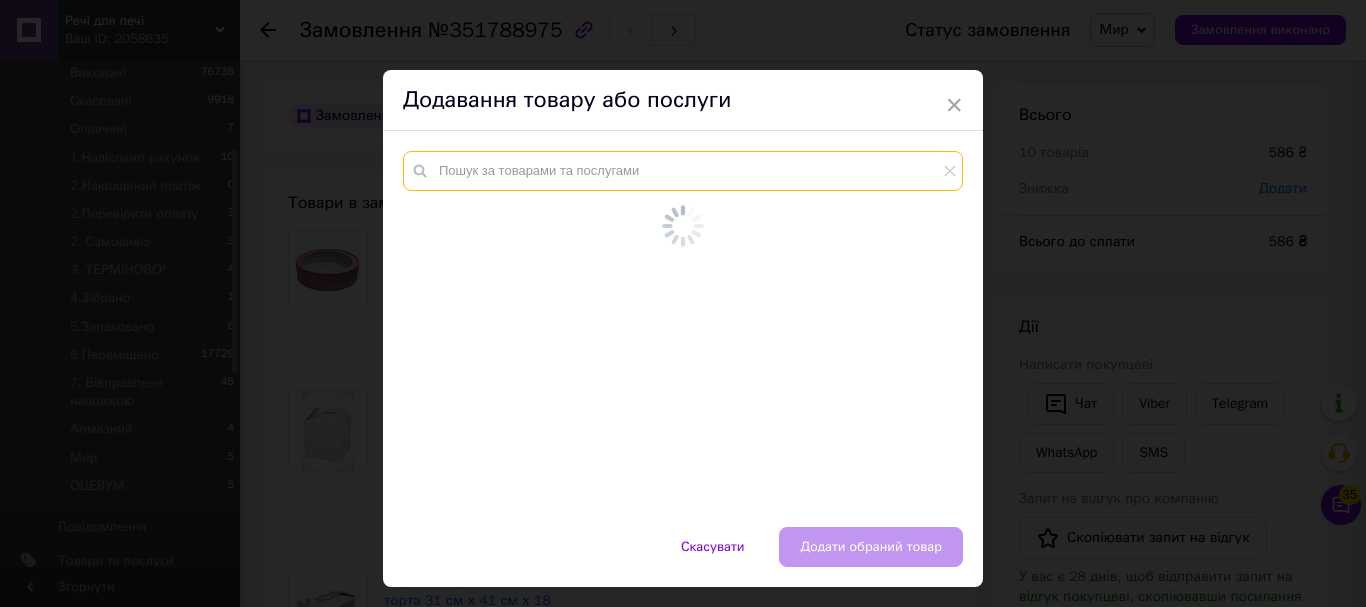 click at bounding box center [683, 171] 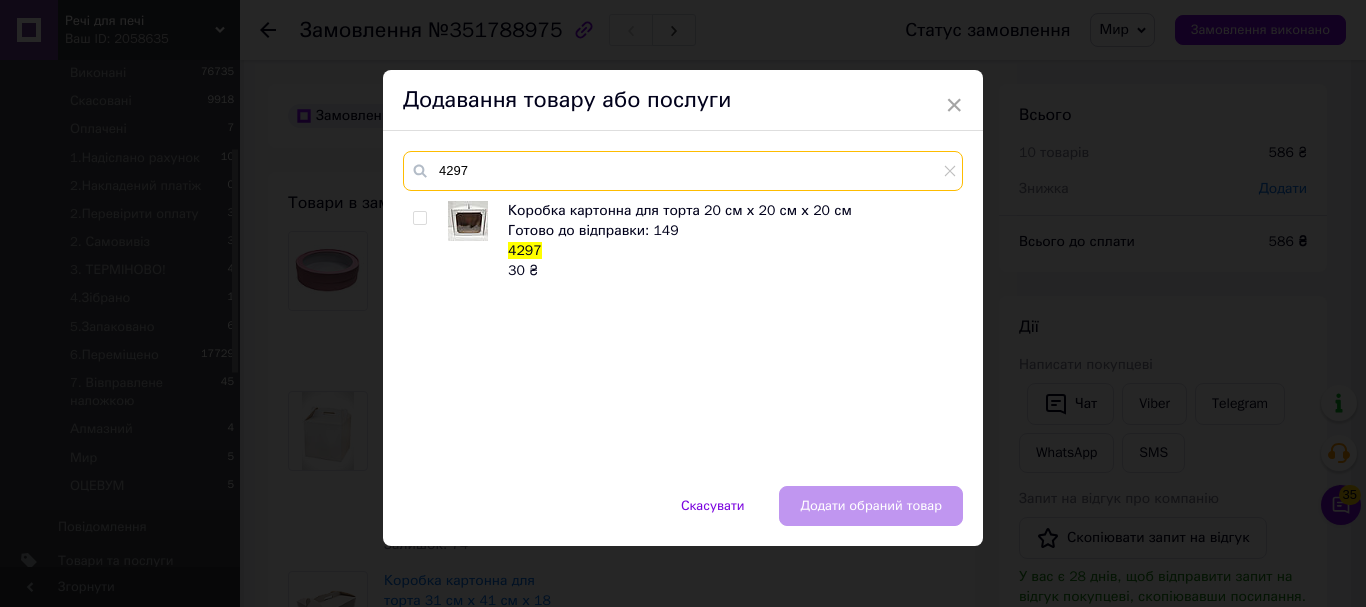 type on "4297" 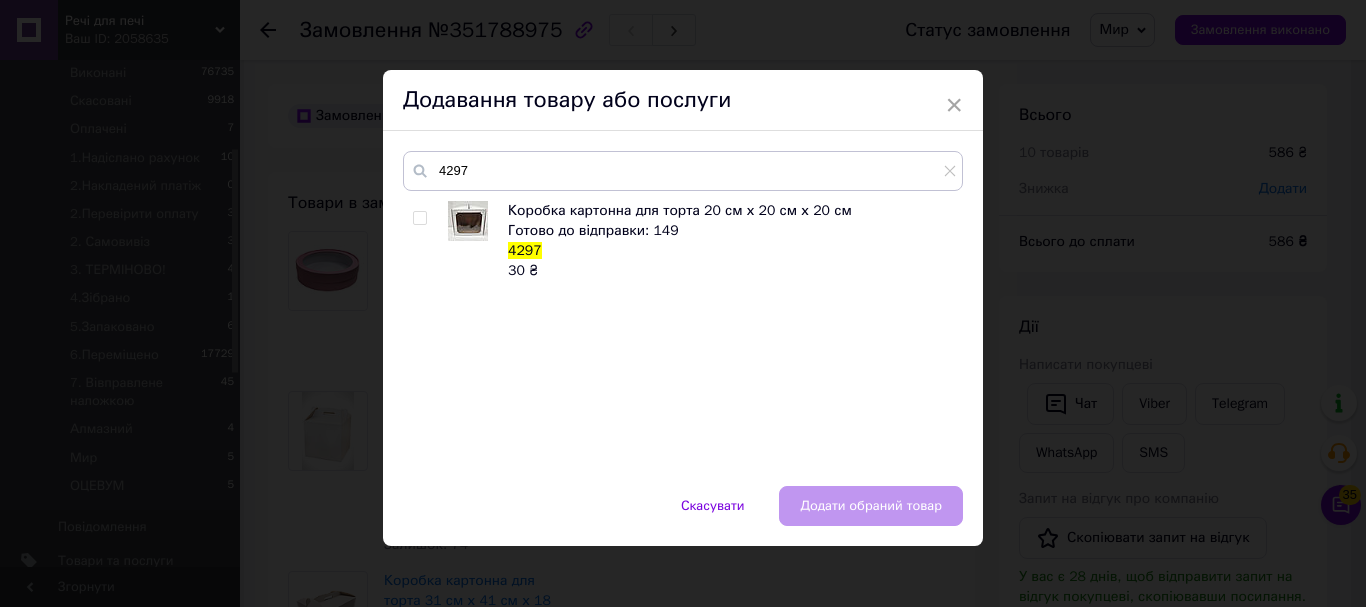 click at bounding box center (419, 218) 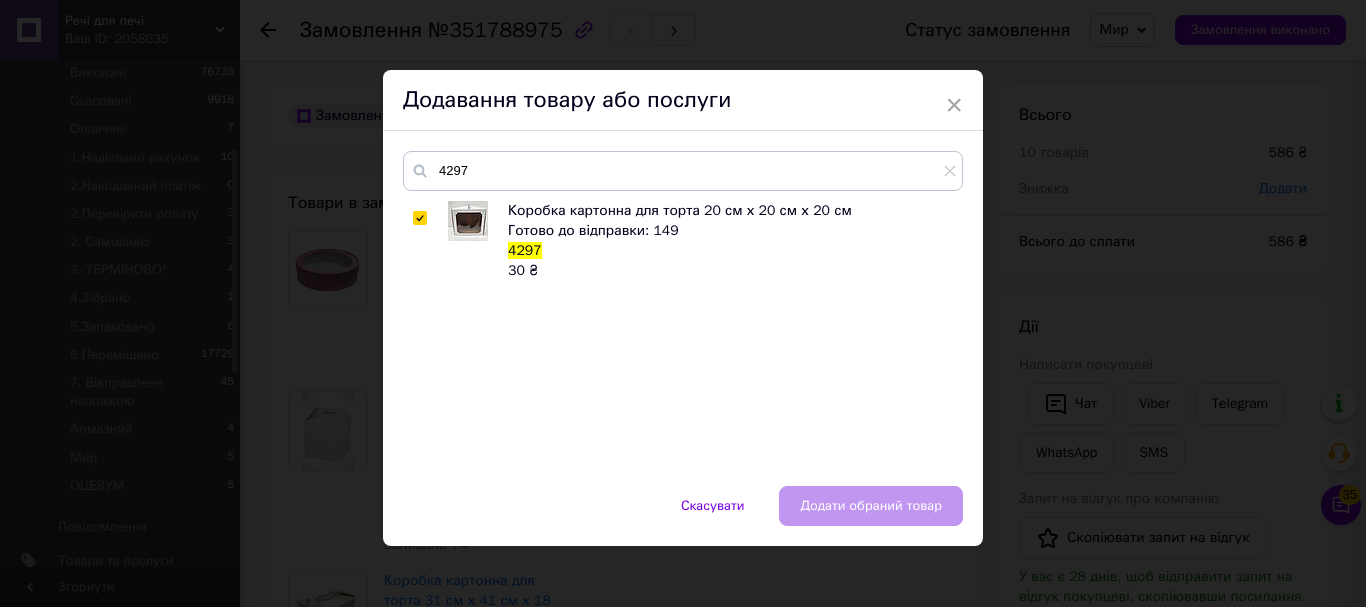 checkbox on "true" 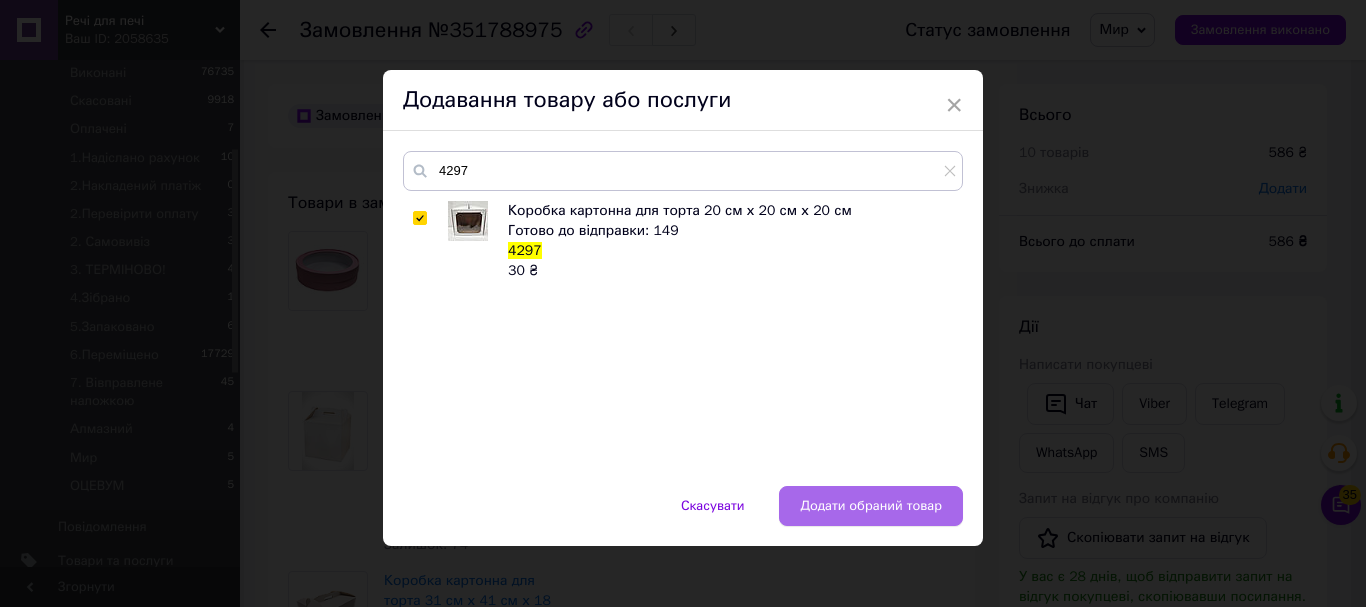 click on "Додати обраний товар" at bounding box center (871, 506) 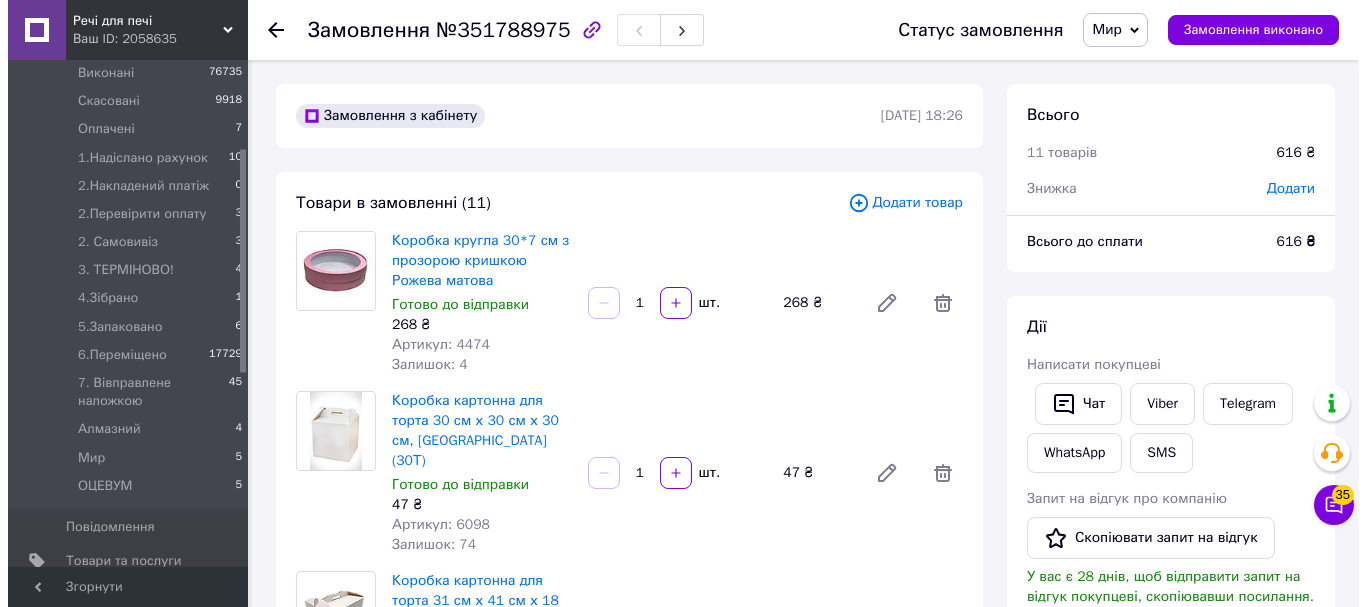 scroll, scrollTop: 96, scrollLeft: 0, axis: vertical 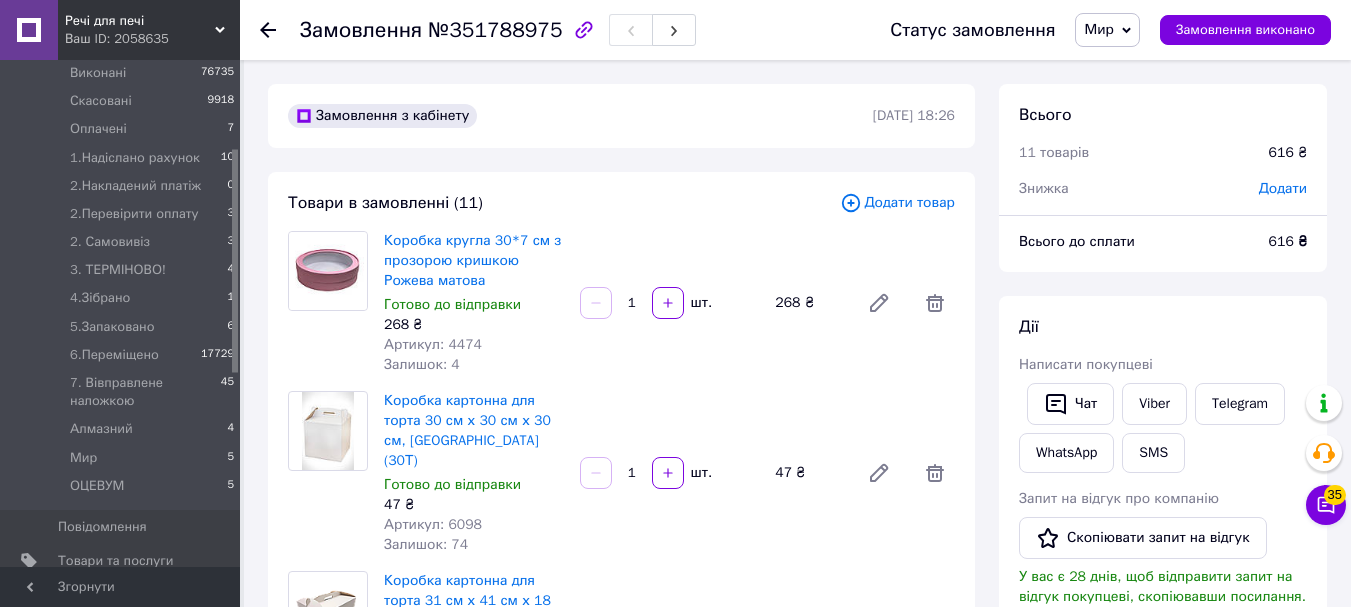 click on "Додати товар" at bounding box center (897, 203) 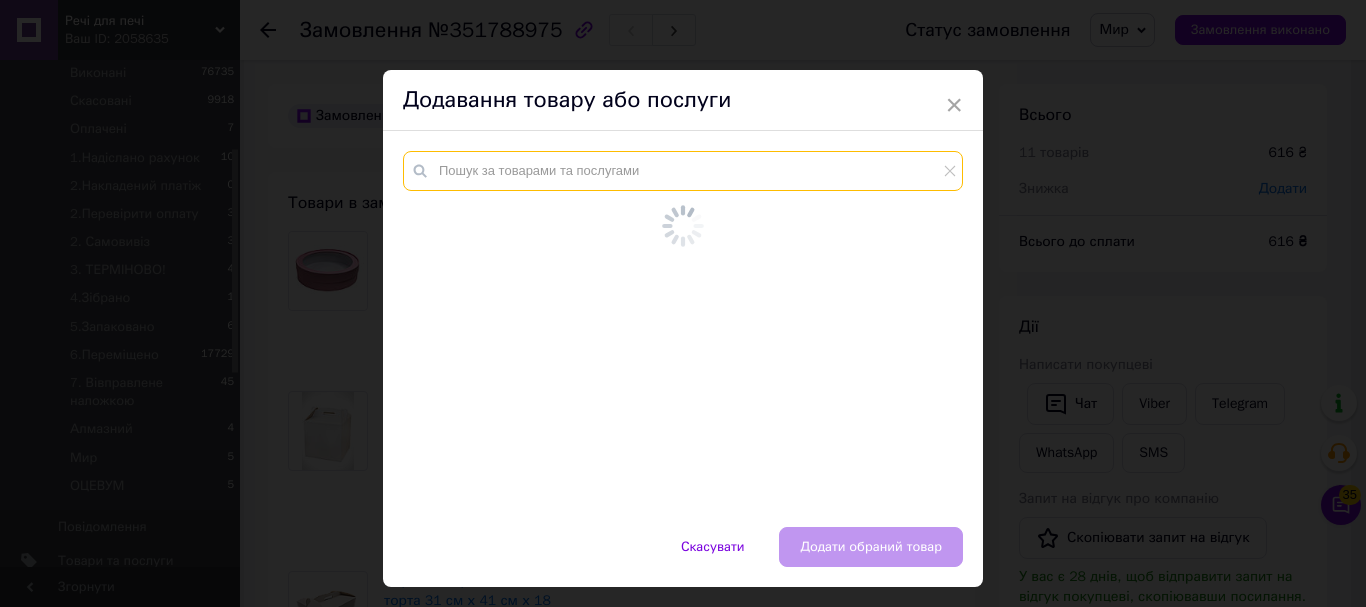 click at bounding box center [683, 171] 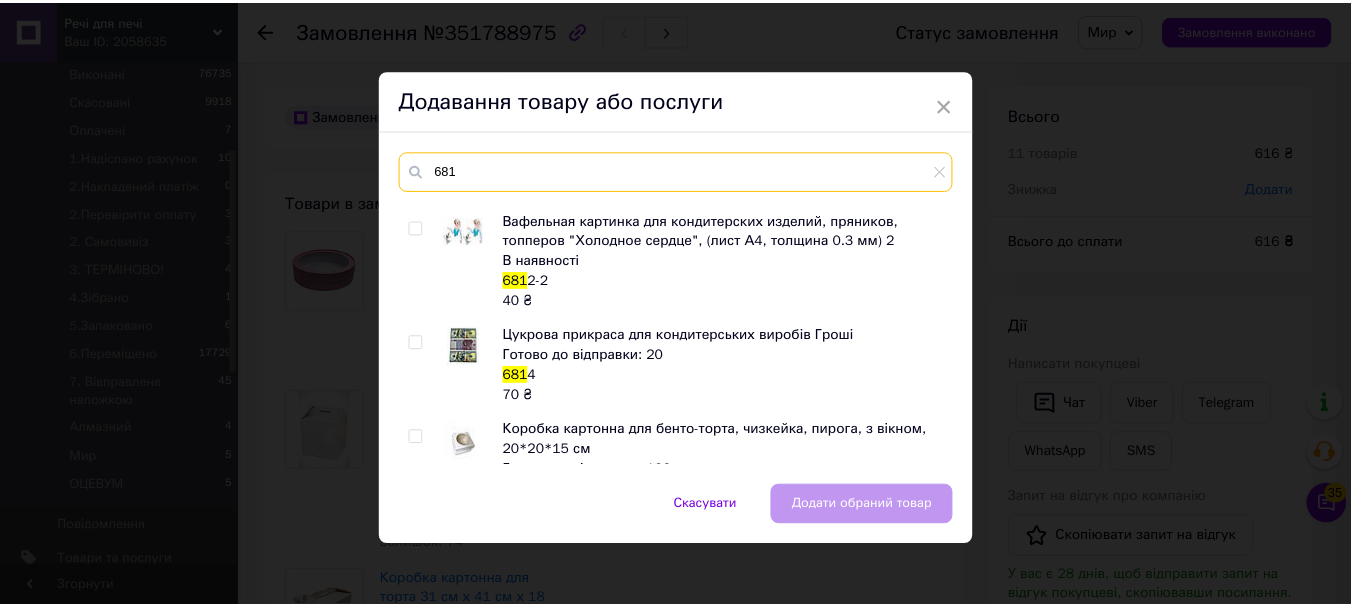 scroll, scrollTop: 300, scrollLeft: 0, axis: vertical 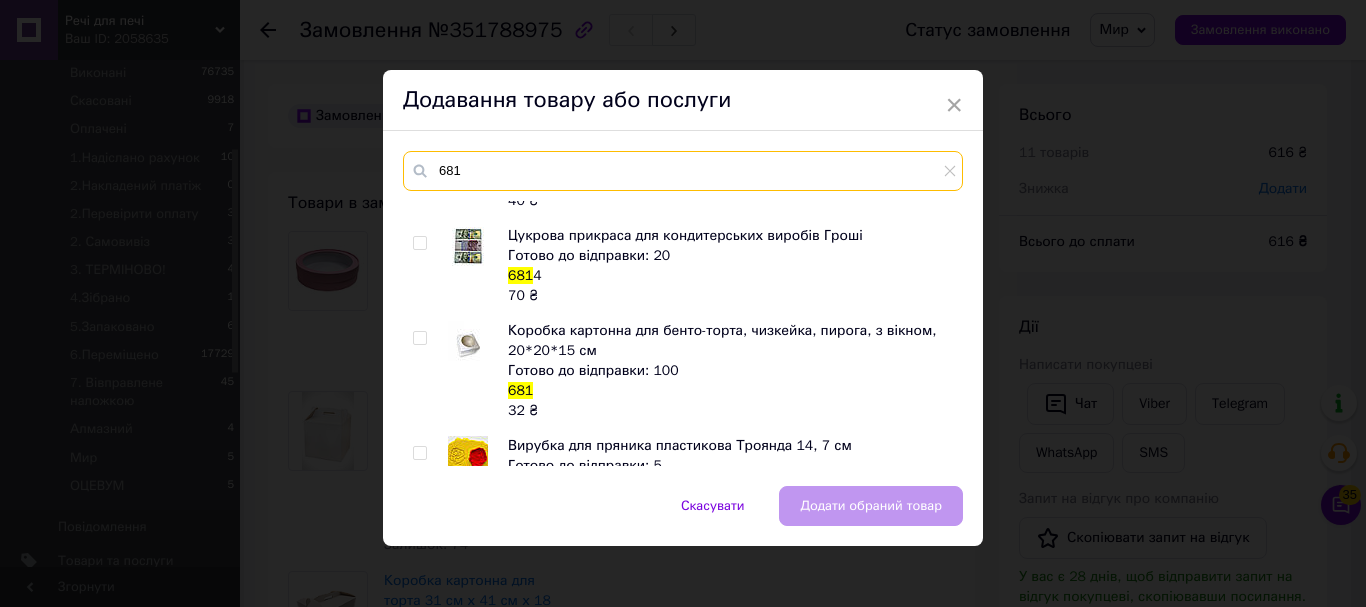 type on "681" 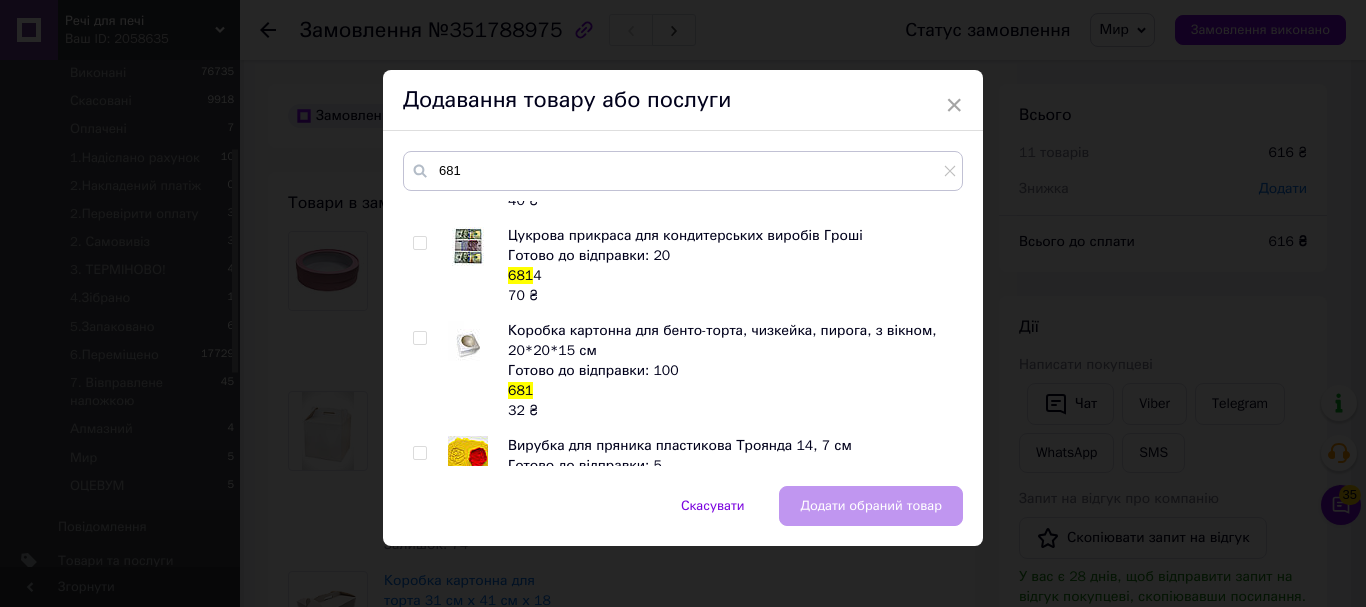 click at bounding box center (419, 338) 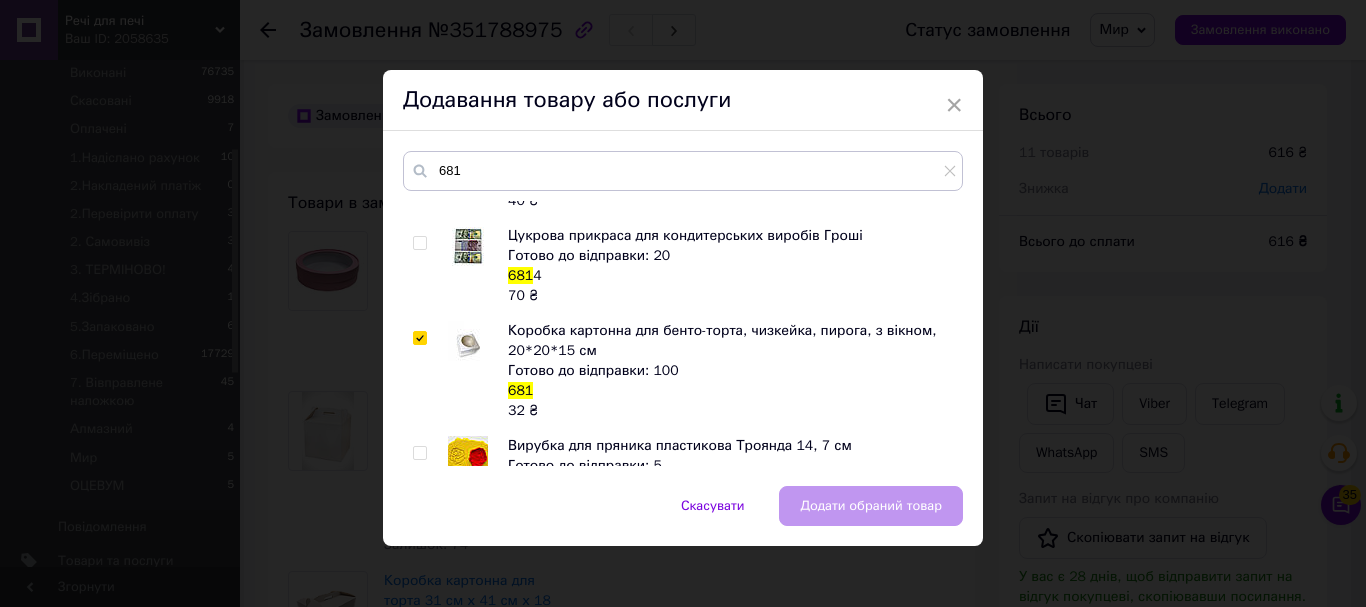 checkbox on "true" 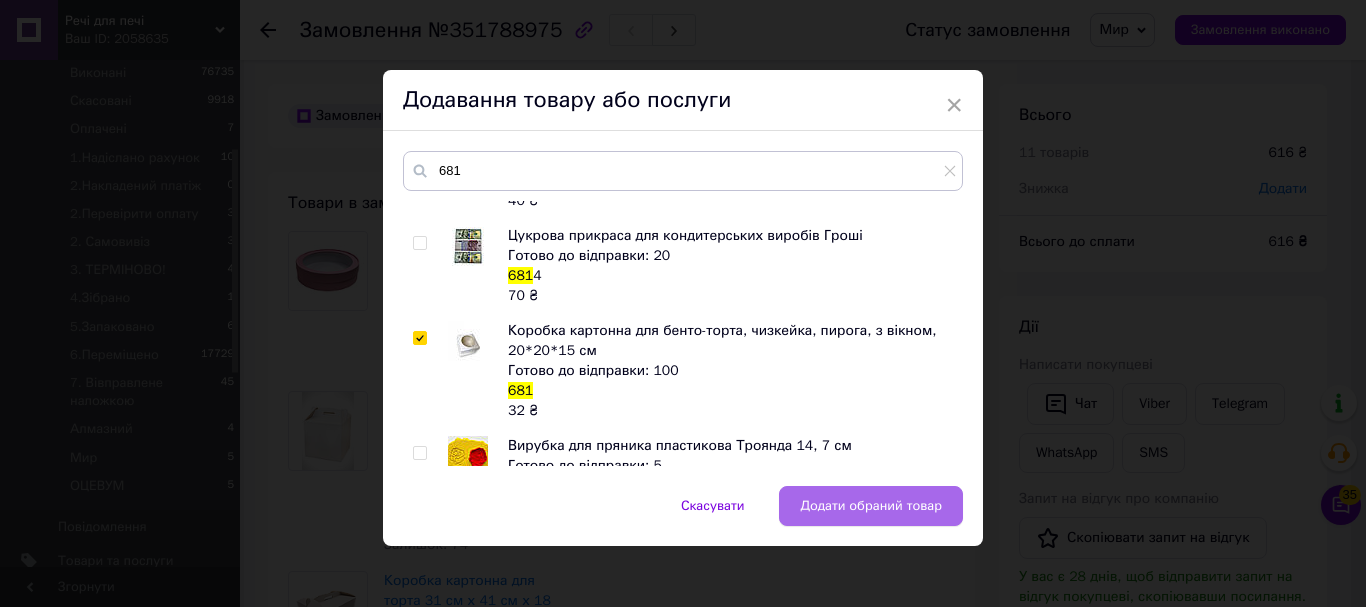 click on "Додати обраний товар" at bounding box center [871, 506] 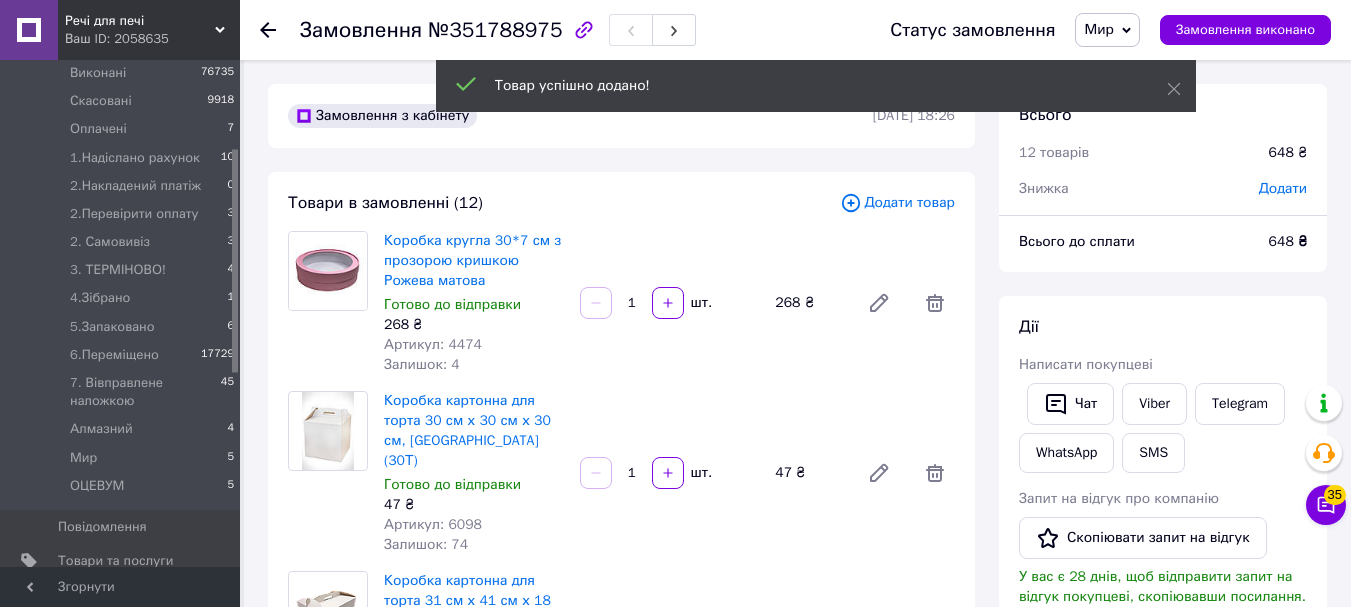 scroll, scrollTop: 164, scrollLeft: 0, axis: vertical 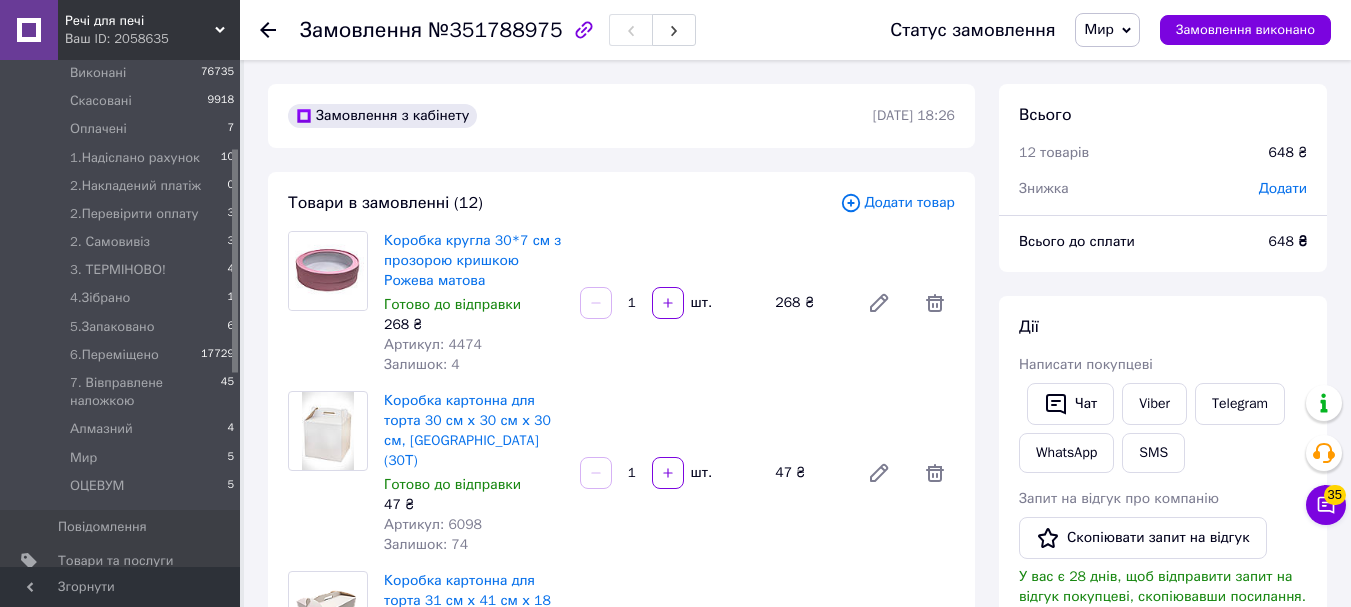 click on "Додати товар" at bounding box center [897, 203] 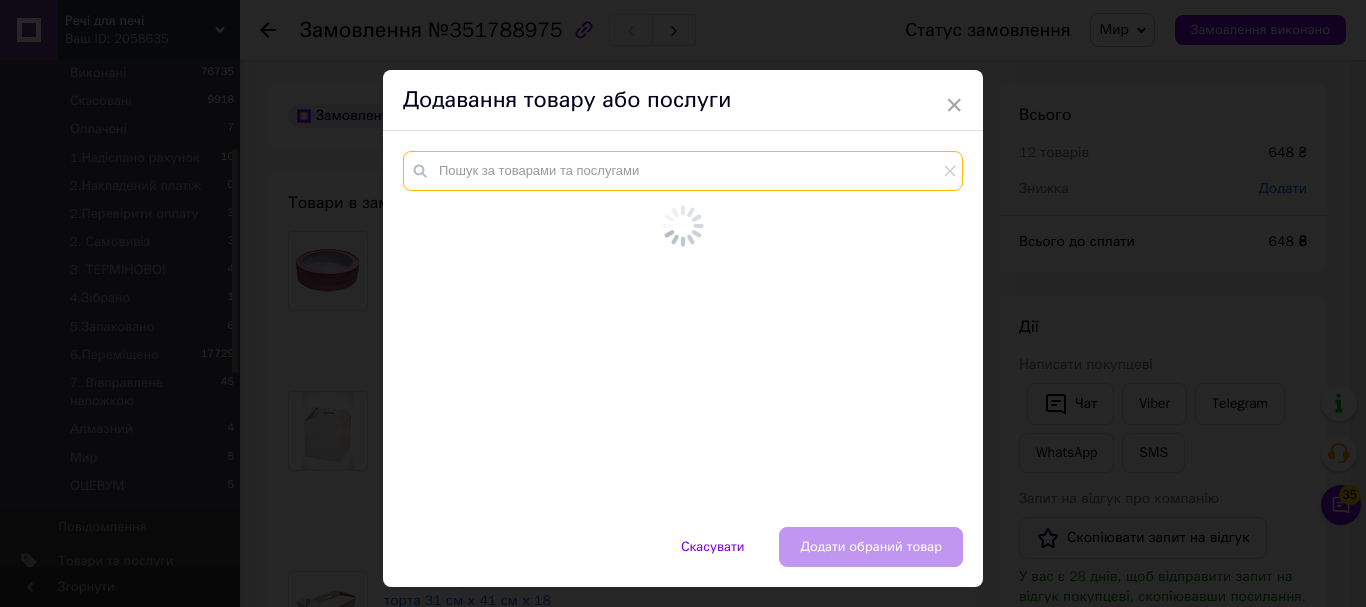 click at bounding box center (683, 171) 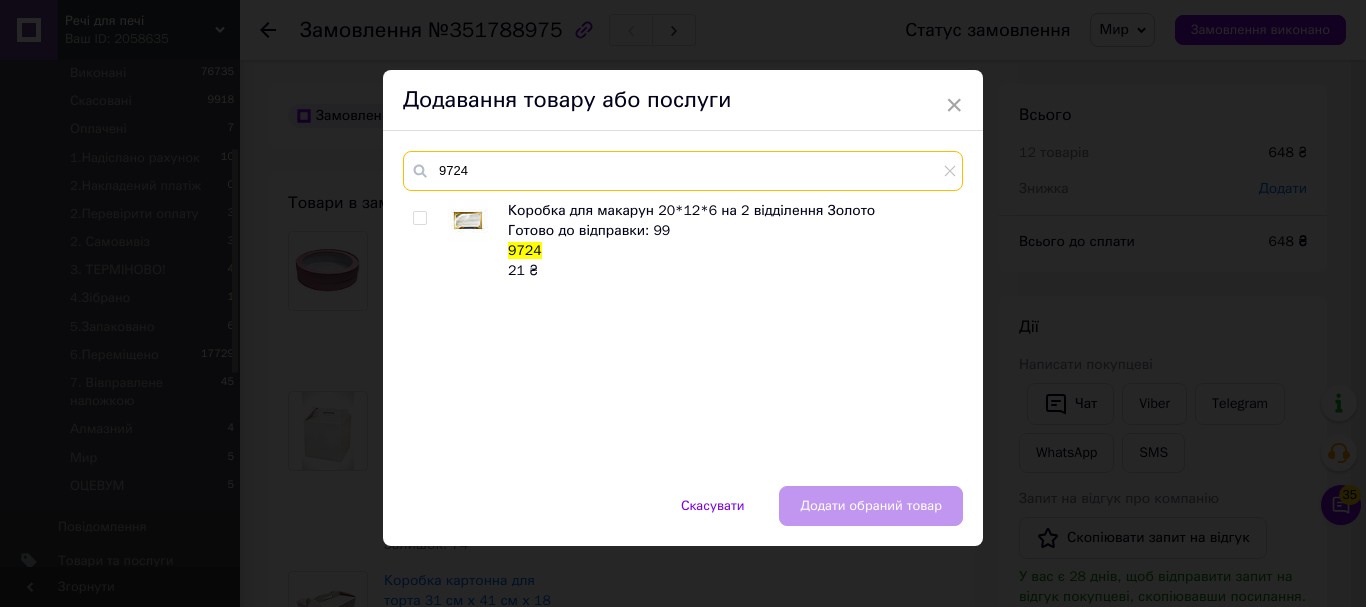 type on "9724" 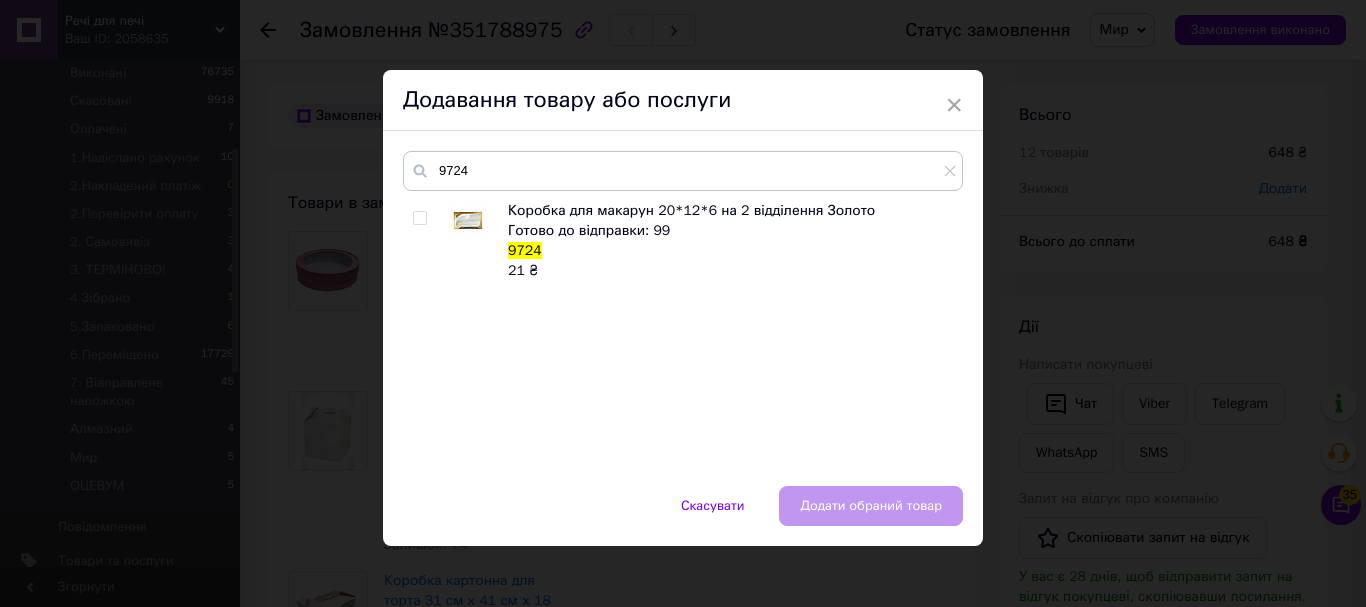 click at bounding box center [419, 218] 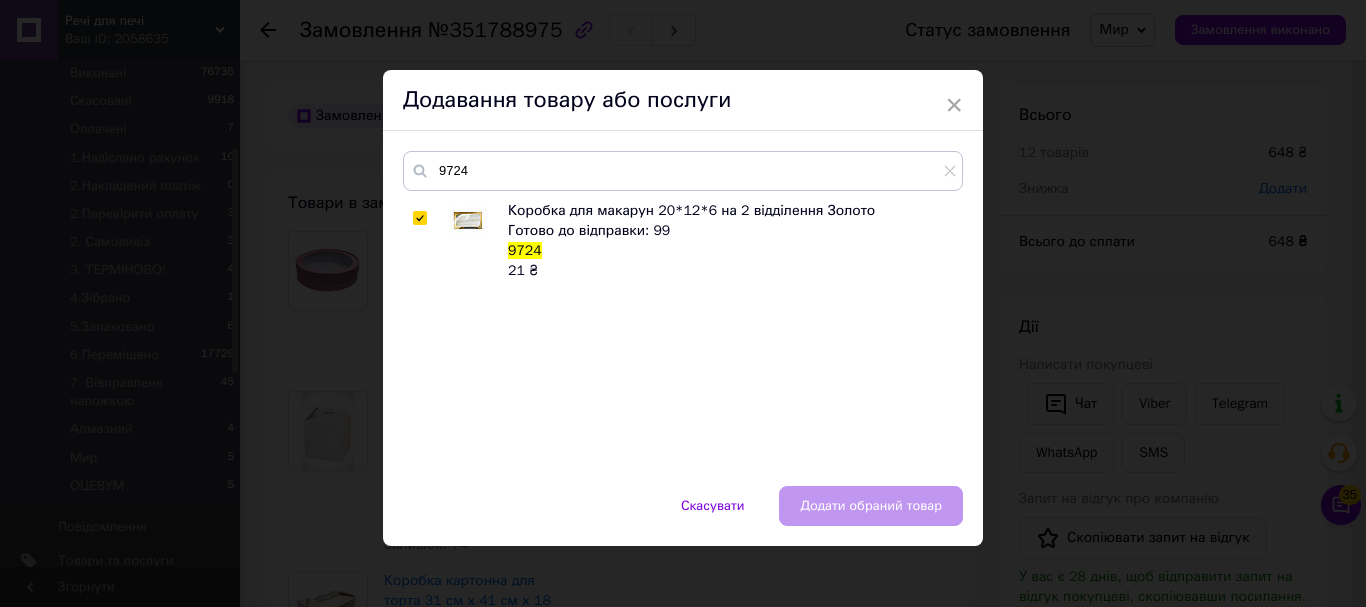 checkbox on "true" 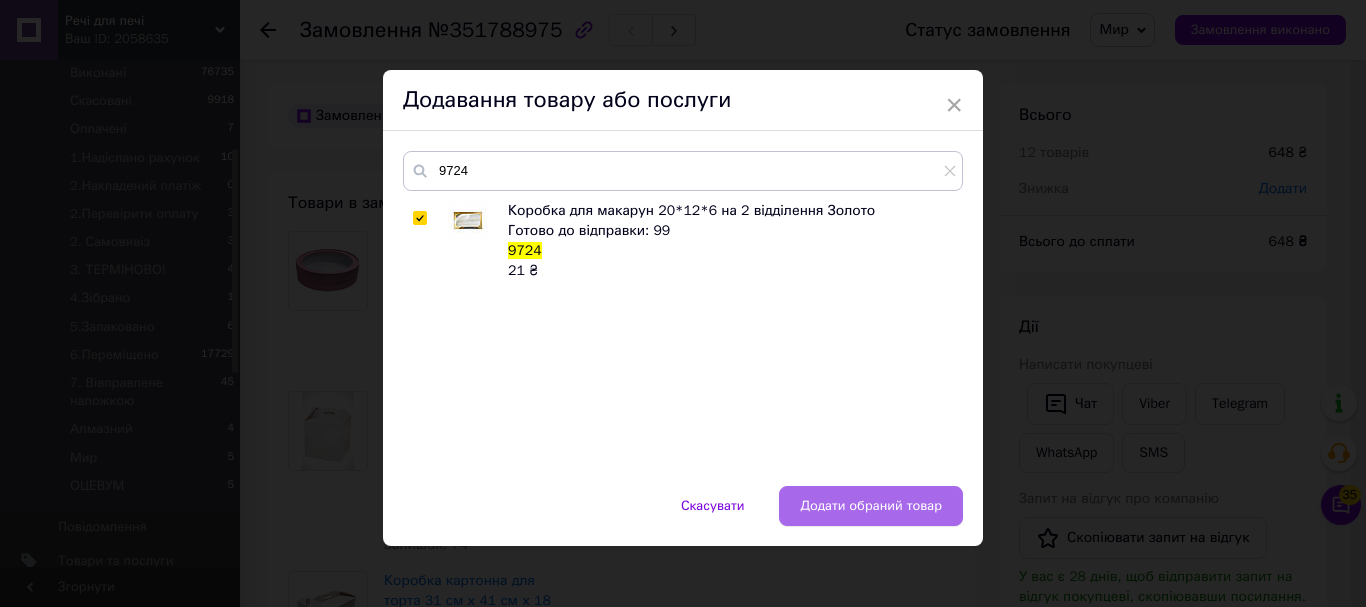 click on "Додати обраний товар" at bounding box center [871, 506] 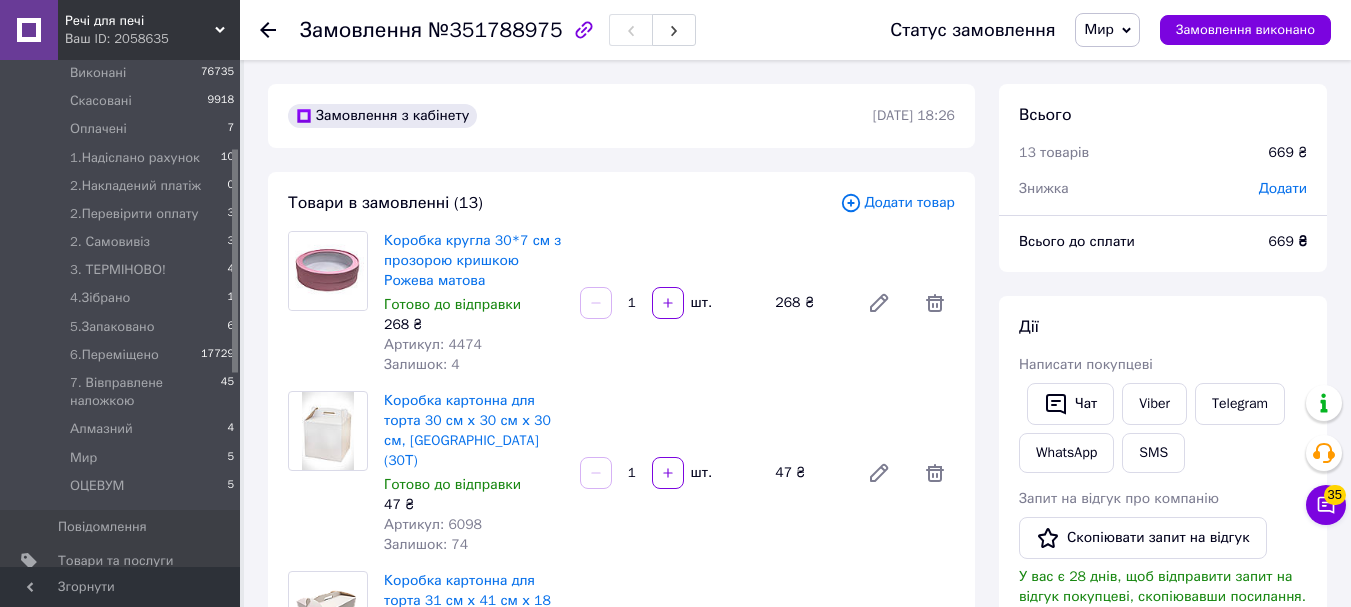 scroll, scrollTop: 212, scrollLeft: 0, axis: vertical 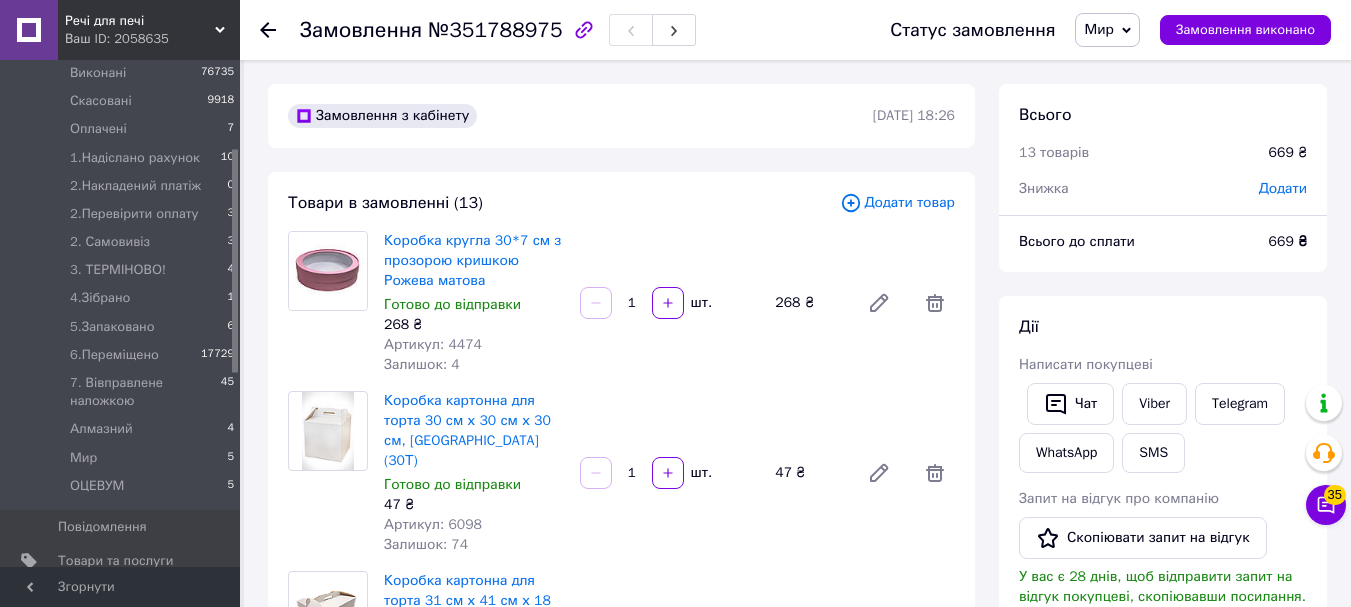 click on "Додати товар" at bounding box center [897, 203] 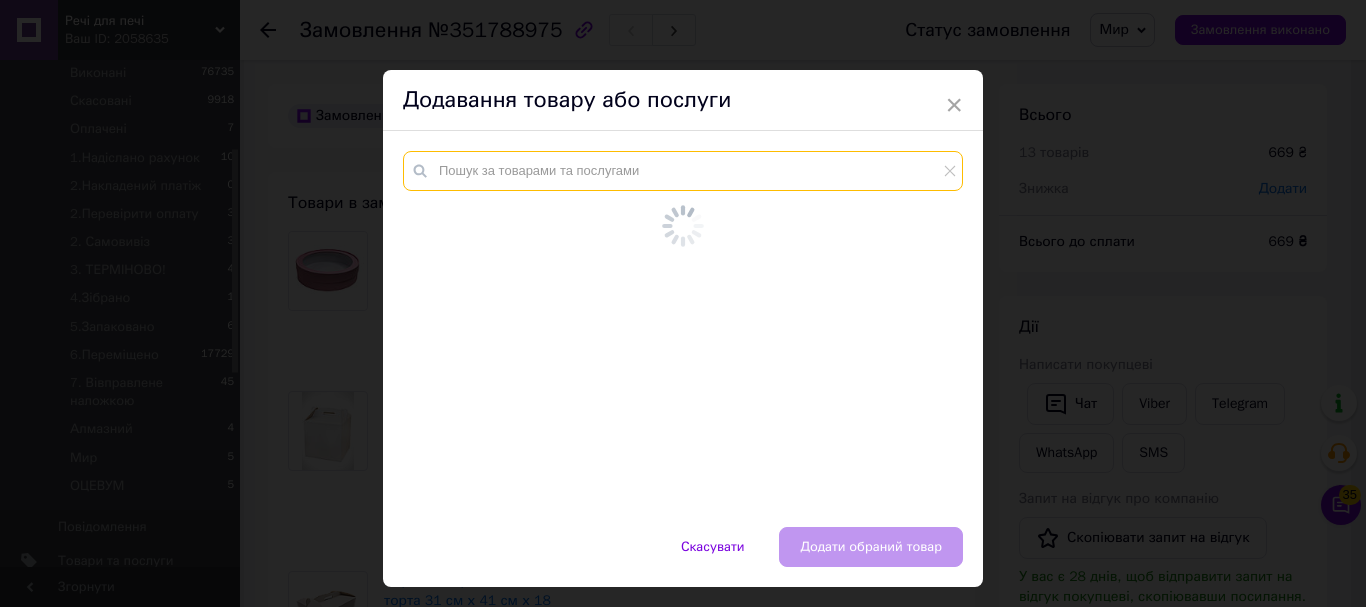 click at bounding box center (683, 171) 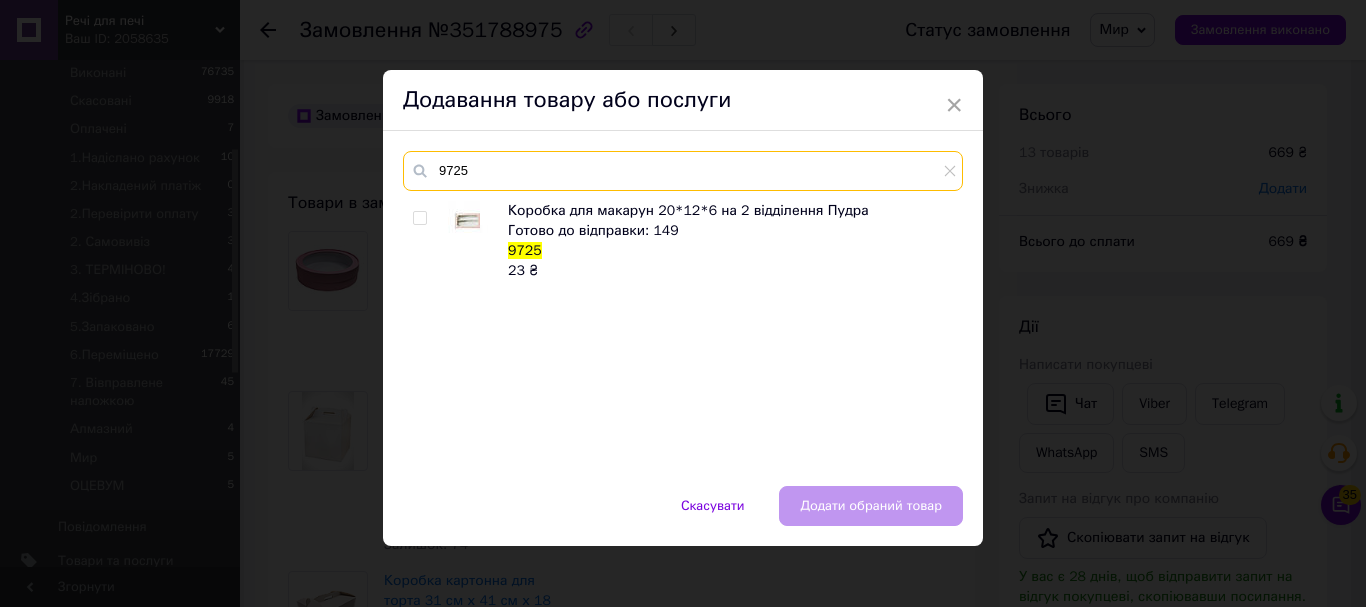 type on "9725" 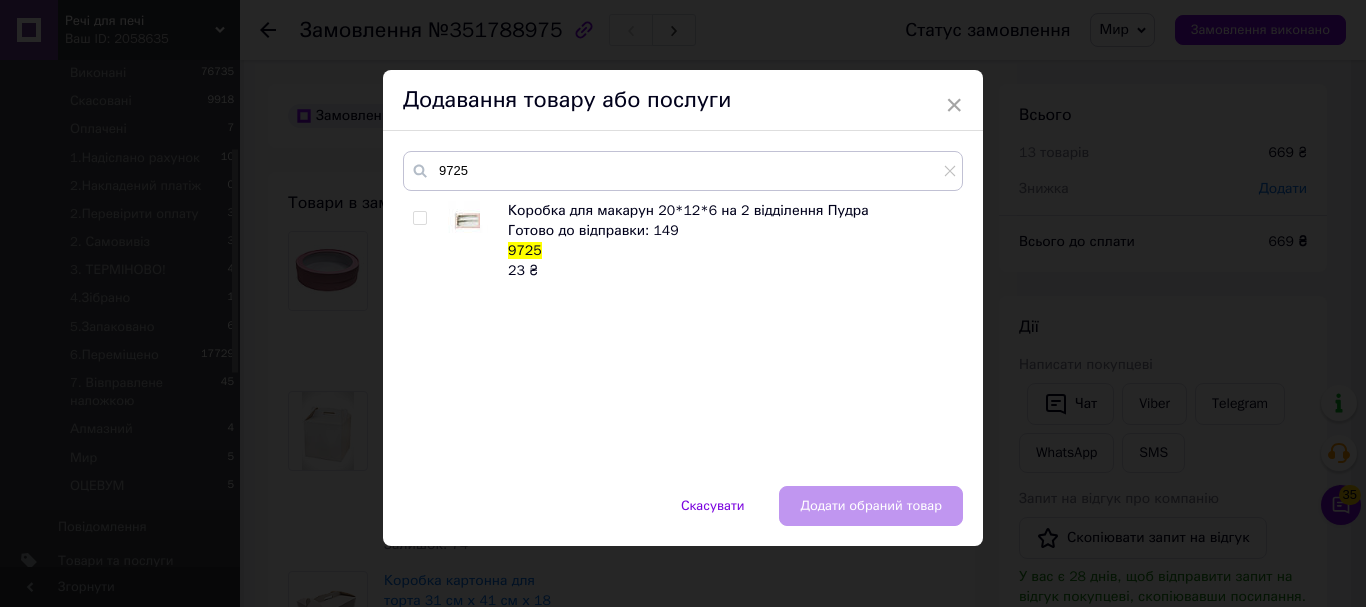 click at bounding box center [419, 218] 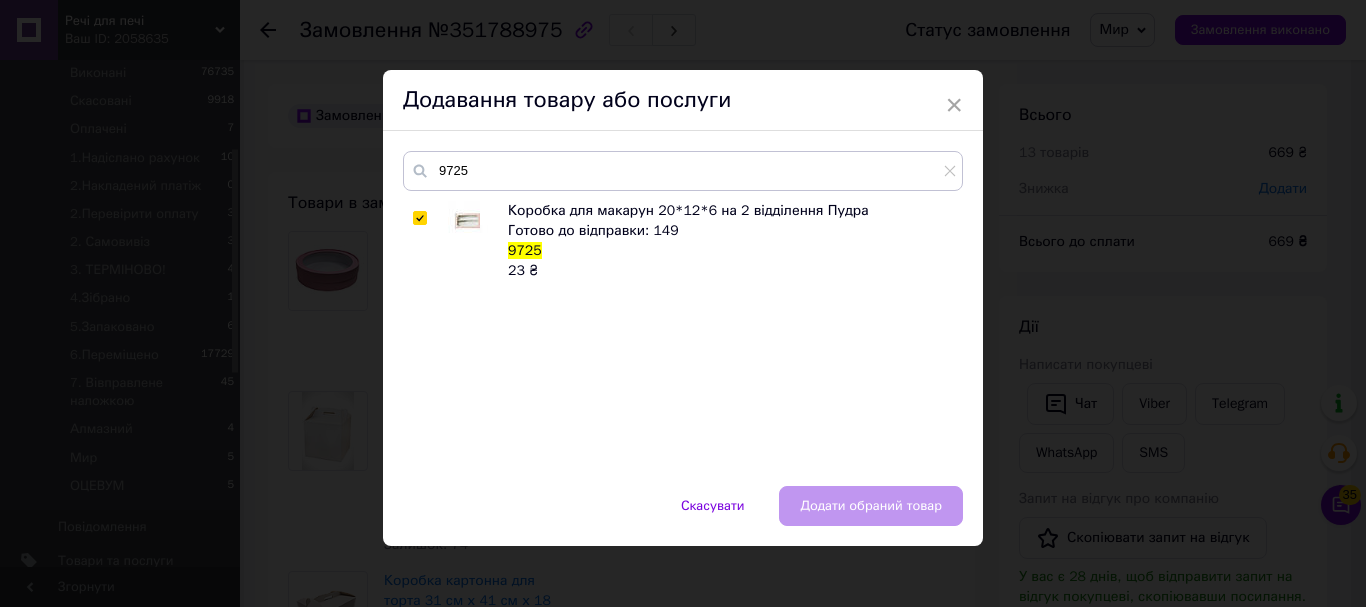 checkbox on "true" 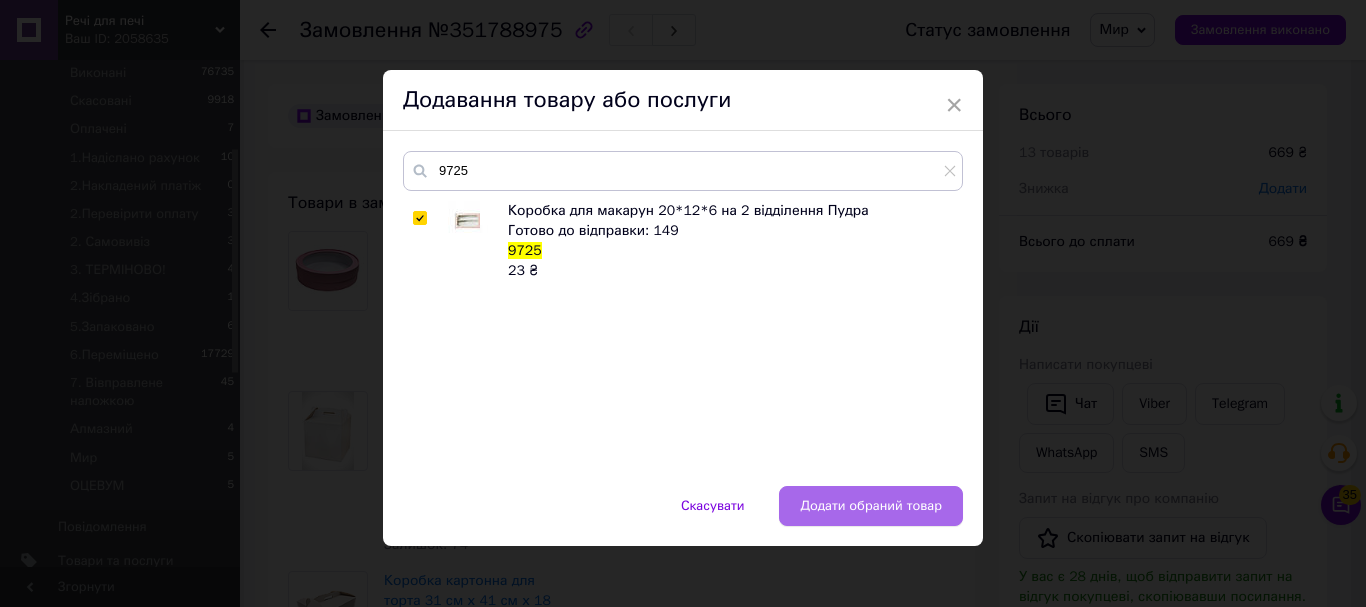 click on "Додати обраний товар" at bounding box center [871, 506] 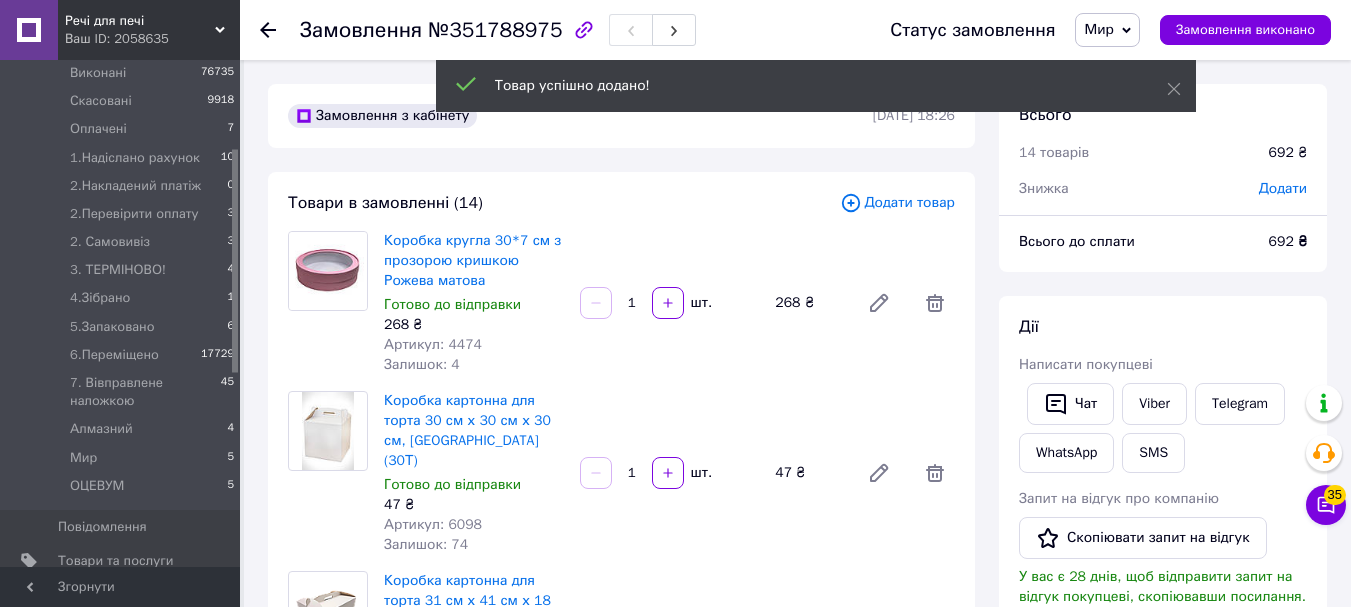 scroll, scrollTop: 260, scrollLeft: 0, axis: vertical 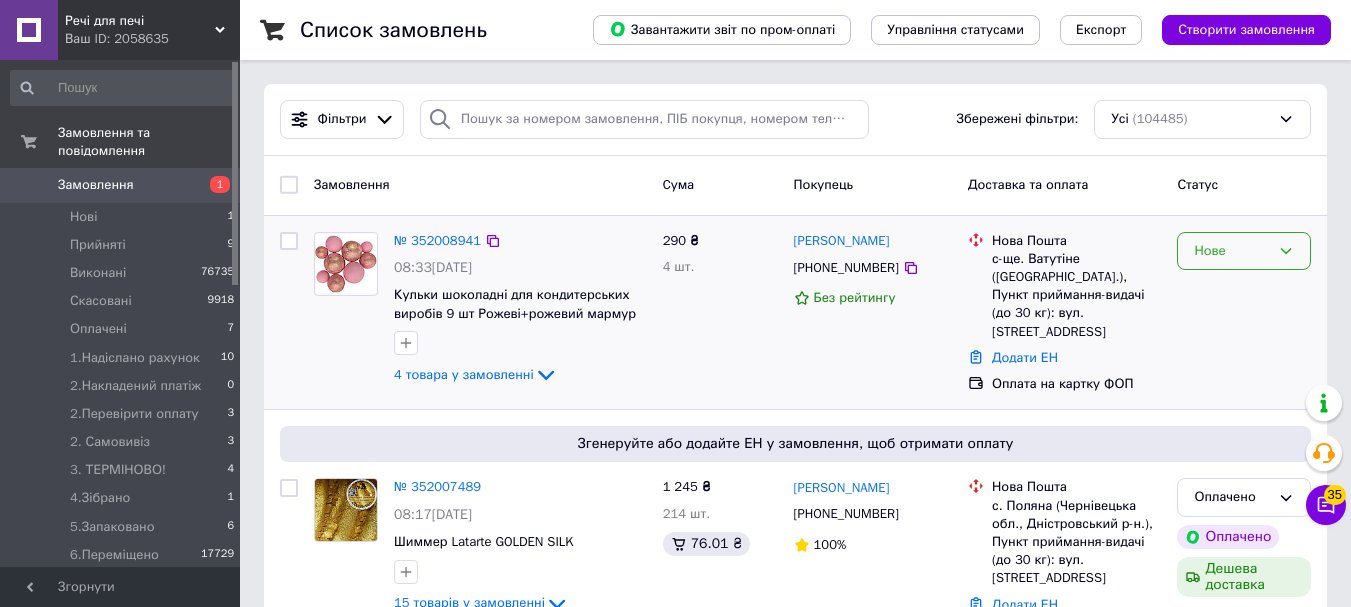 click on "Нове" at bounding box center [1232, 251] 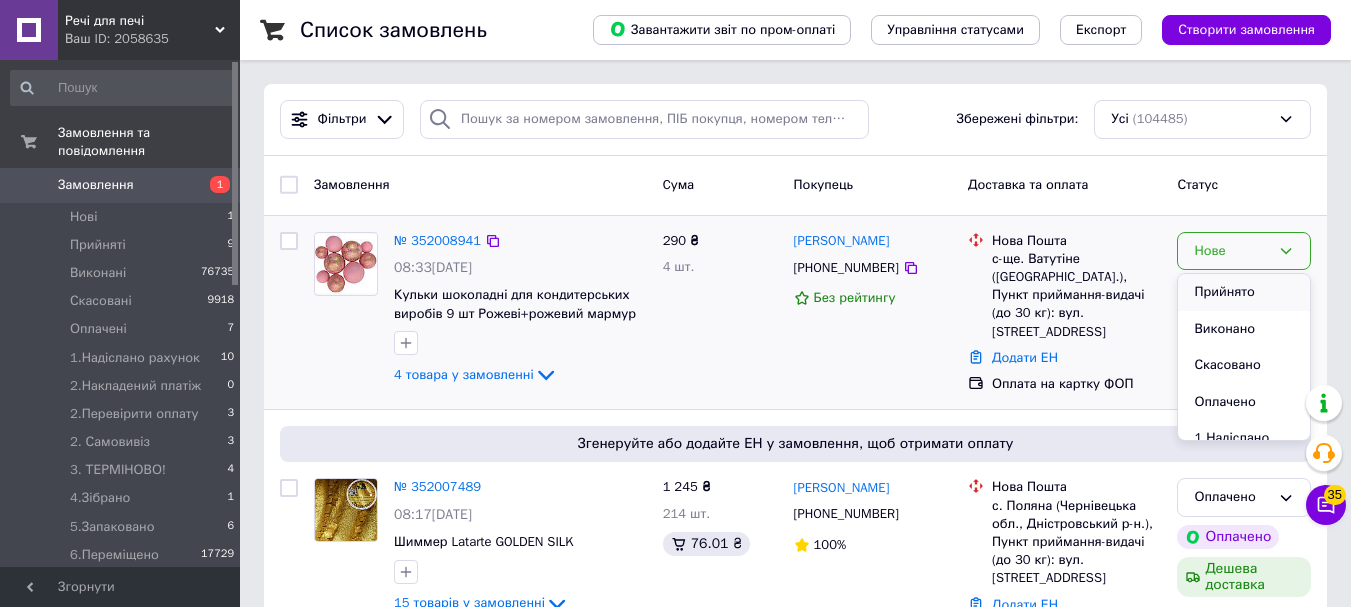 click on "Прийнято" at bounding box center [1244, 292] 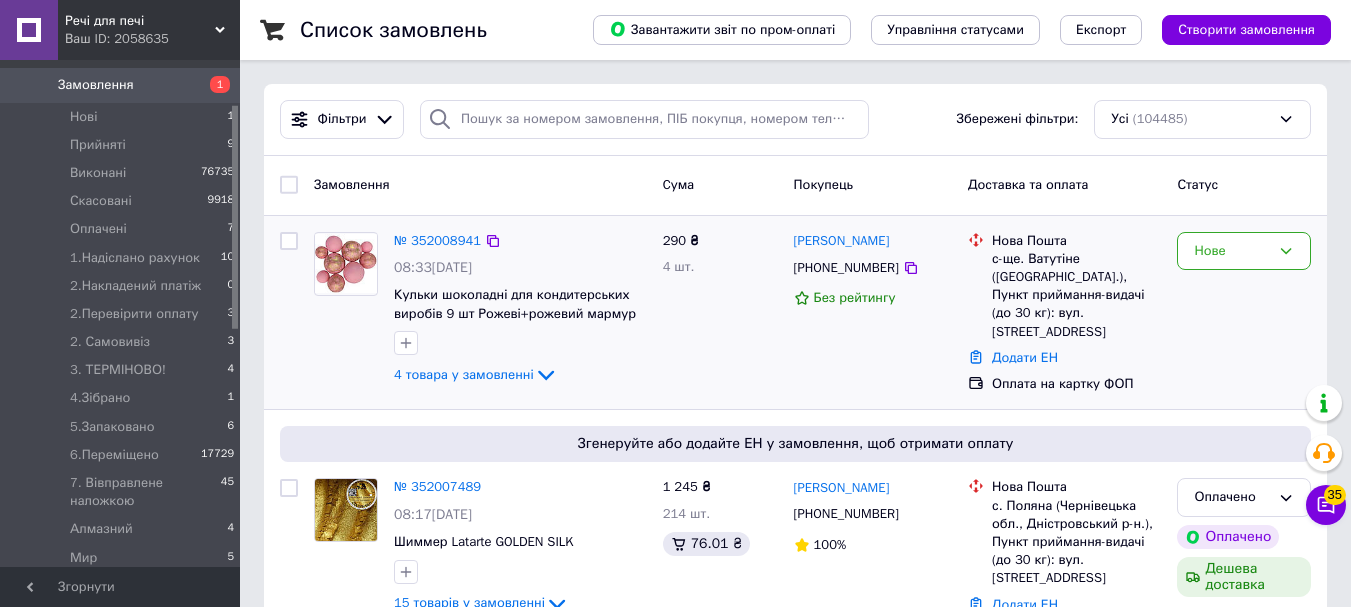 scroll, scrollTop: 300, scrollLeft: 0, axis: vertical 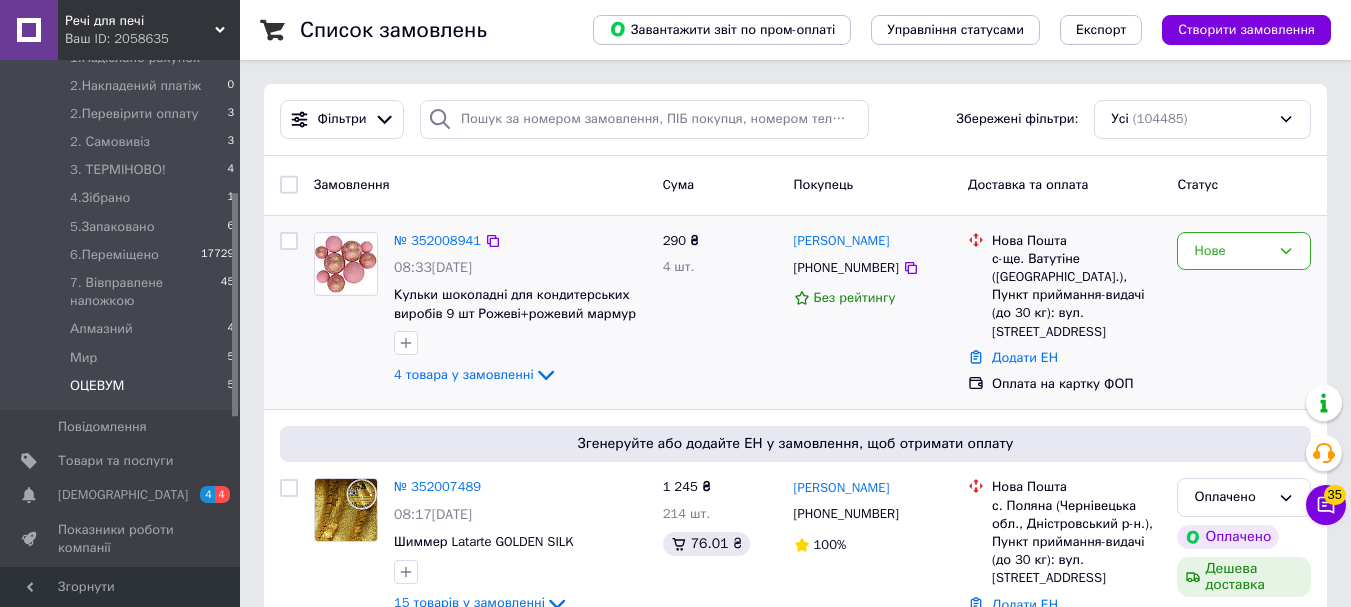 click on "ОЦЕВУМ" at bounding box center [97, 386] 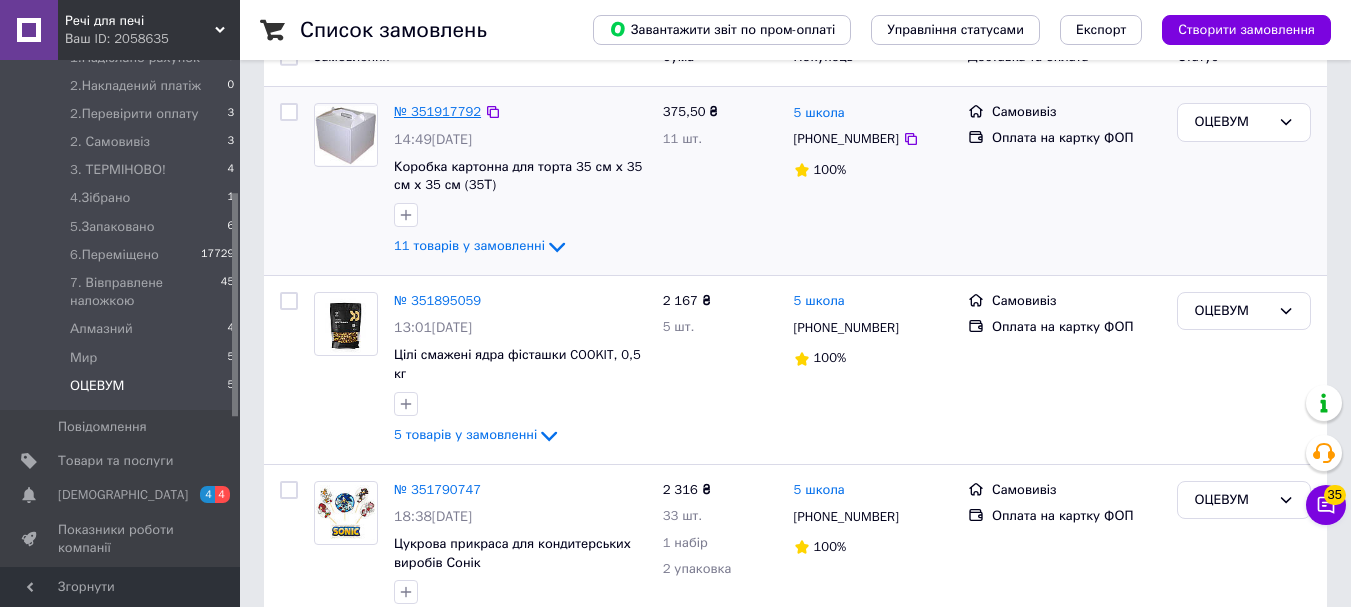 scroll, scrollTop: 100, scrollLeft: 0, axis: vertical 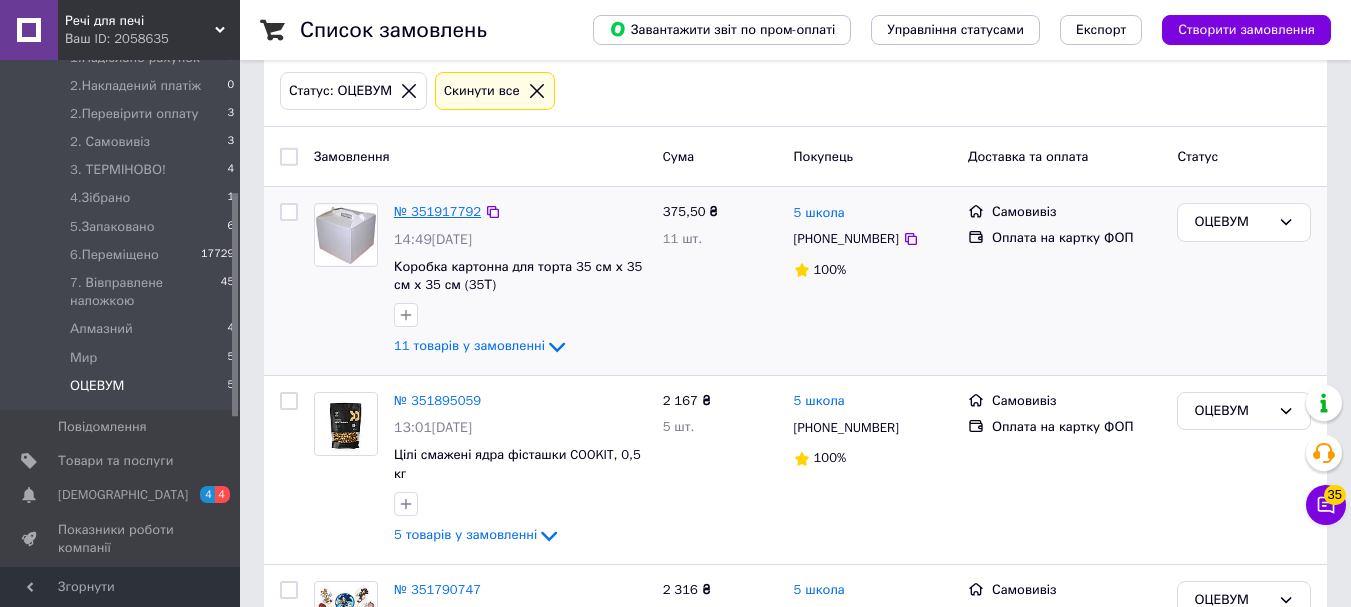 click on "№ 351917792" at bounding box center [437, 211] 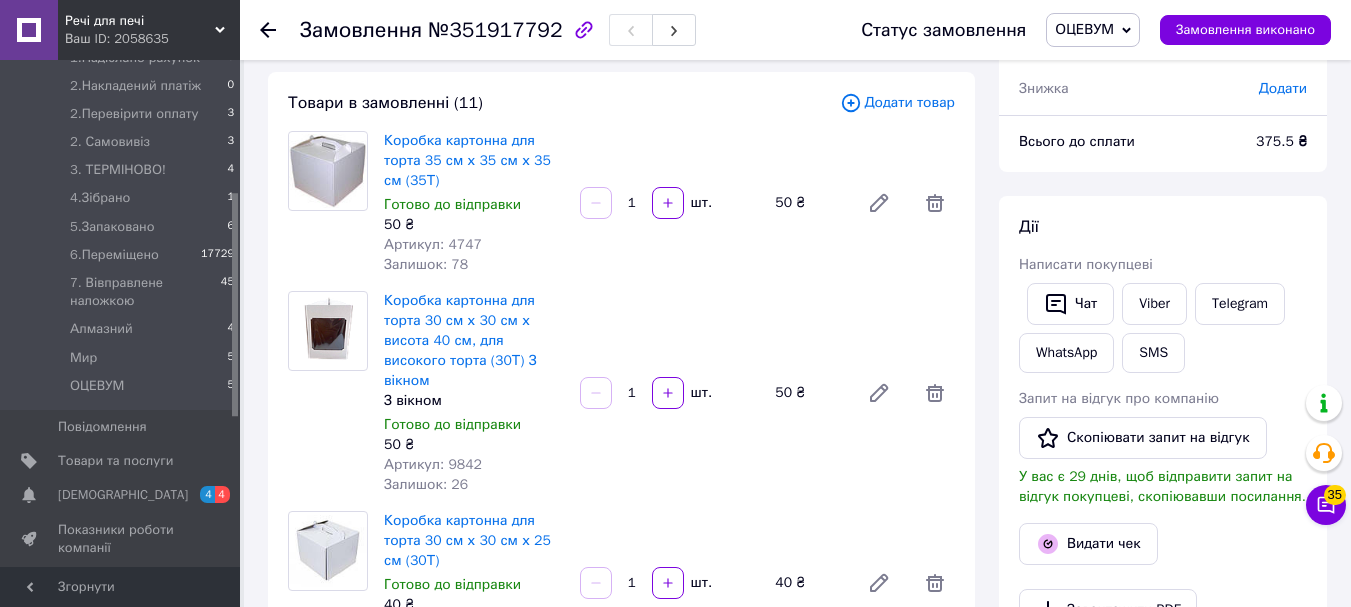 scroll, scrollTop: 400, scrollLeft: 0, axis: vertical 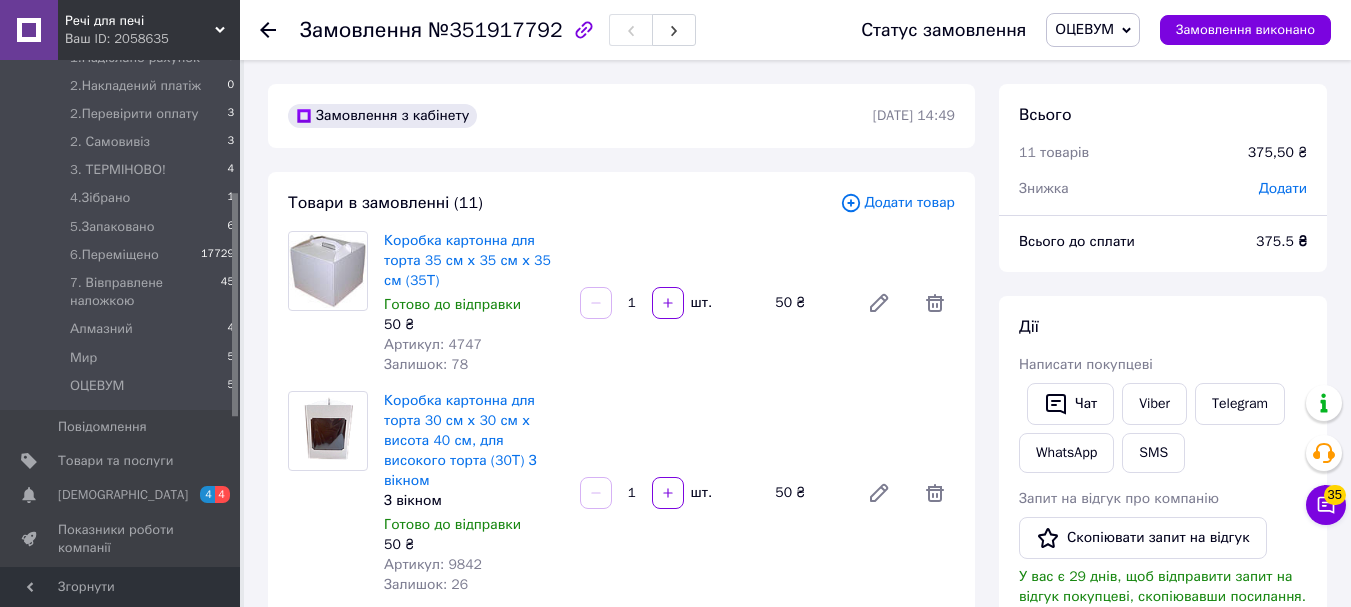 click on "Додати товар" at bounding box center [897, 203] 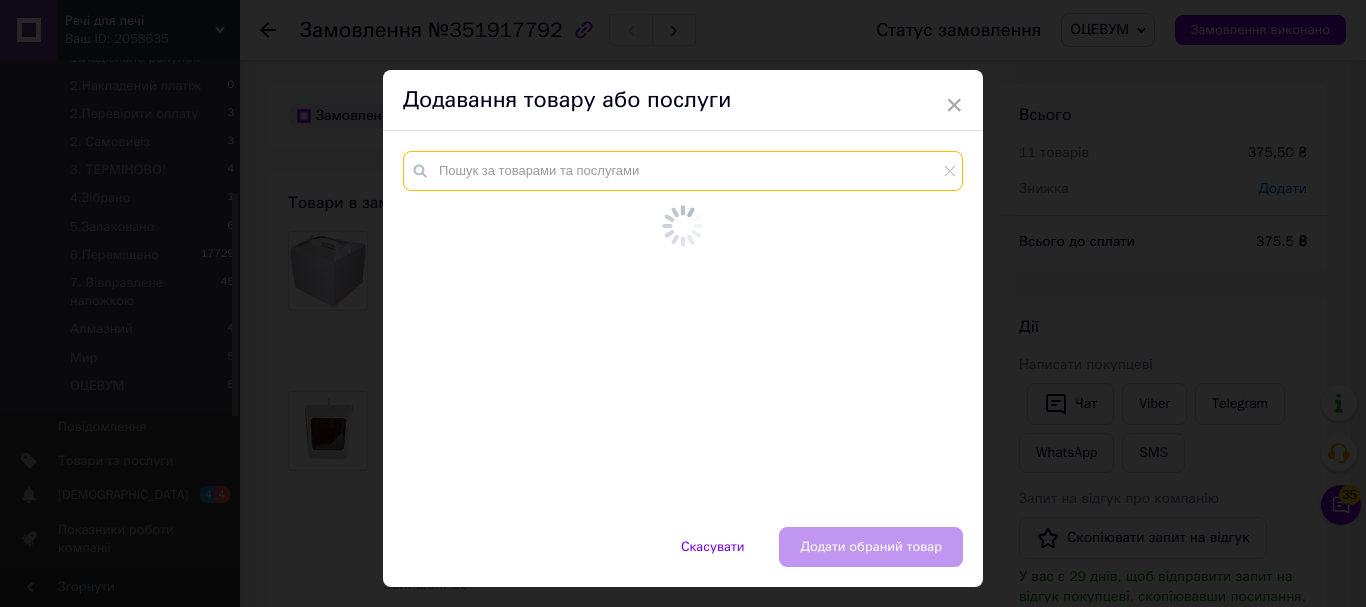 click at bounding box center [683, 171] 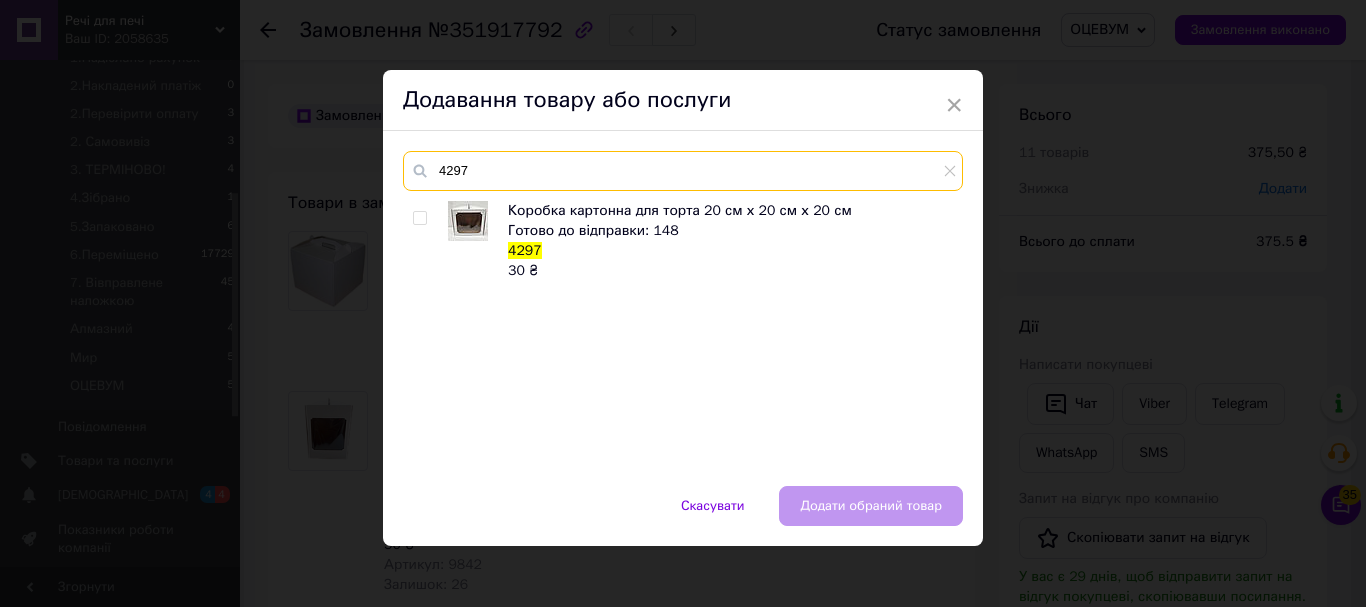 type on "4297" 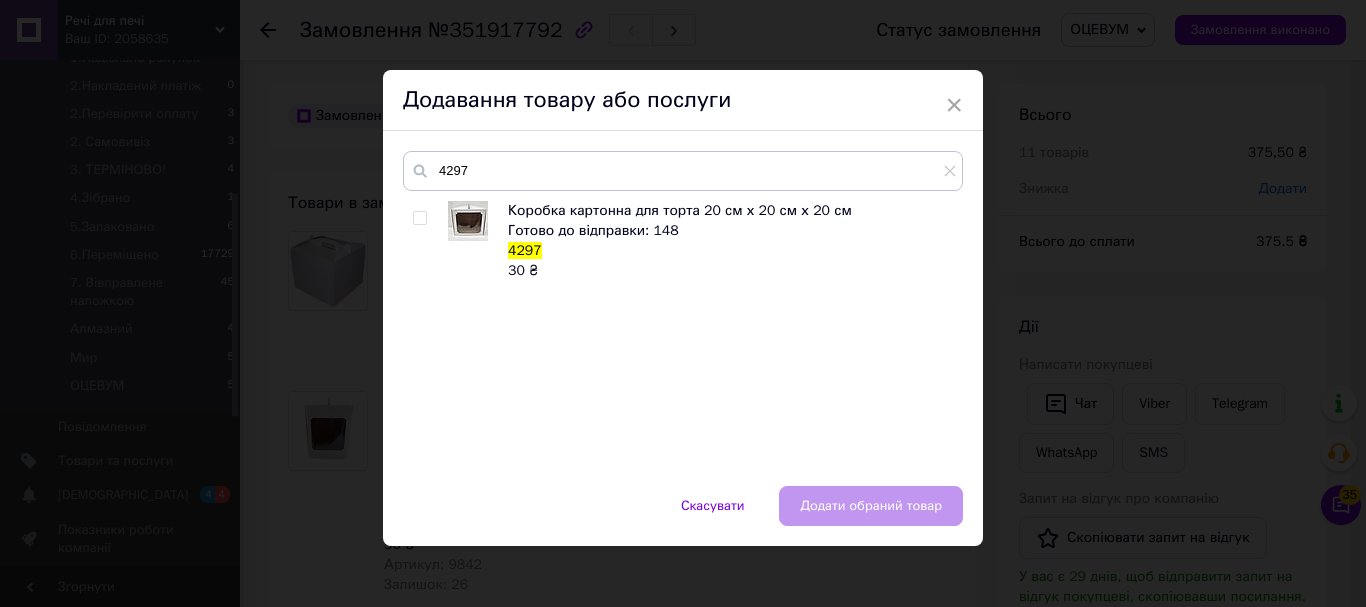 click on "Коробка картонна для торта 20 см х 20 см х 20 см Готово до відправки: 148 4297 30   ₴" at bounding box center [682, 333] 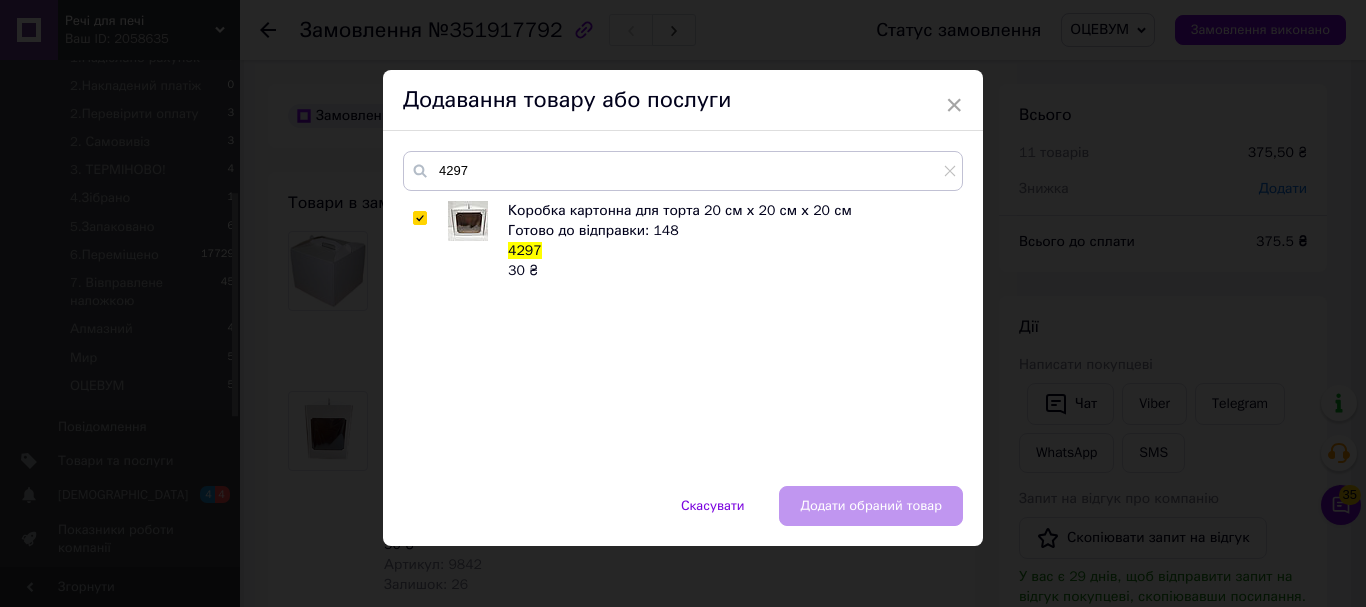 checkbox on "true" 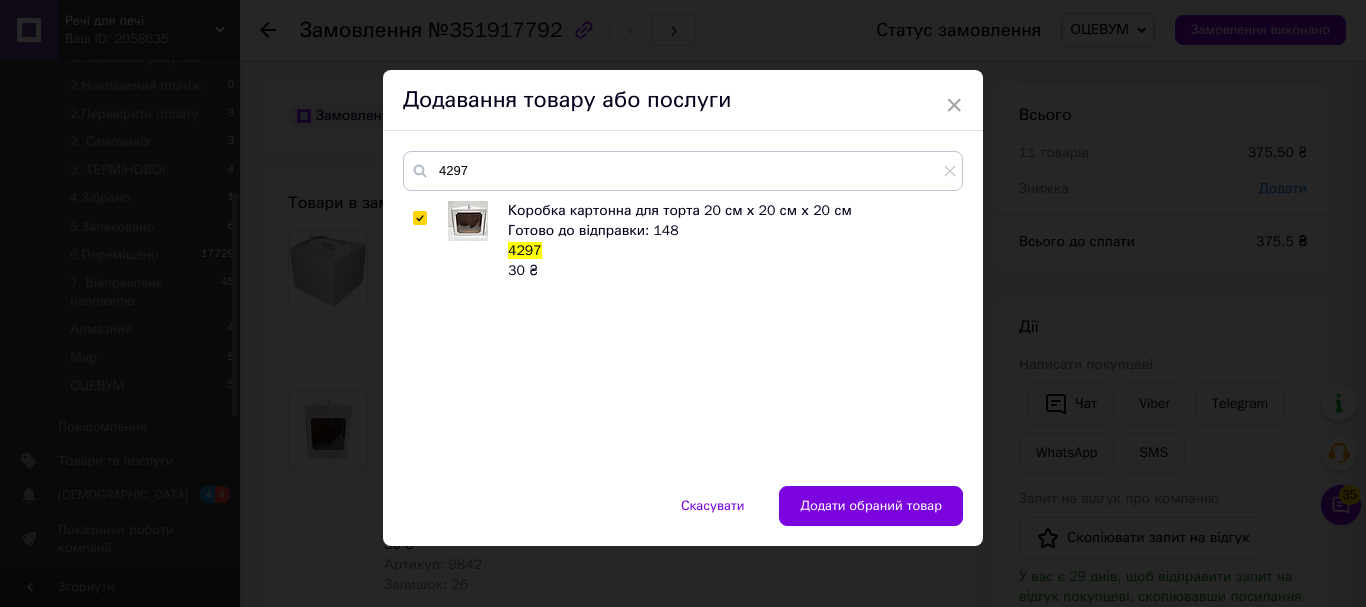 click on "Скасувати   Додати обраний товар" at bounding box center [683, 516] 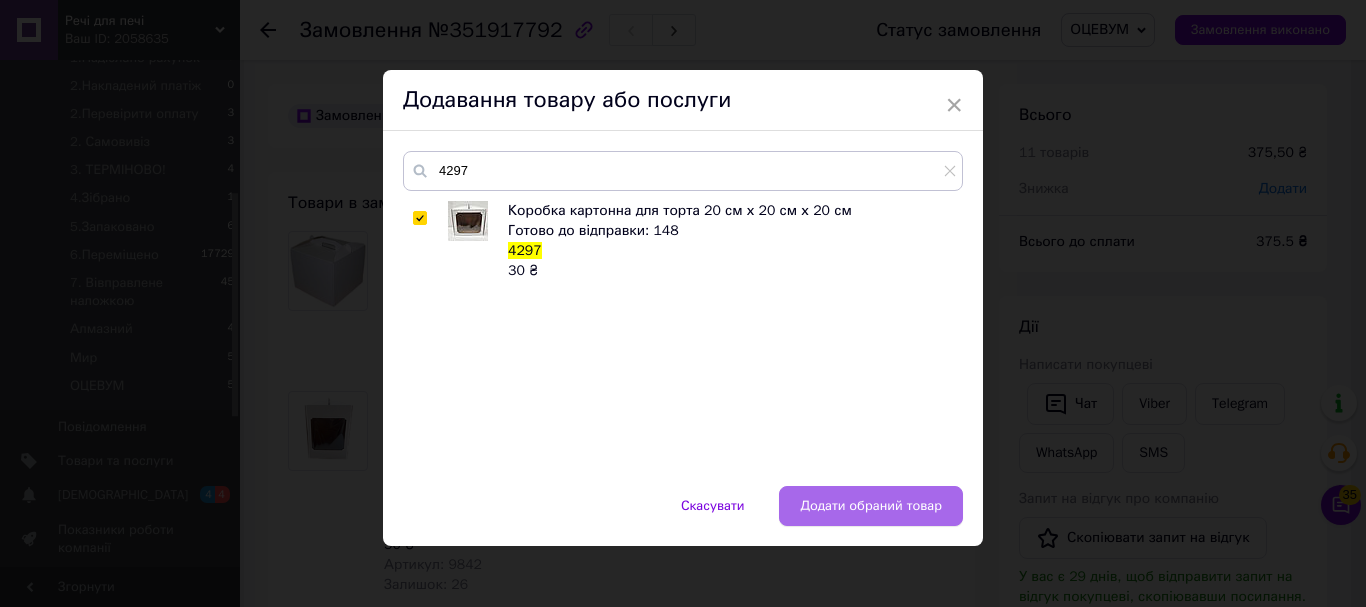 click on "Додати обраний товар" at bounding box center [871, 506] 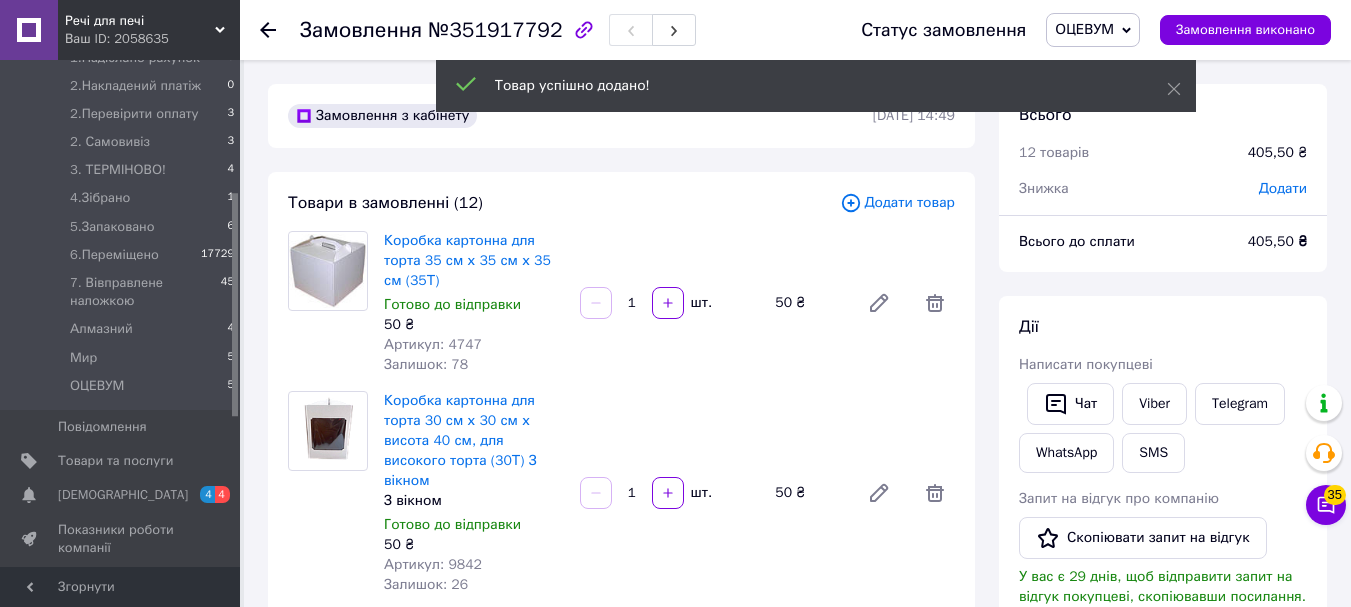 scroll, scrollTop: 164, scrollLeft: 0, axis: vertical 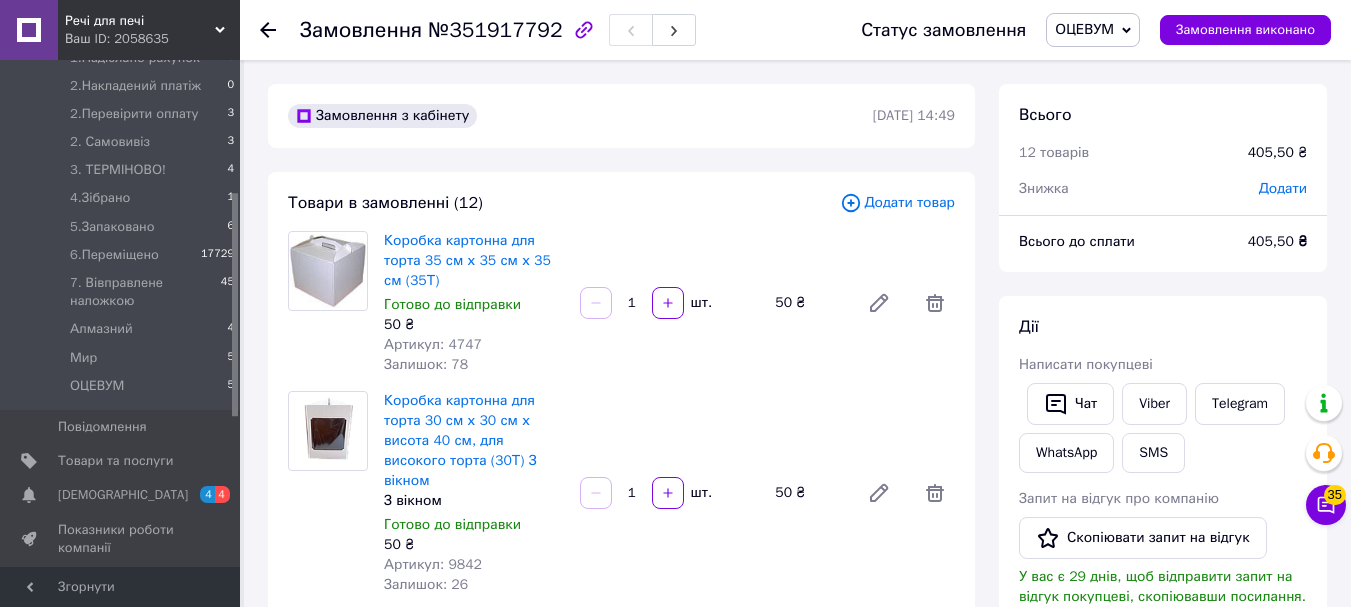click on "Додати товар" at bounding box center (897, 203) 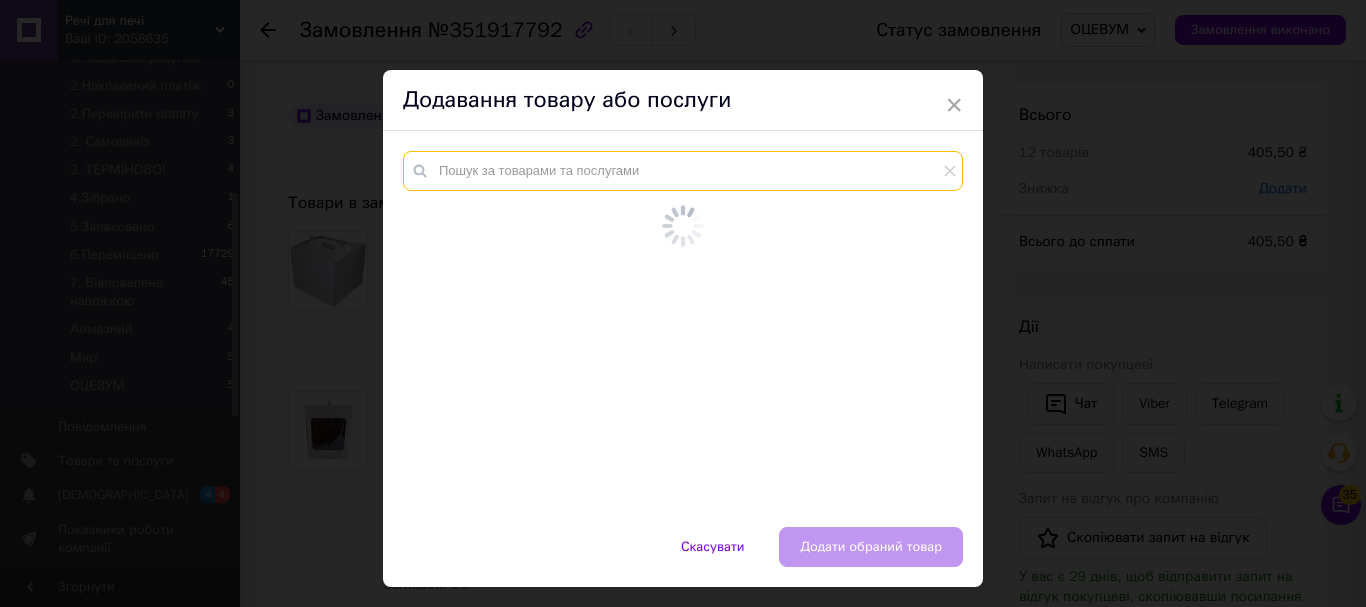 click at bounding box center [683, 171] 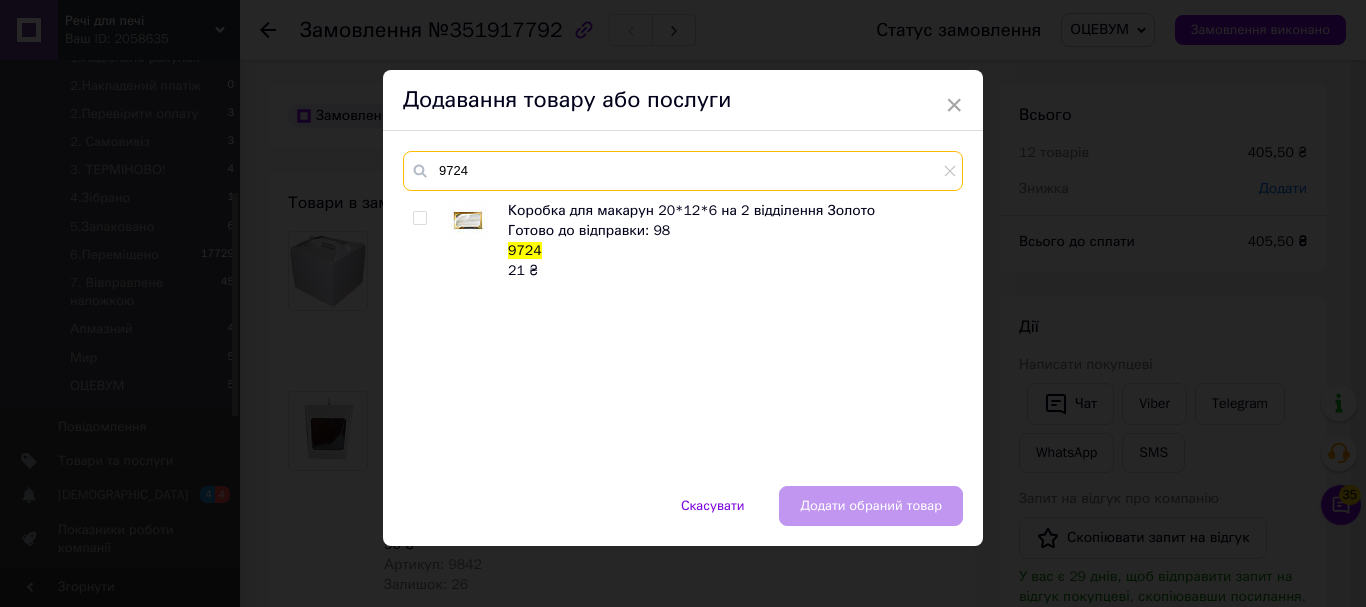 type on "9724" 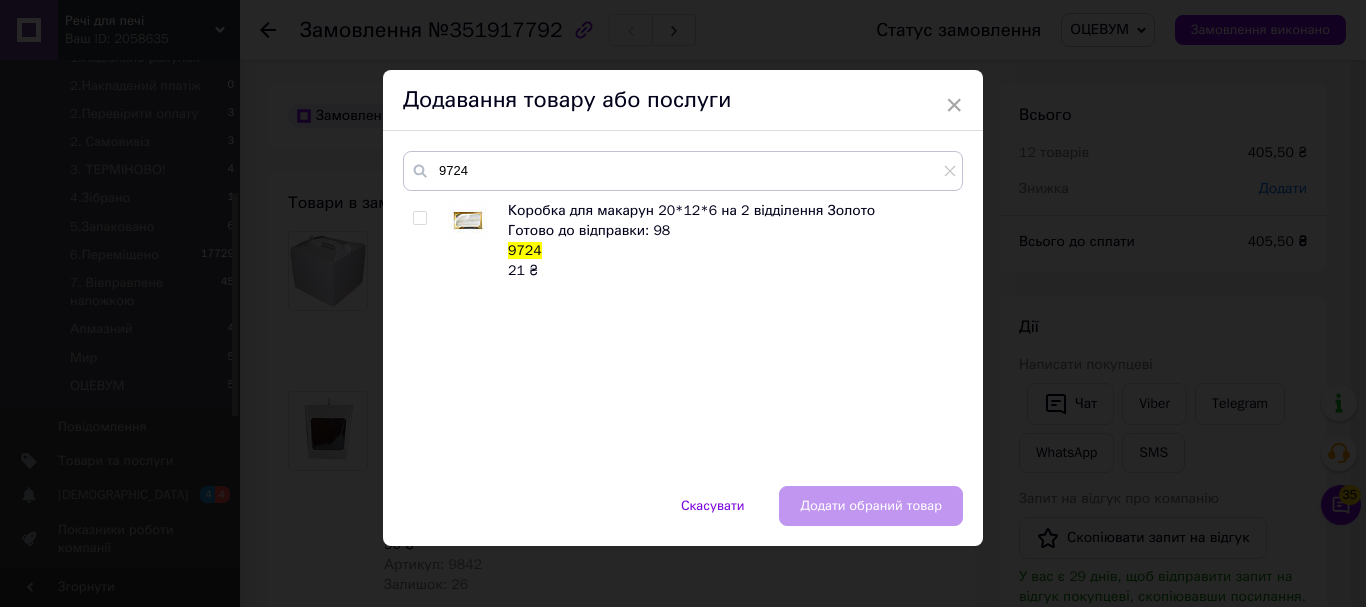 click at bounding box center [419, 218] 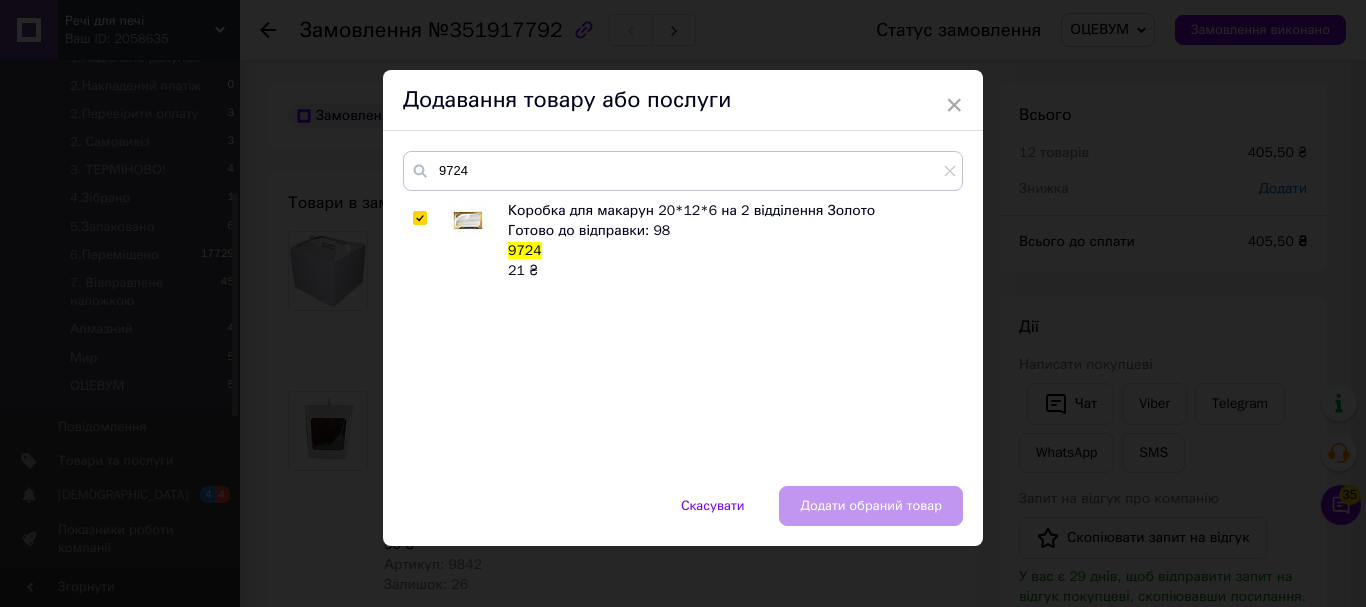 checkbox on "true" 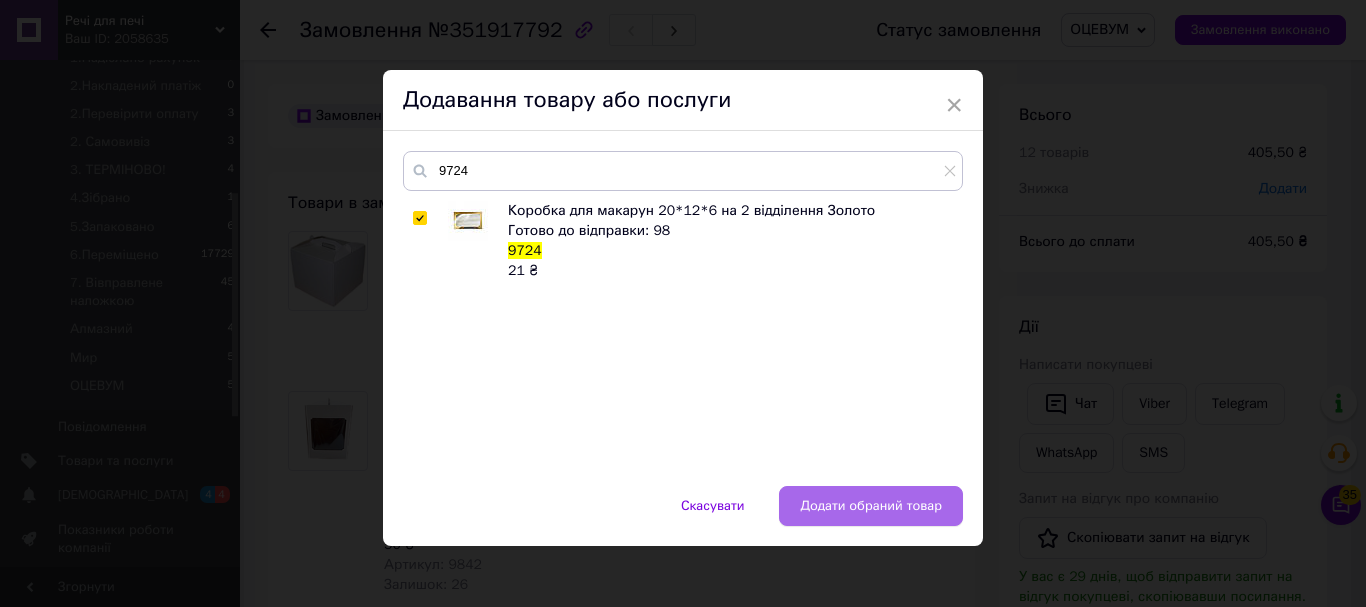 click on "Додати обраний товар" at bounding box center [871, 506] 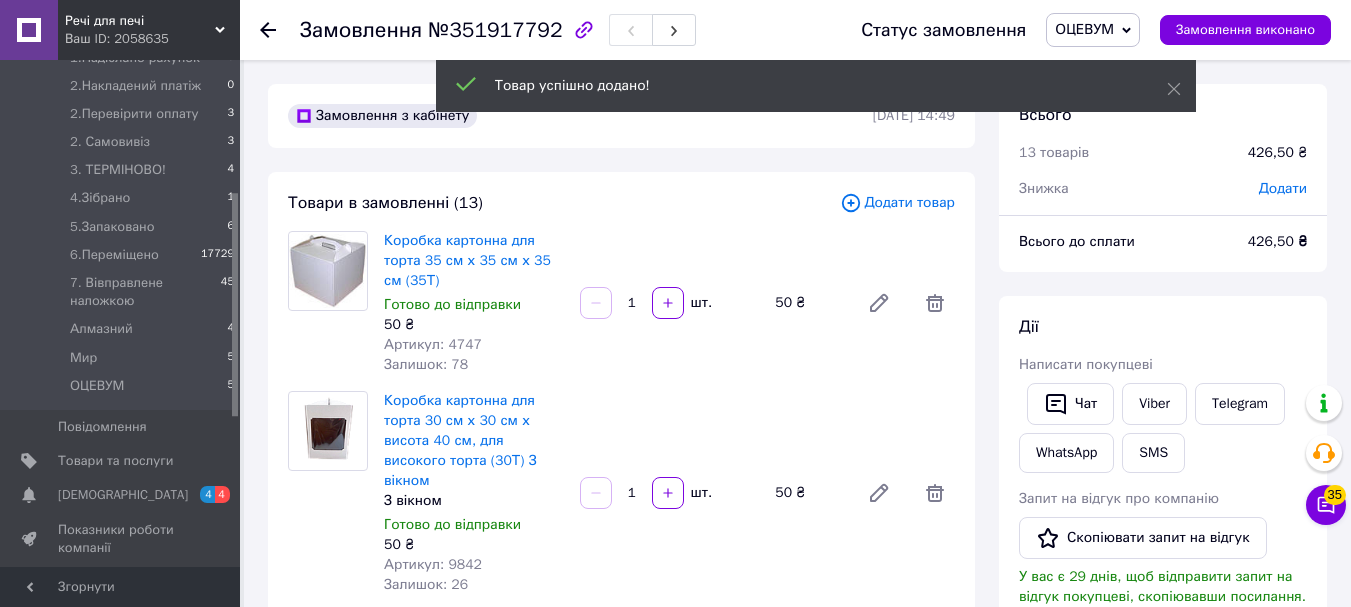scroll, scrollTop: 212, scrollLeft: 0, axis: vertical 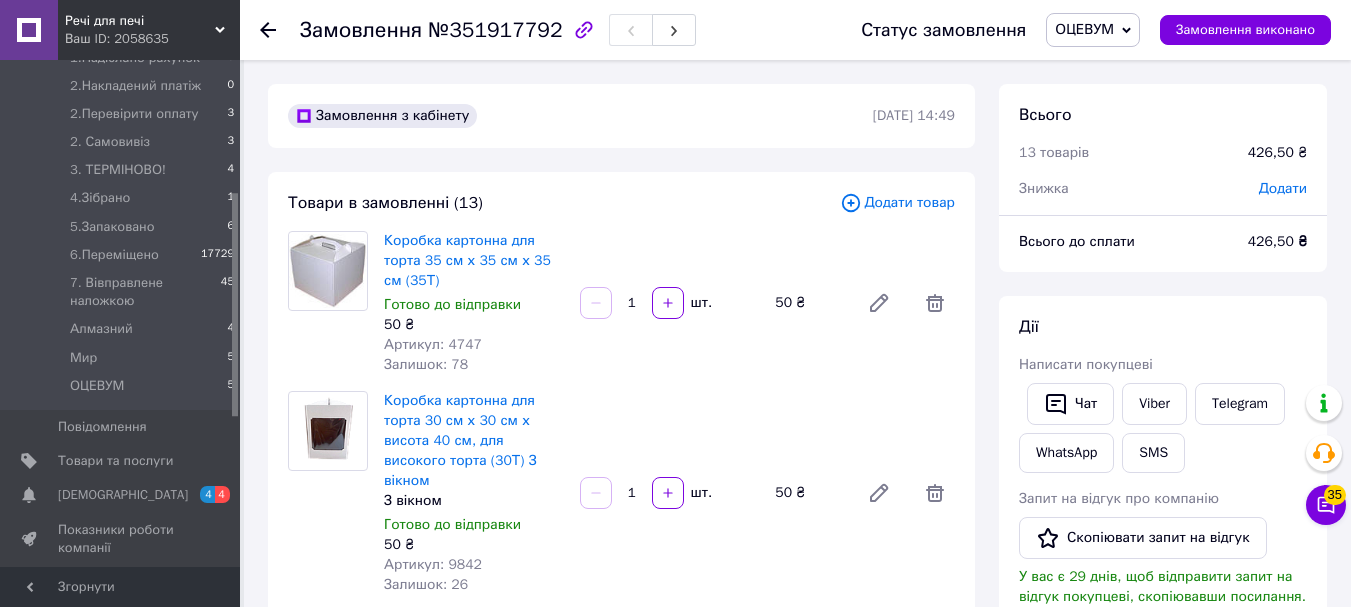 click on "Додати товар" at bounding box center (897, 203) 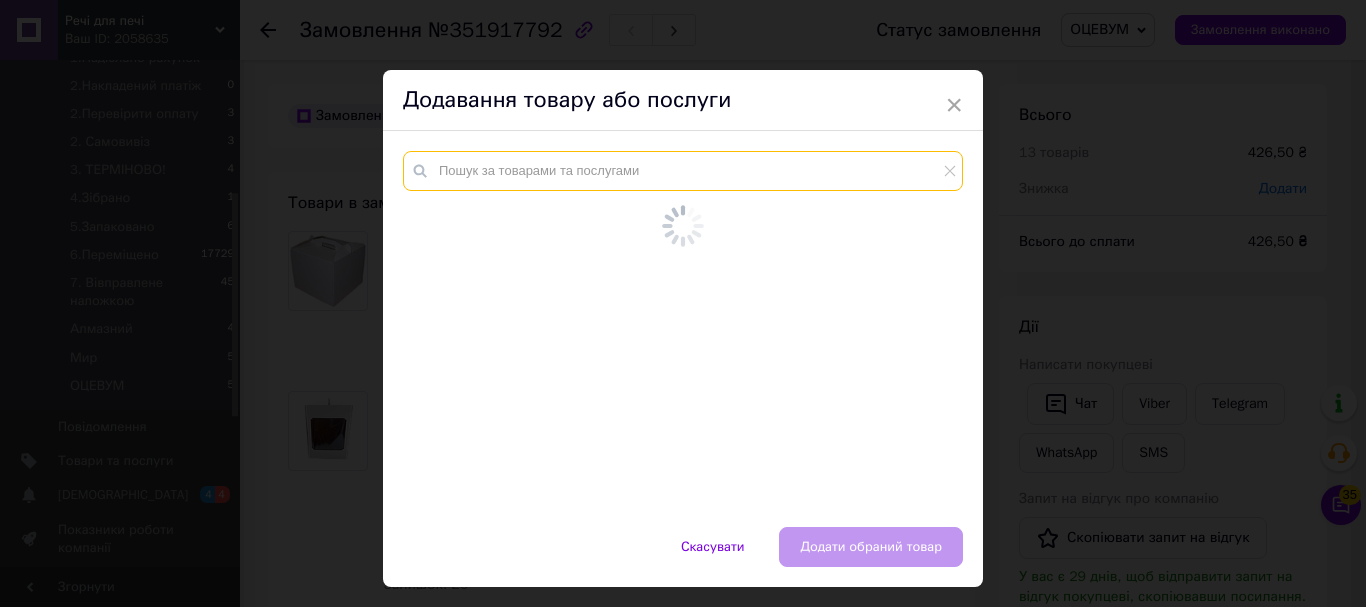 click at bounding box center [683, 171] 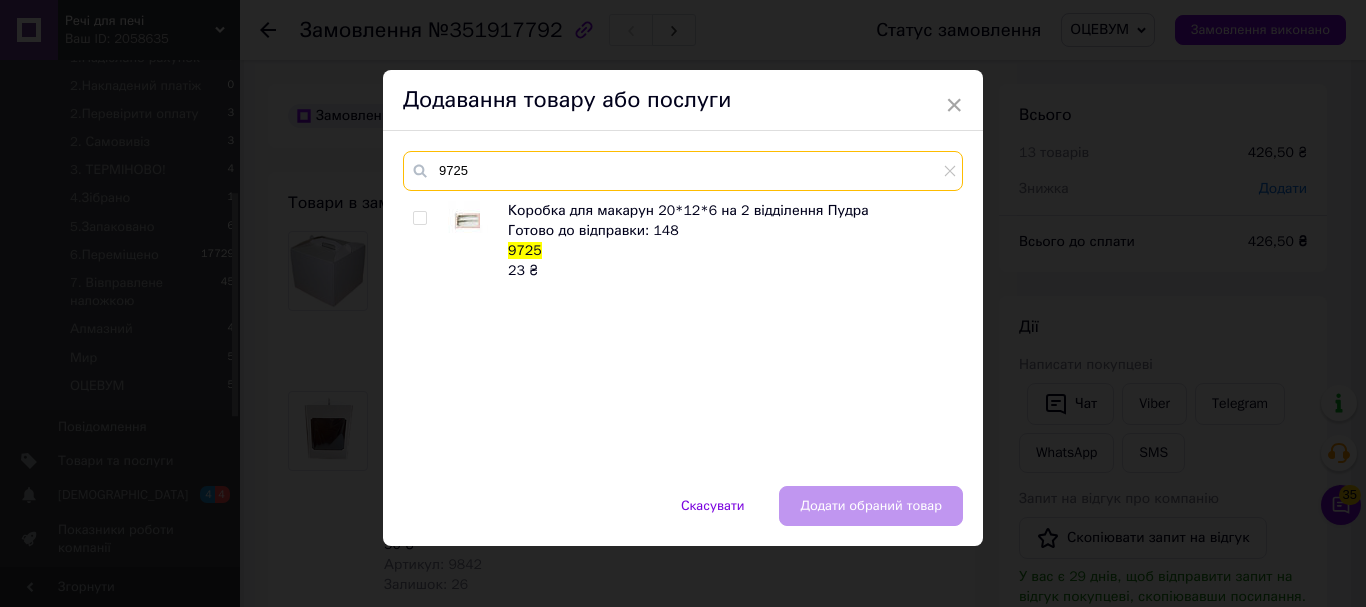 type on "9725" 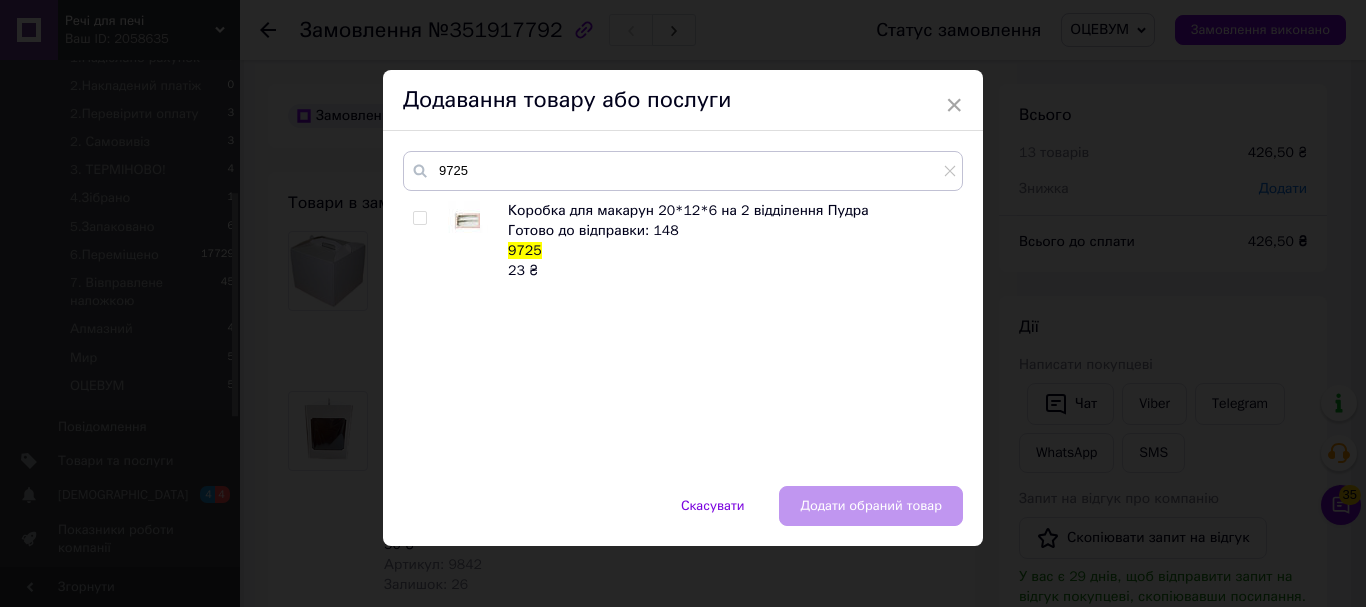 click at bounding box center [419, 218] 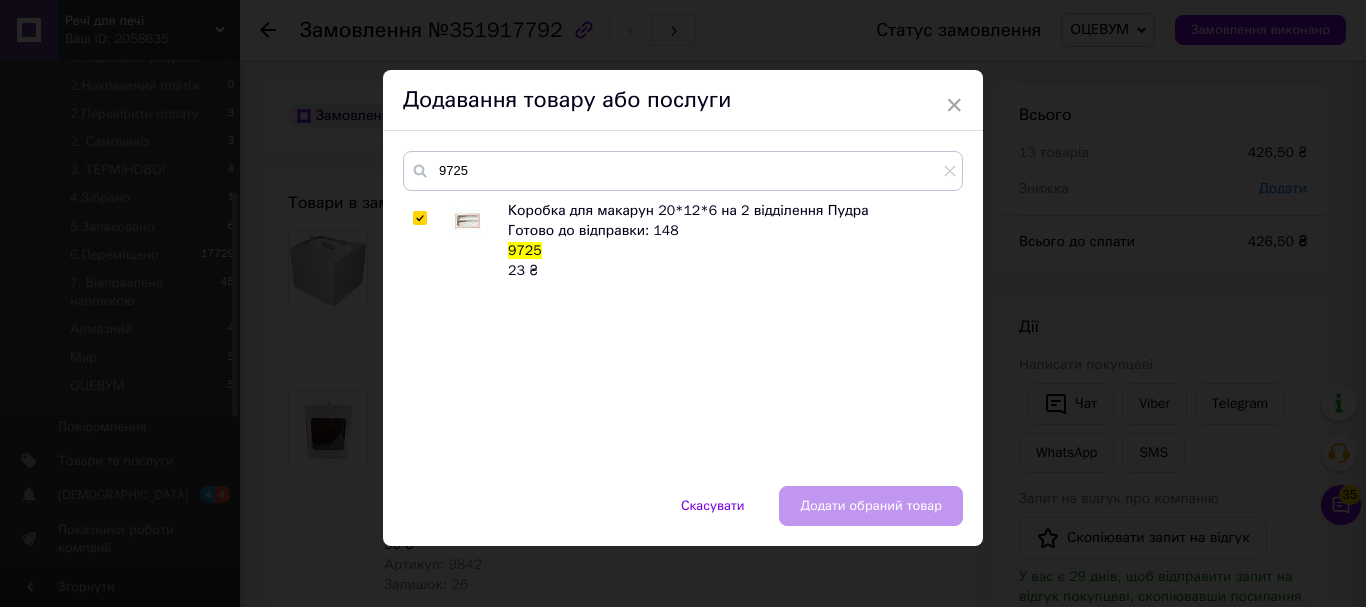 checkbox on "true" 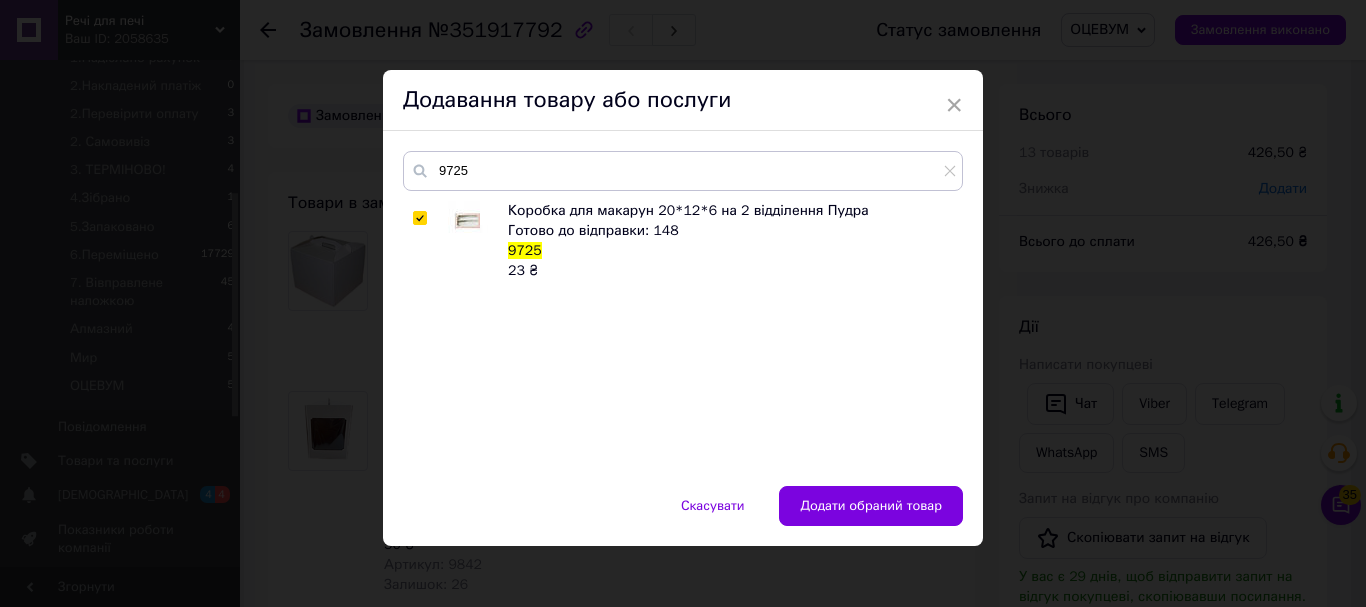 click on "Додати обраний товар" at bounding box center [871, 506] 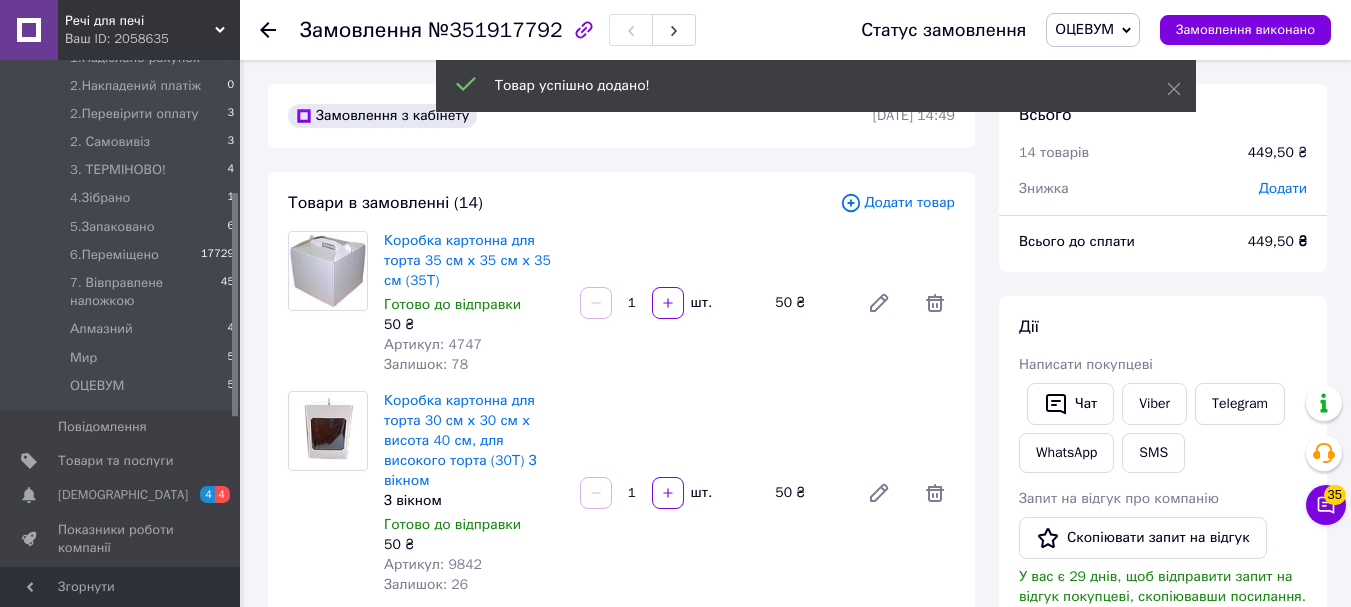 scroll, scrollTop: 260, scrollLeft: 0, axis: vertical 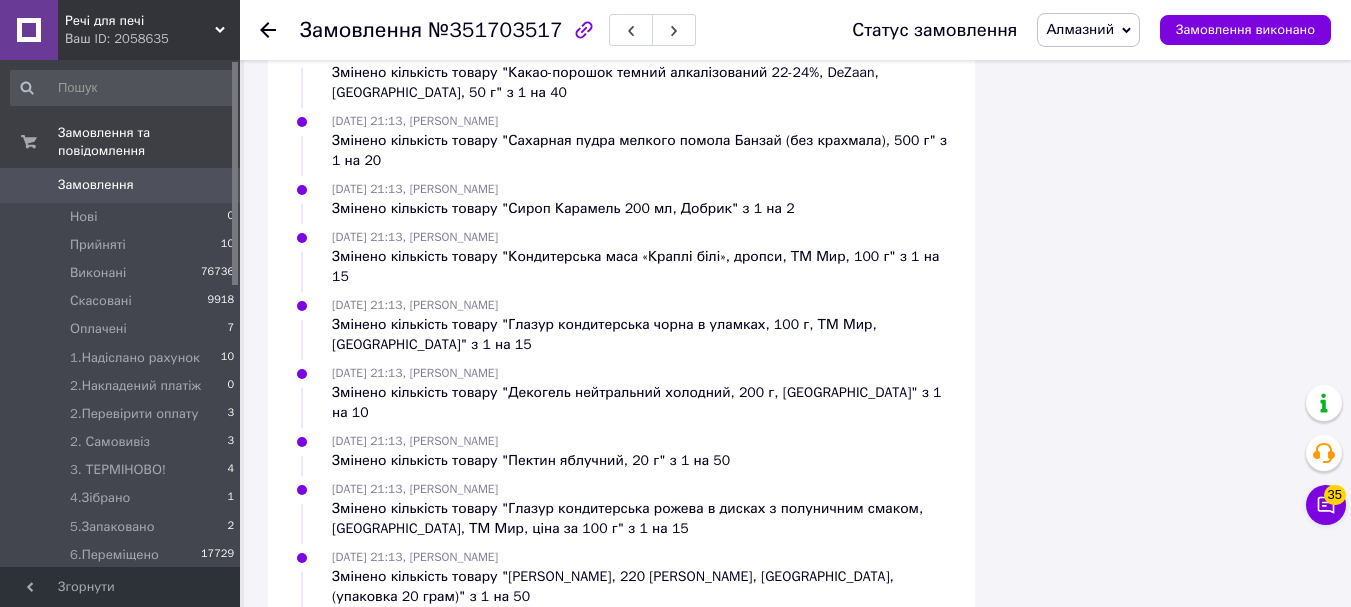 click on "Алмазний" at bounding box center [1080, 29] 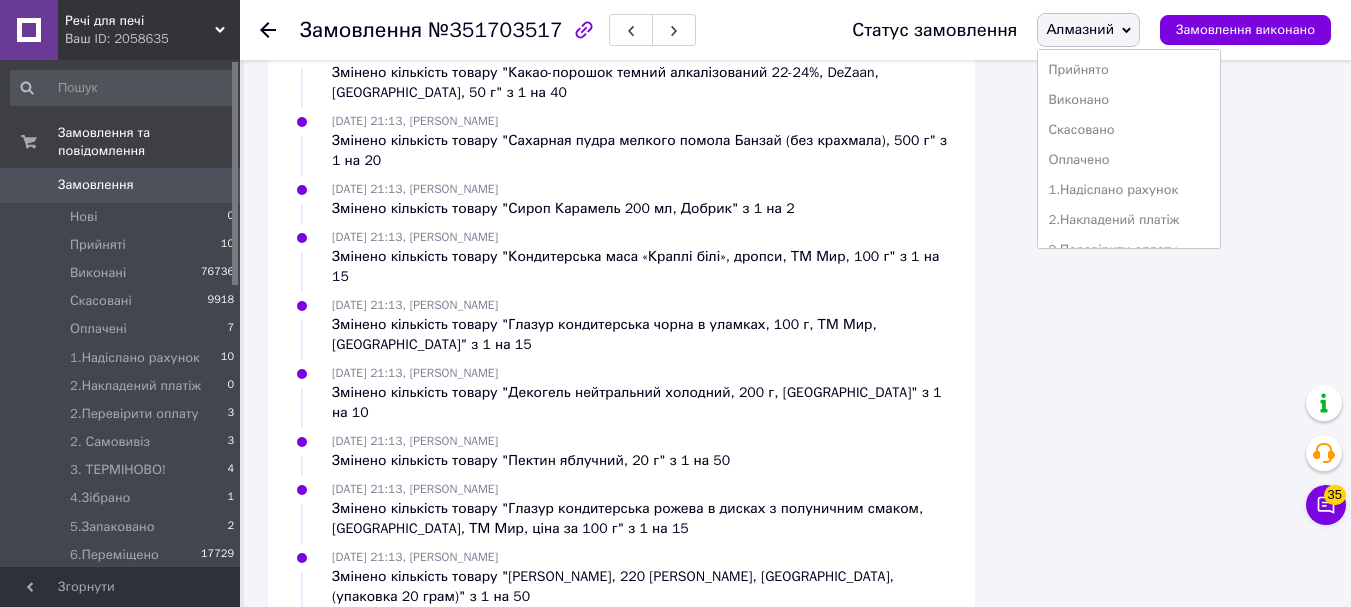 scroll, scrollTop: 200, scrollLeft: 0, axis: vertical 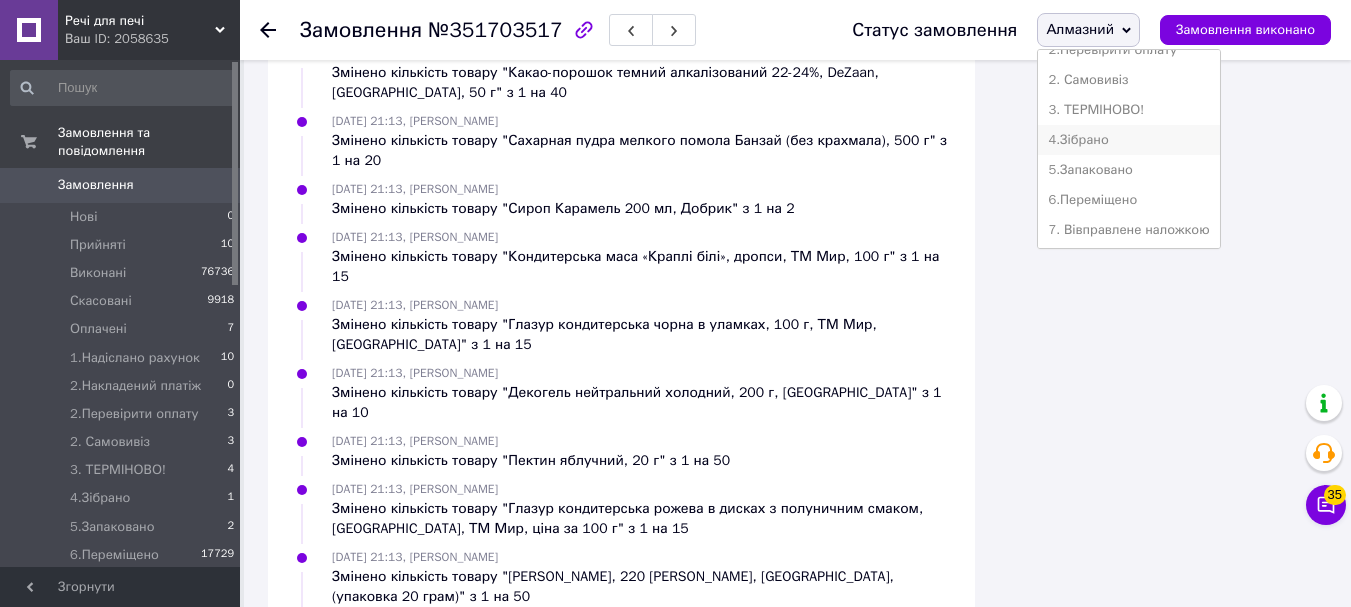 click on "4.Зібрано" at bounding box center [1128, 140] 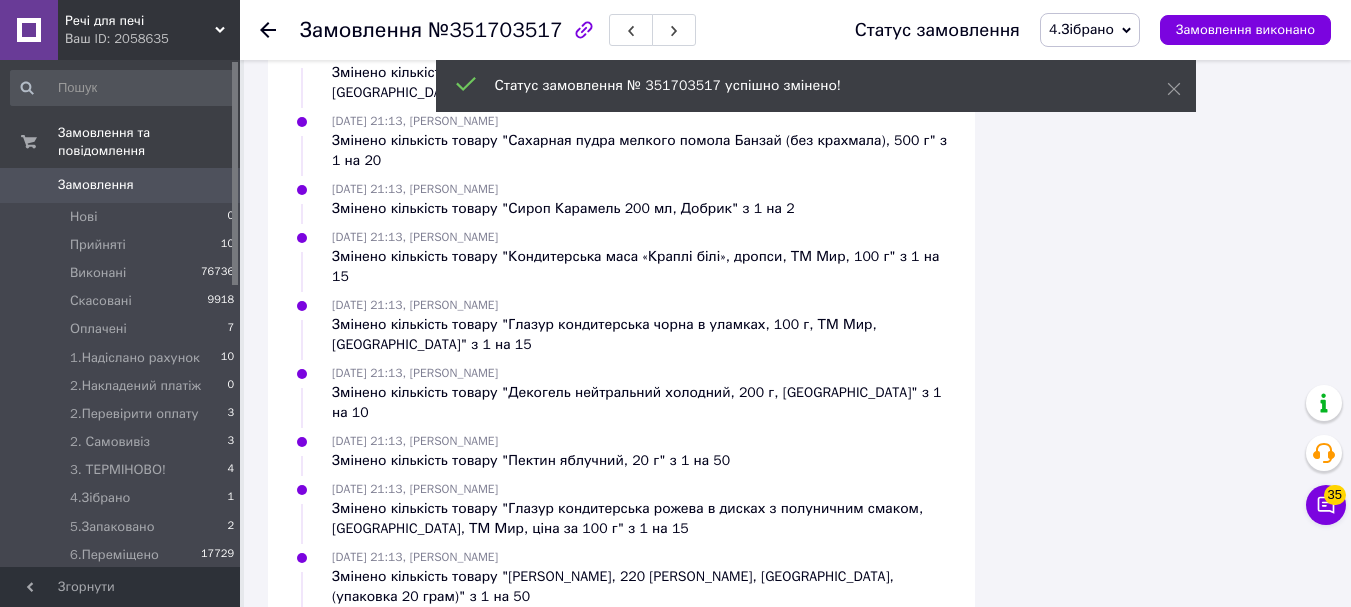 scroll, scrollTop: 1760, scrollLeft: 0, axis: vertical 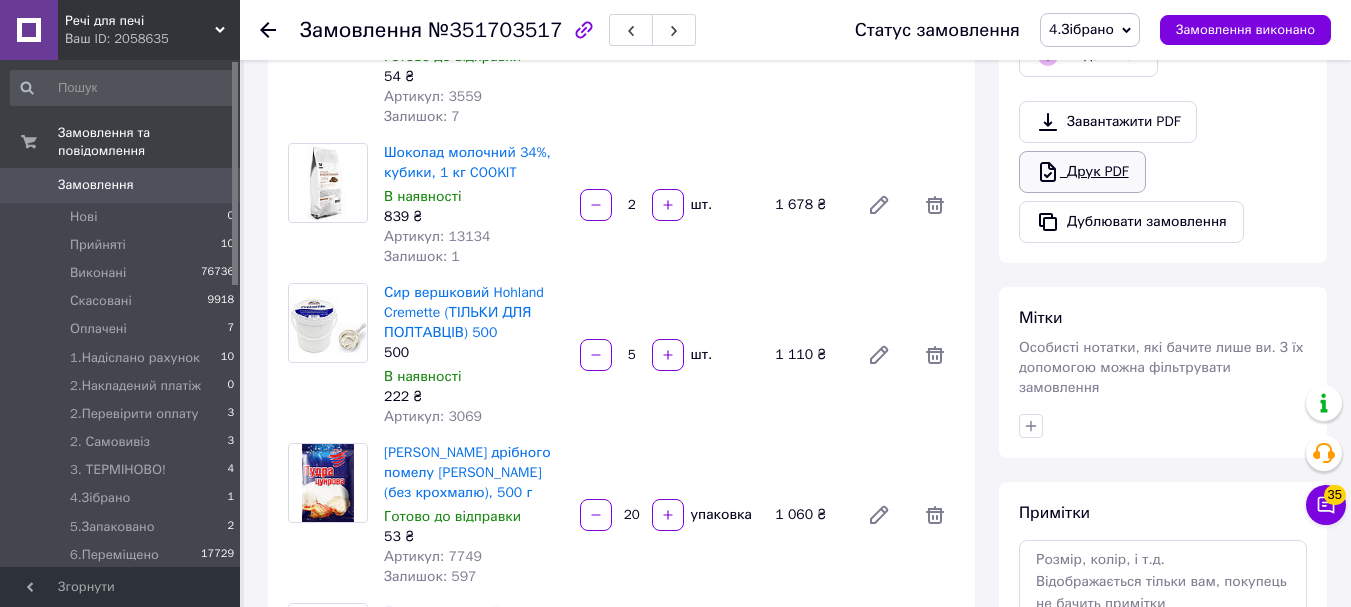 click on "Друк PDF" at bounding box center (1082, 172) 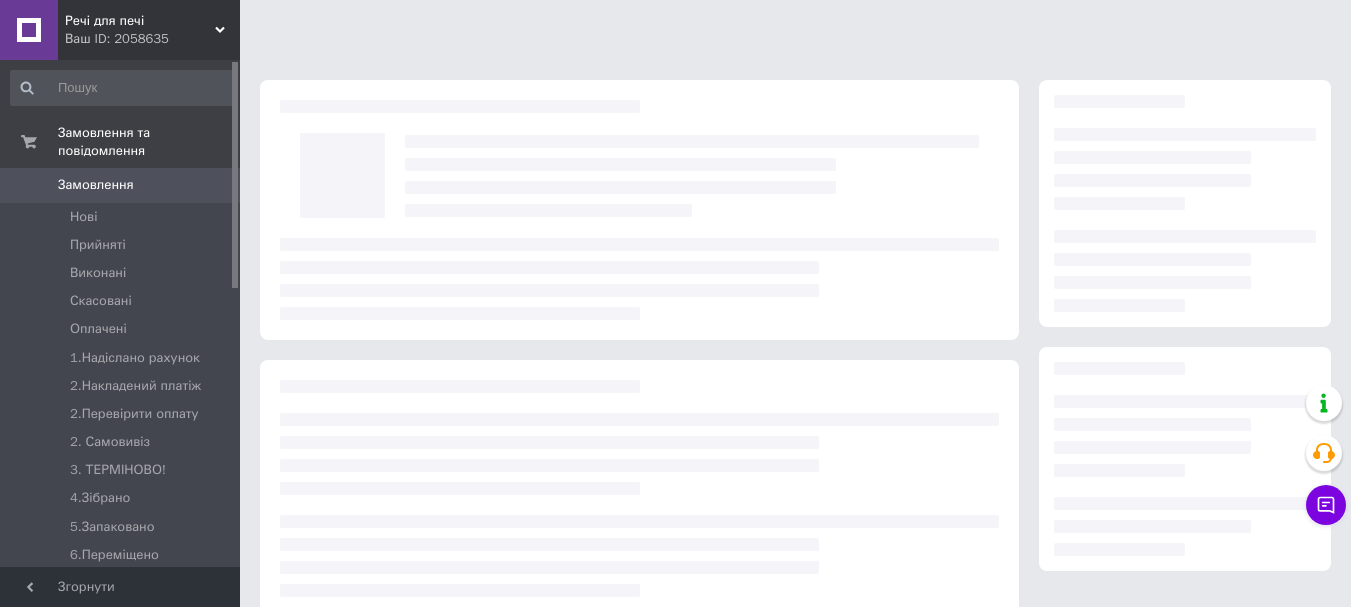 scroll, scrollTop: 0, scrollLeft: 0, axis: both 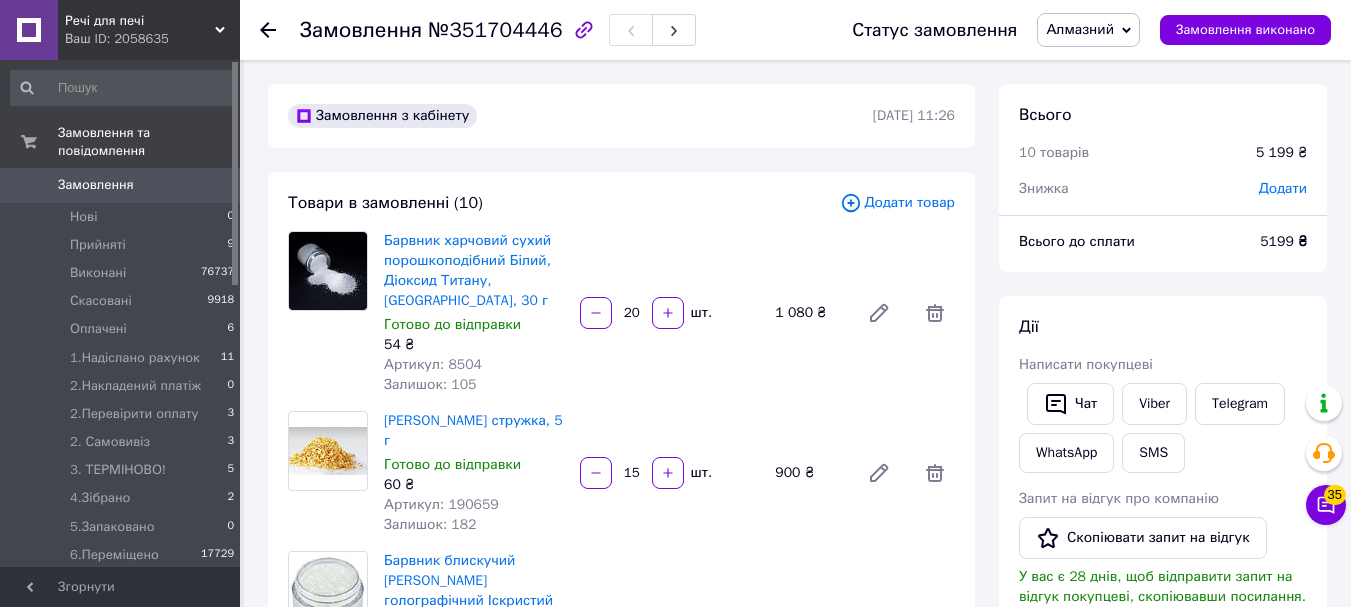 click on "Алмазний" at bounding box center (1080, 29) 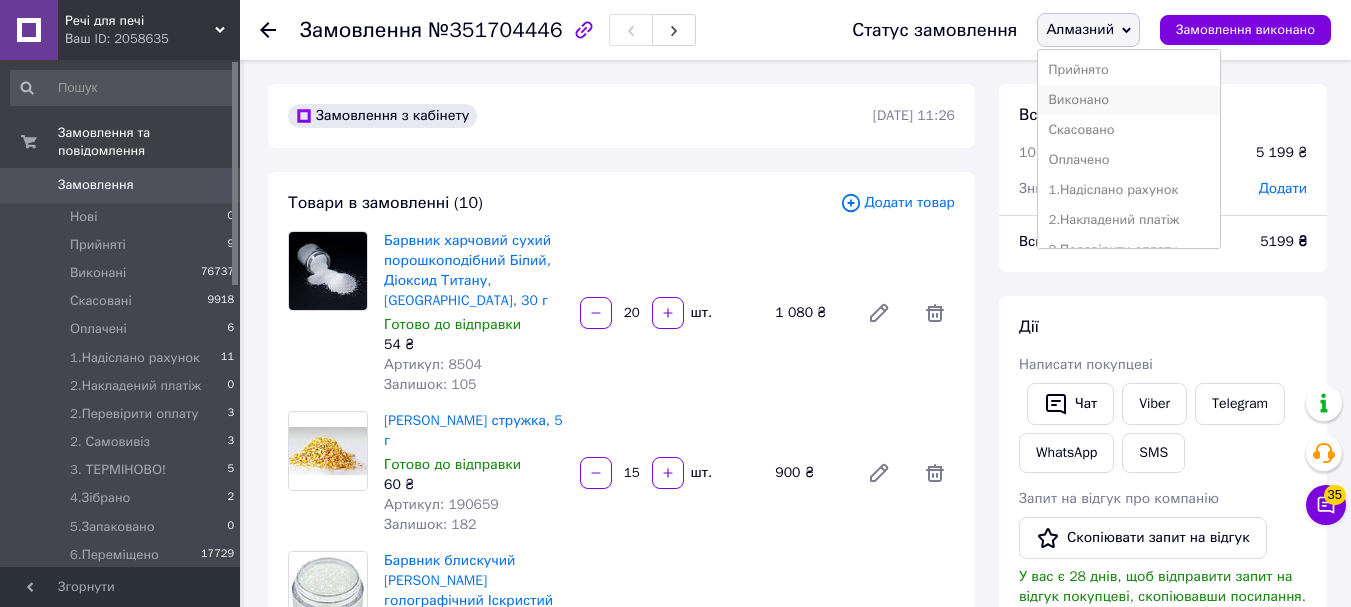 scroll, scrollTop: 200, scrollLeft: 0, axis: vertical 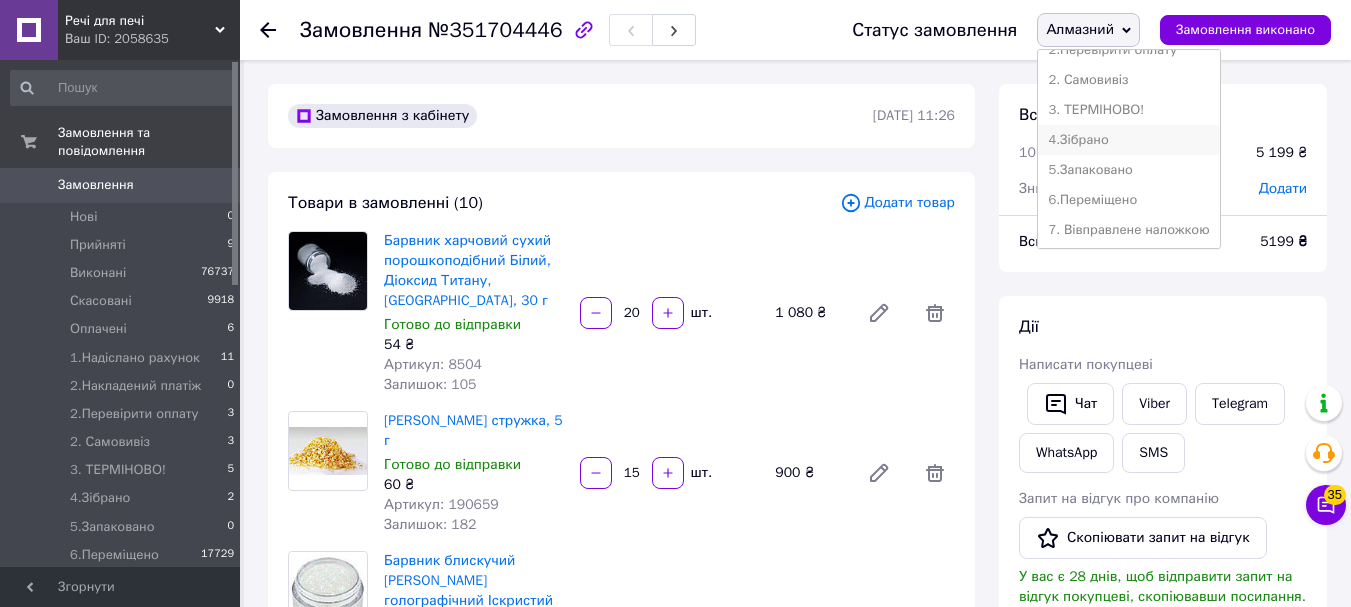 click on "4.Зібрано" at bounding box center [1128, 140] 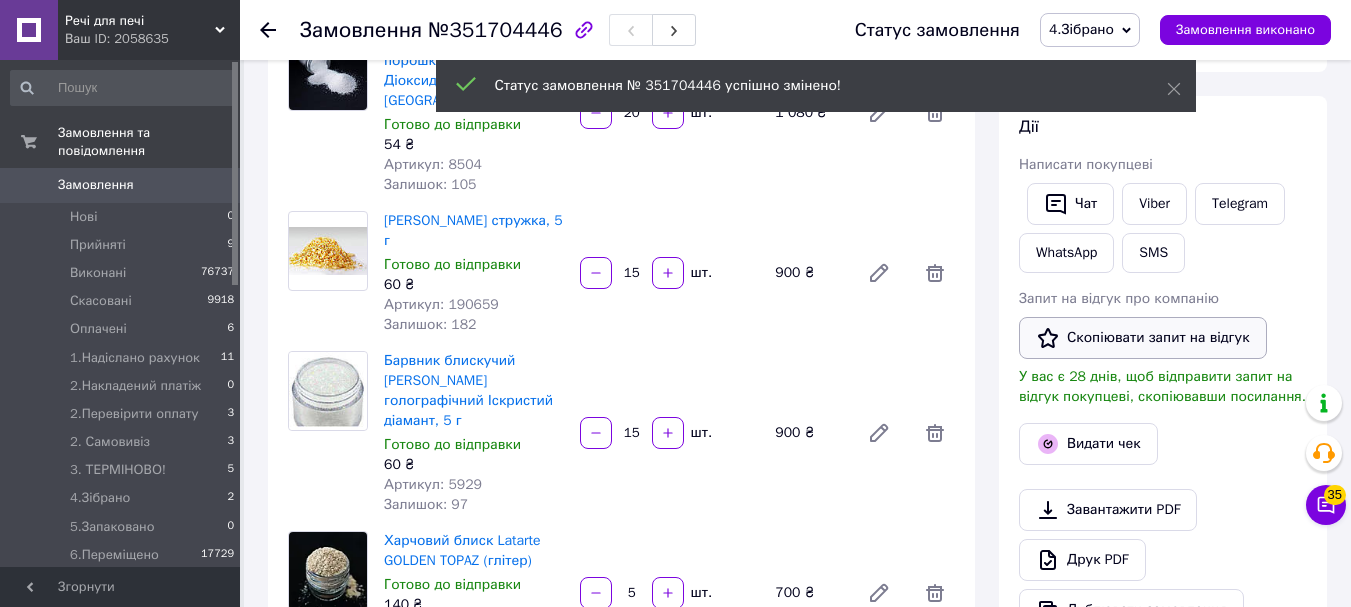 scroll, scrollTop: 400, scrollLeft: 0, axis: vertical 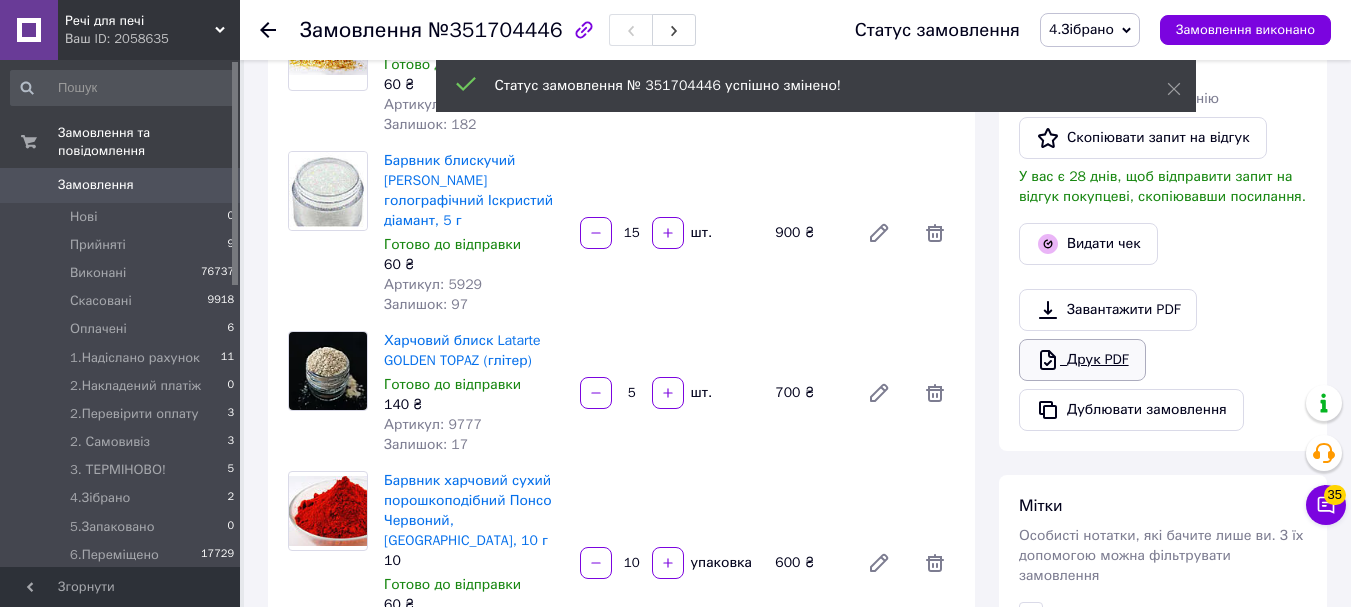 click on "Друк PDF" at bounding box center (1082, 360) 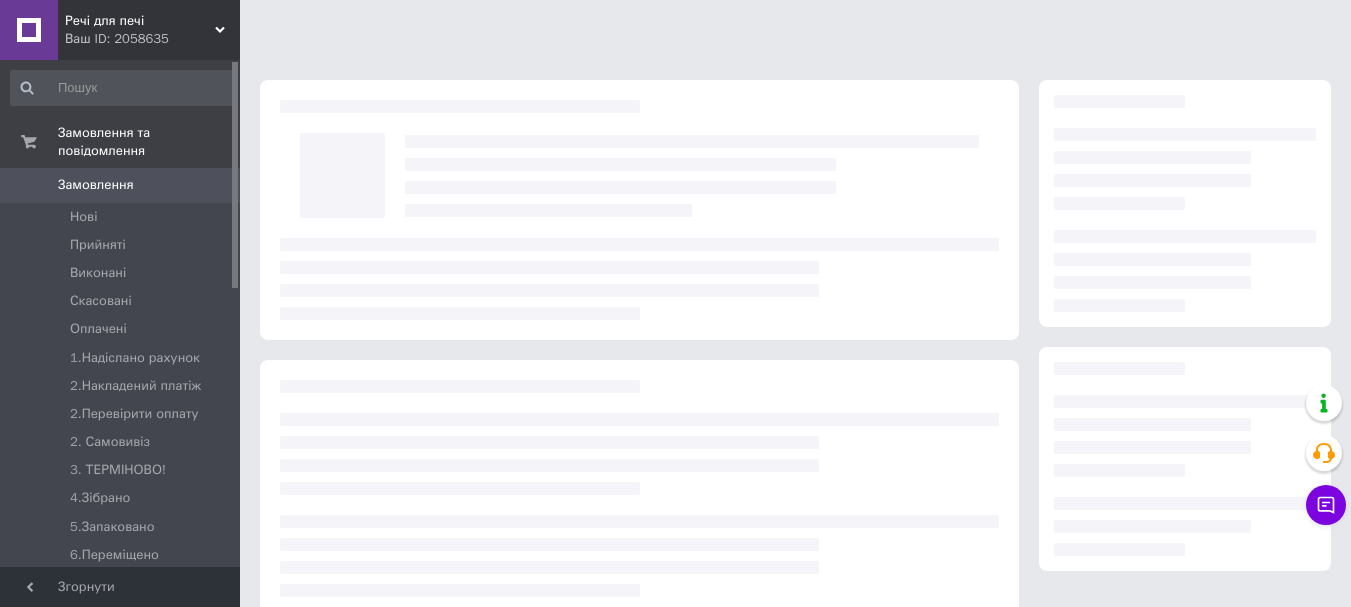 scroll, scrollTop: 0, scrollLeft: 0, axis: both 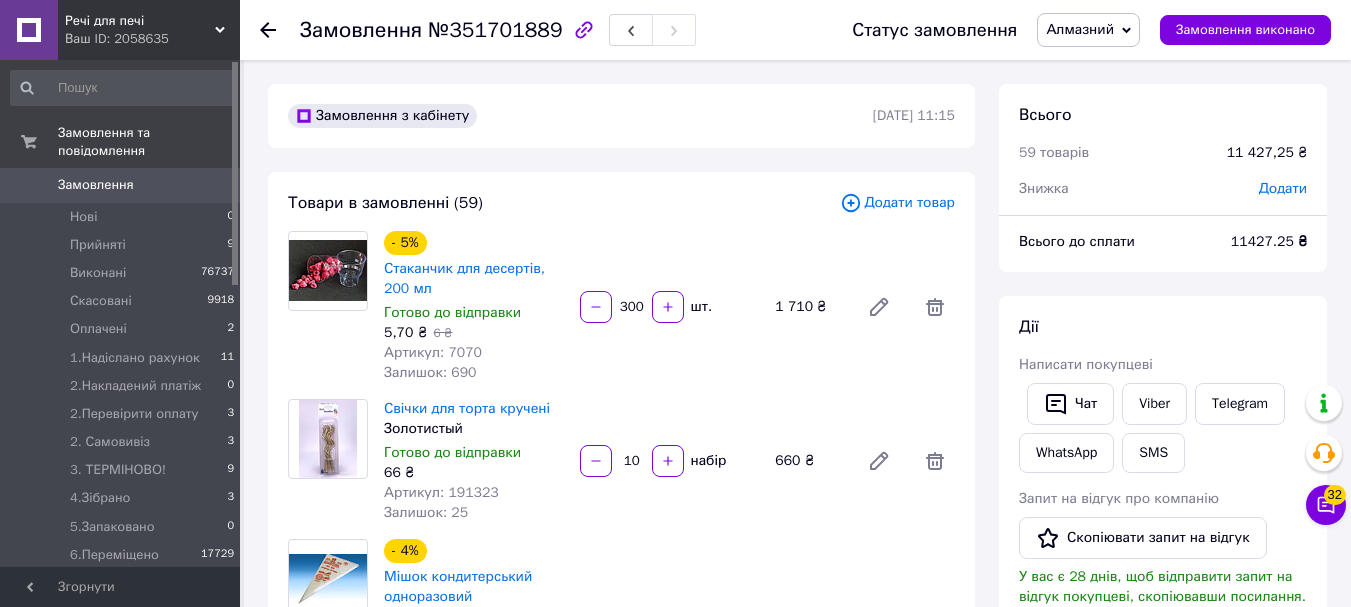 click on "Алмазний" at bounding box center [1080, 29] 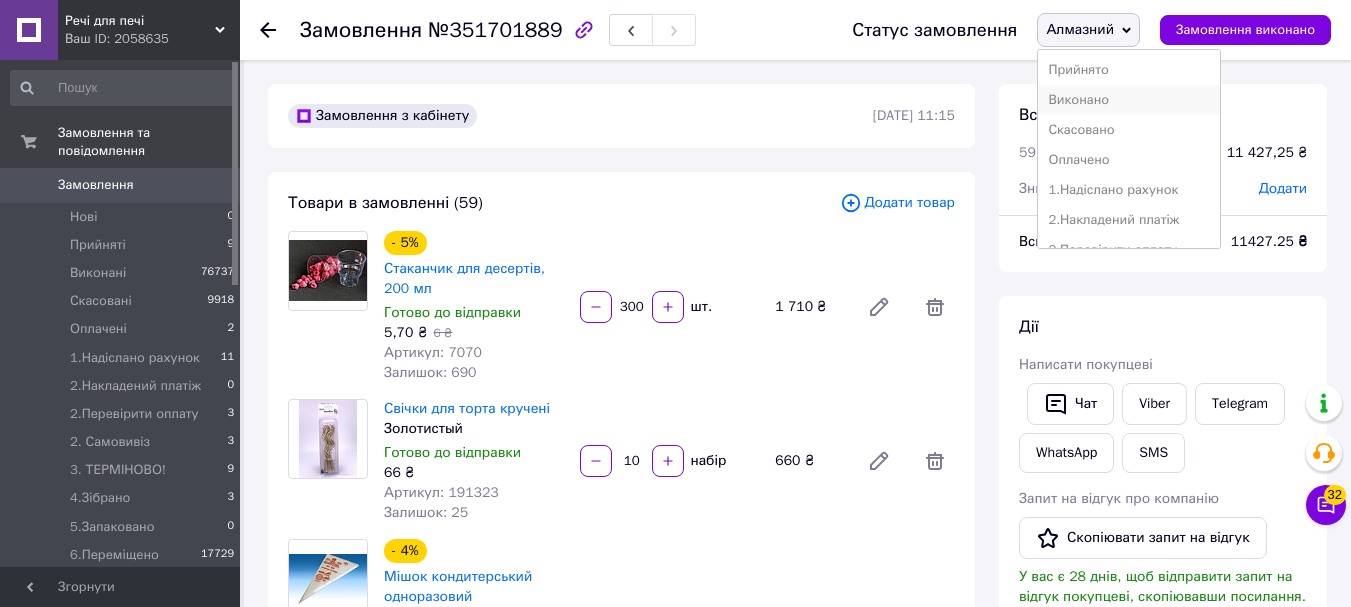 scroll, scrollTop: 262, scrollLeft: 0, axis: vertical 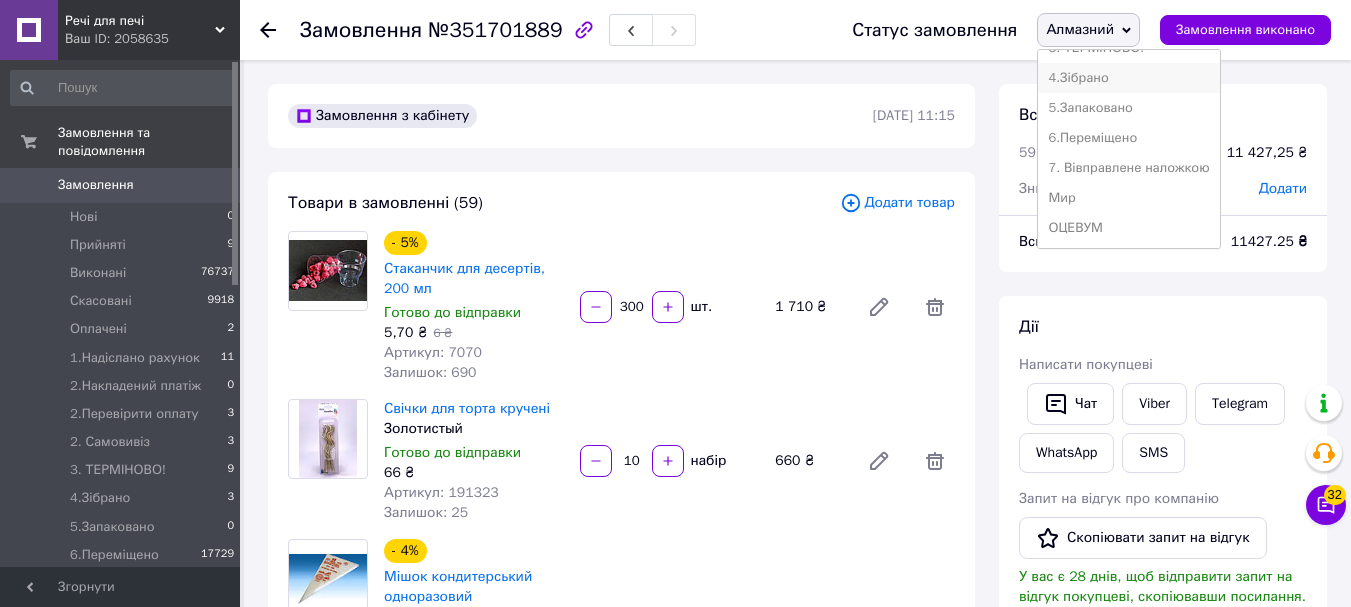 click on "4.Зібрано" at bounding box center (1128, 78) 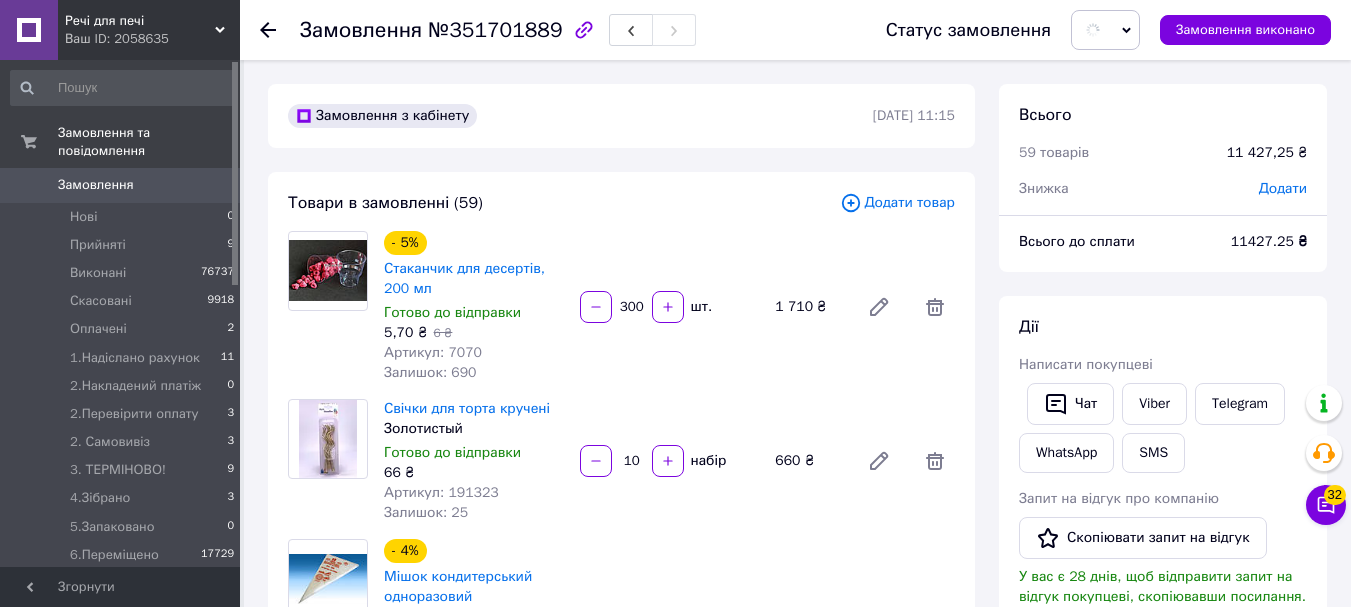 scroll, scrollTop: 400, scrollLeft: 0, axis: vertical 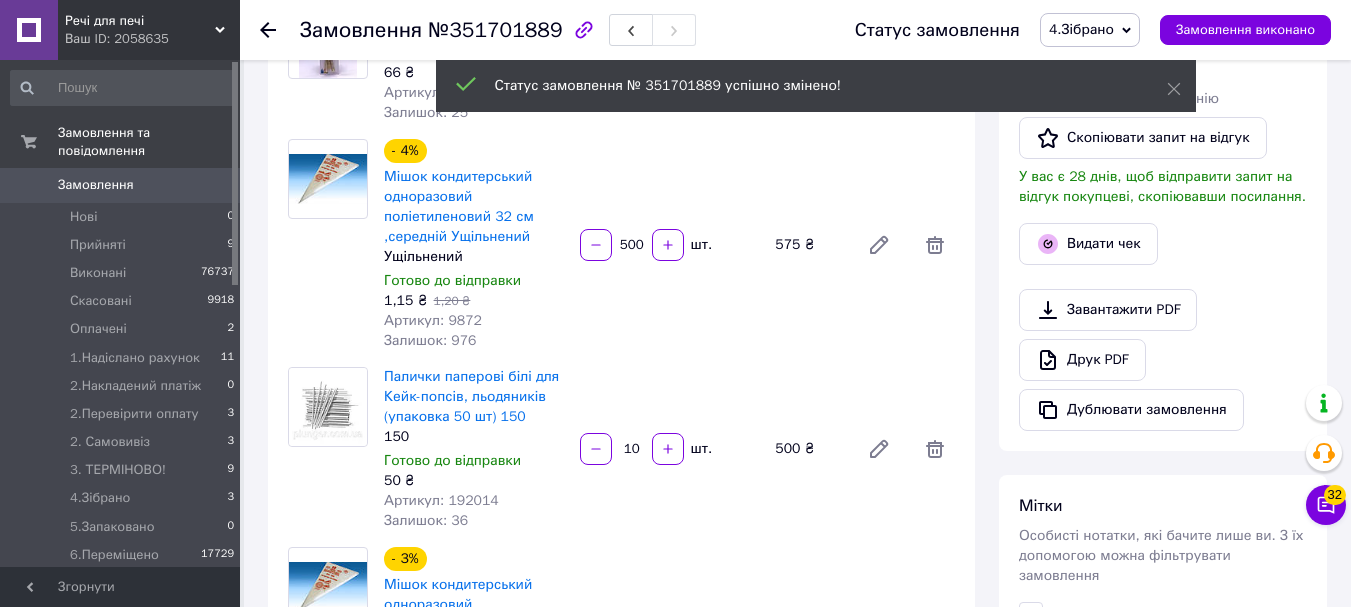 click on "Друк PDF" at bounding box center (1082, 360) 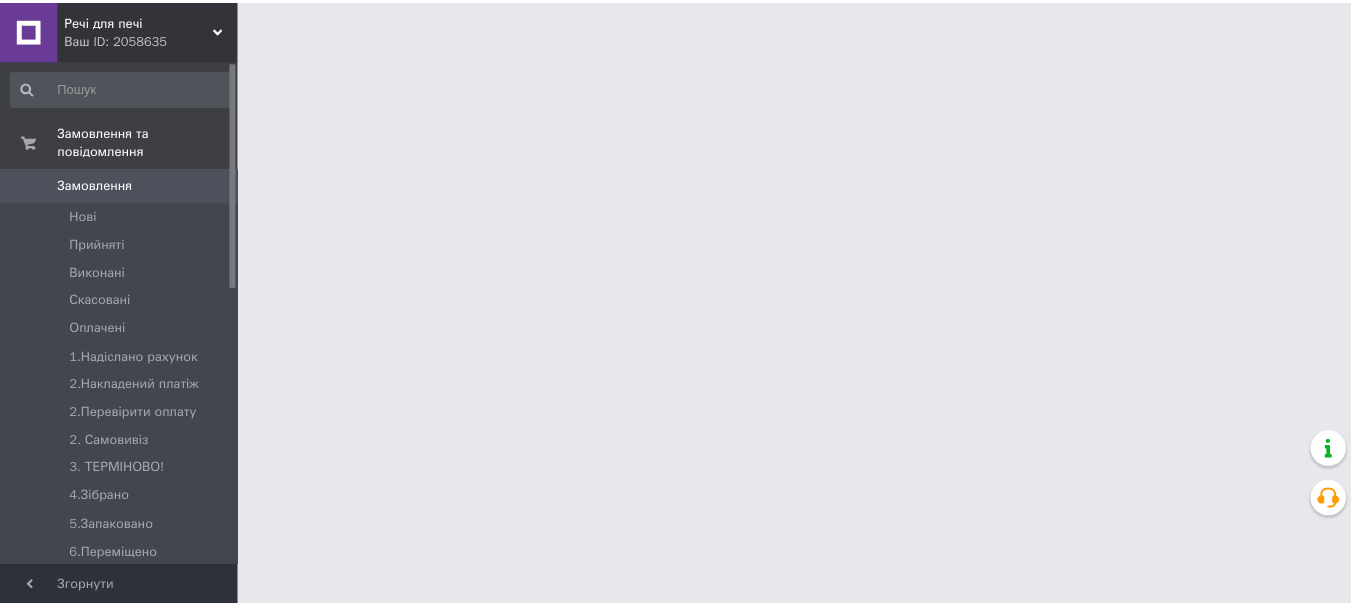 scroll, scrollTop: 0, scrollLeft: 0, axis: both 